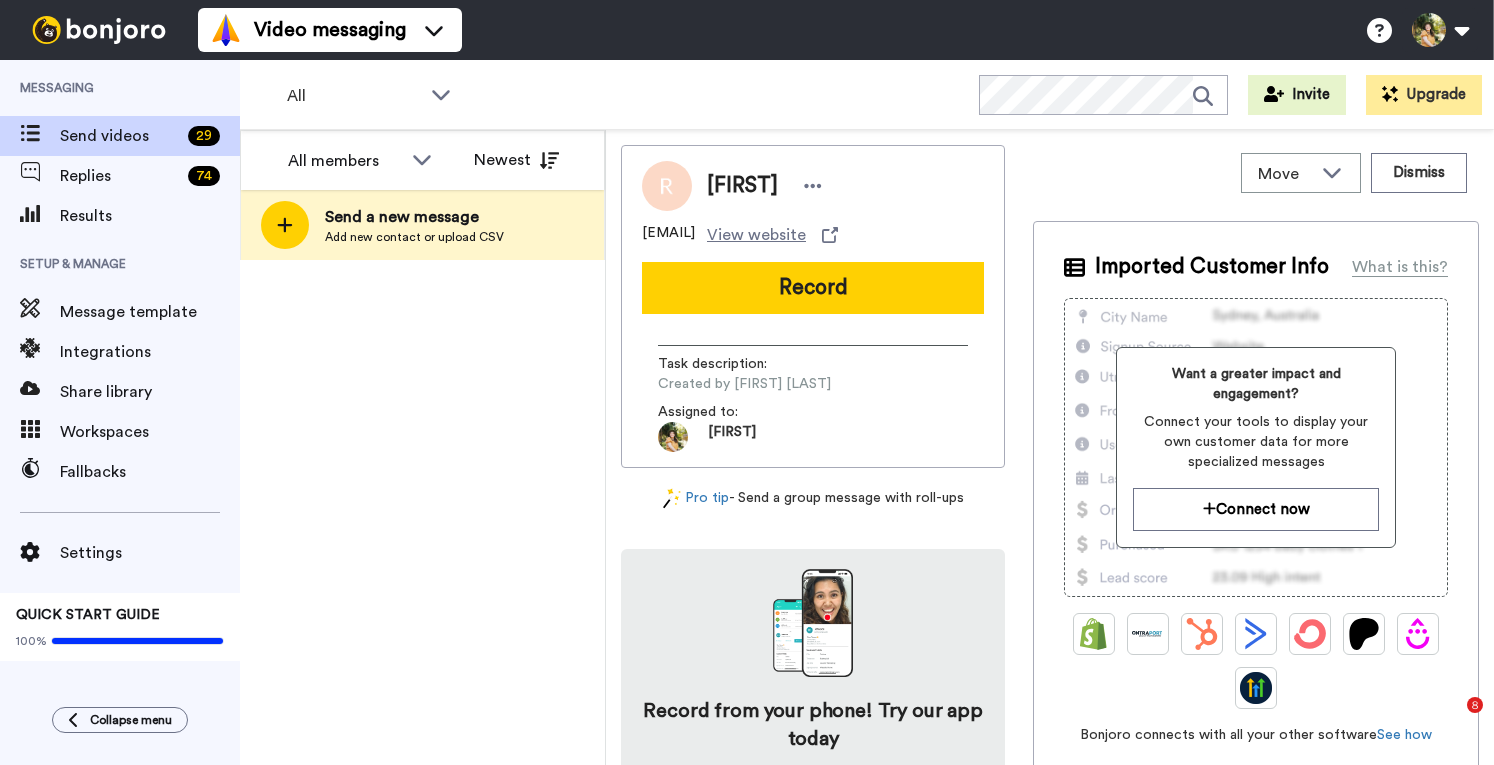 scroll, scrollTop: 0, scrollLeft: 0, axis: both 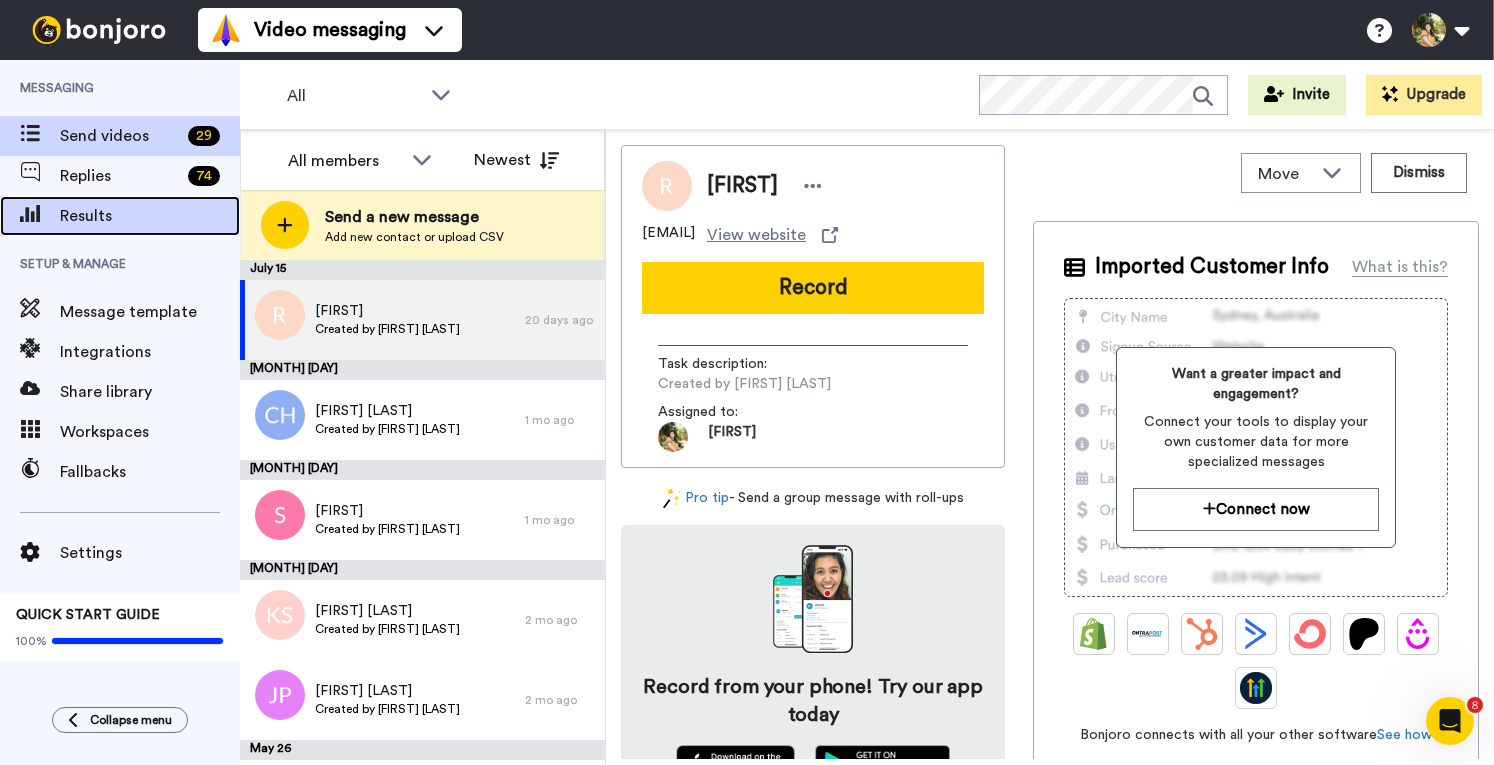 click on "Results" at bounding box center (150, 216) 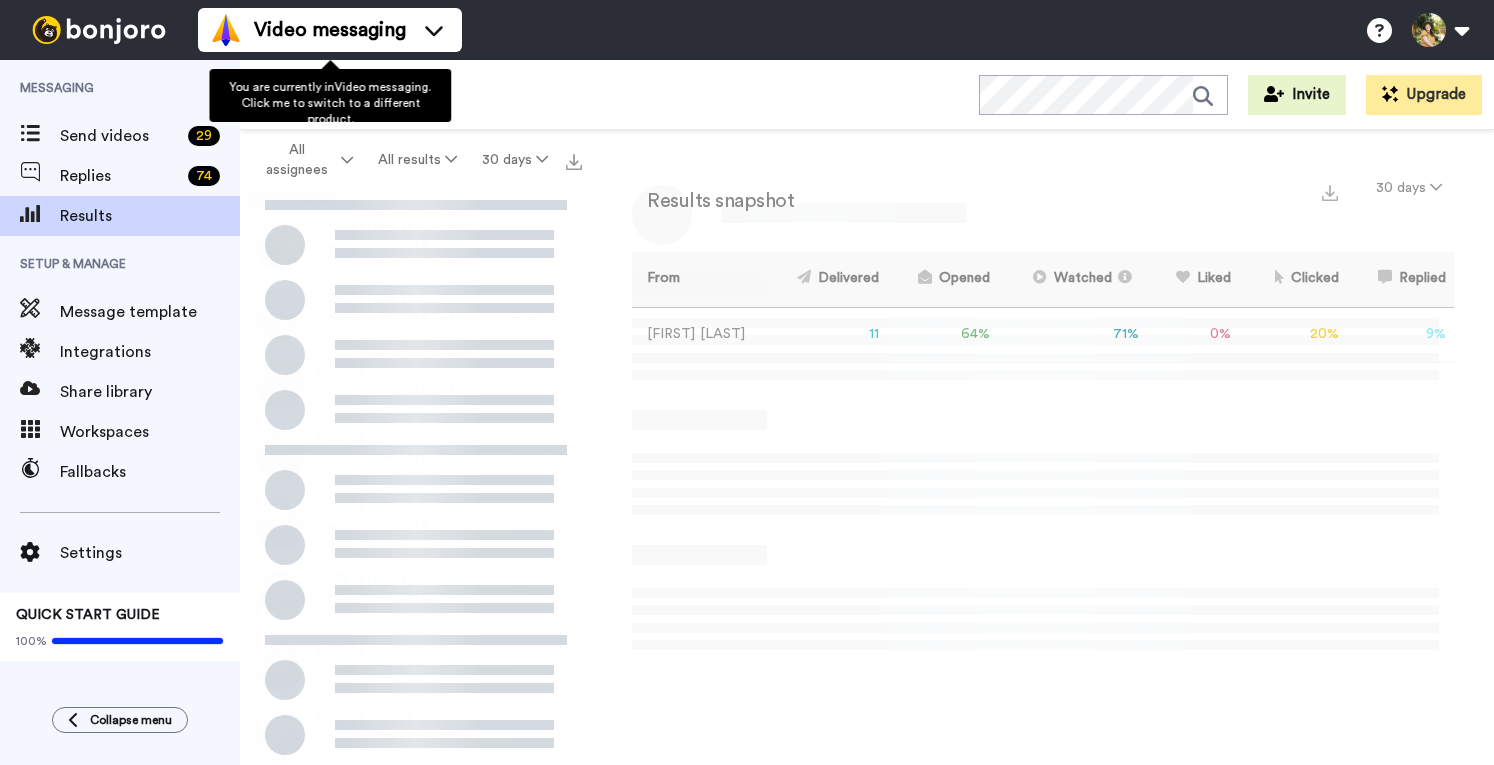 scroll, scrollTop: 0, scrollLeft: 0, axis: both 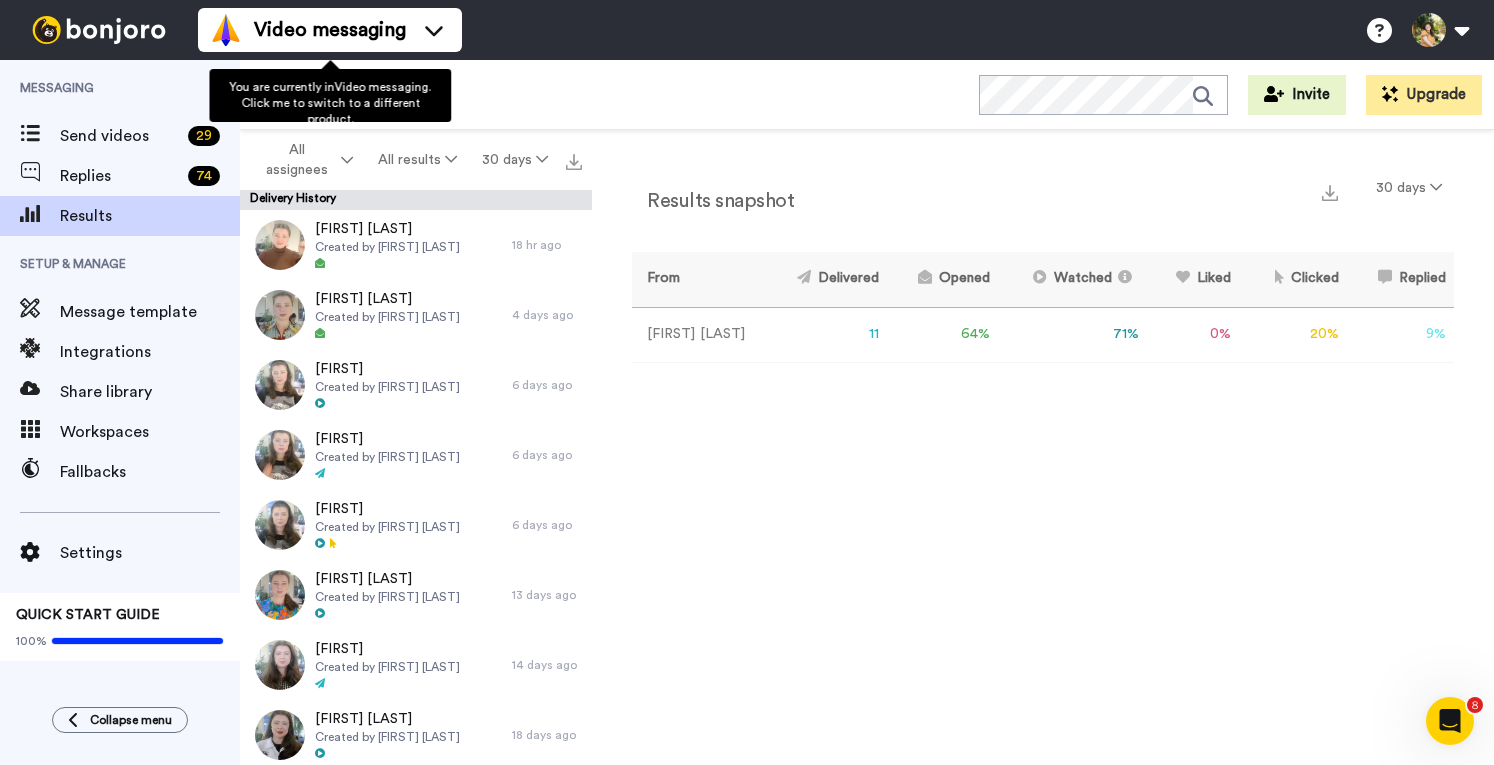 click on "Video messaging" at bounding box center [330, 30] 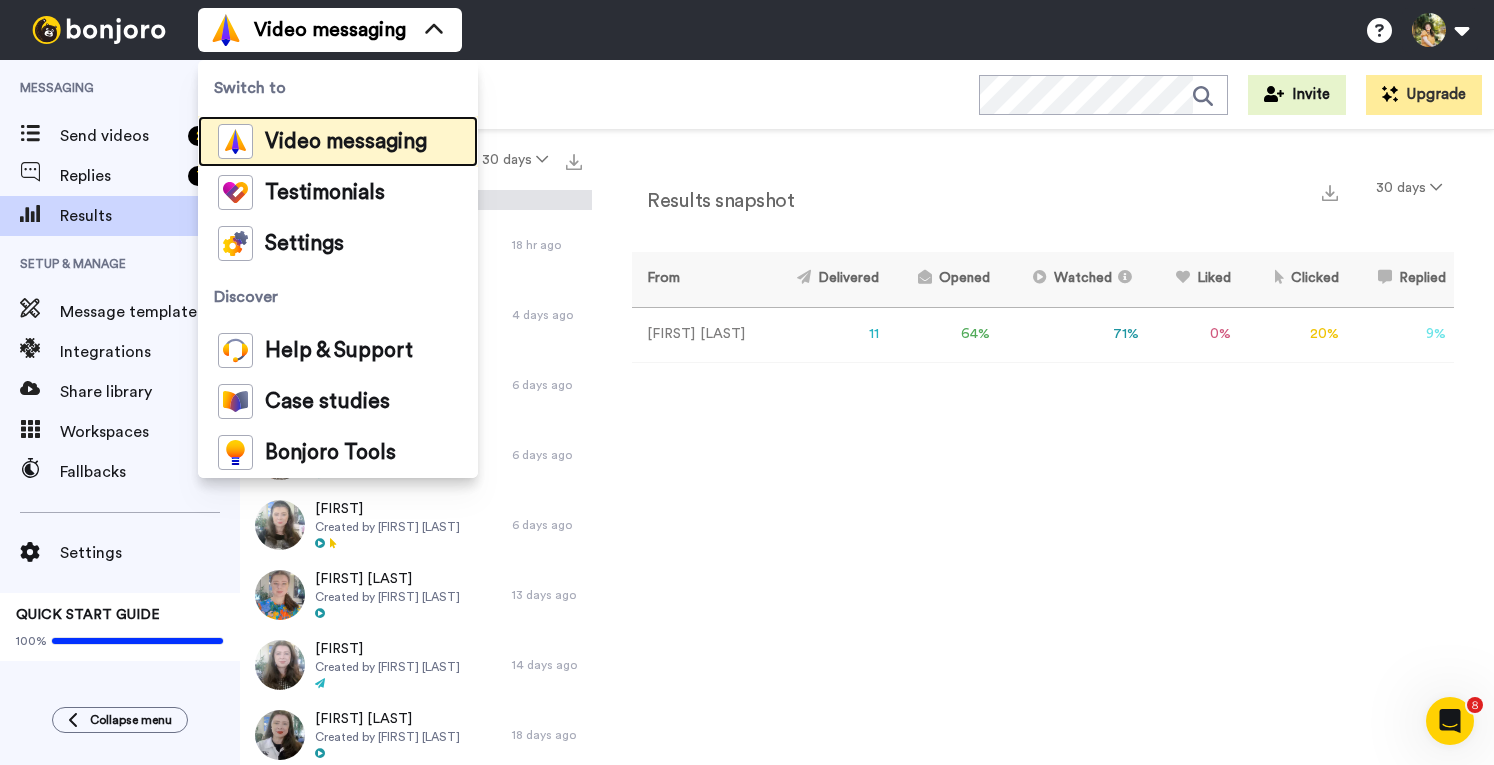 click on "Video messaging" at bounding box center [346, 142] 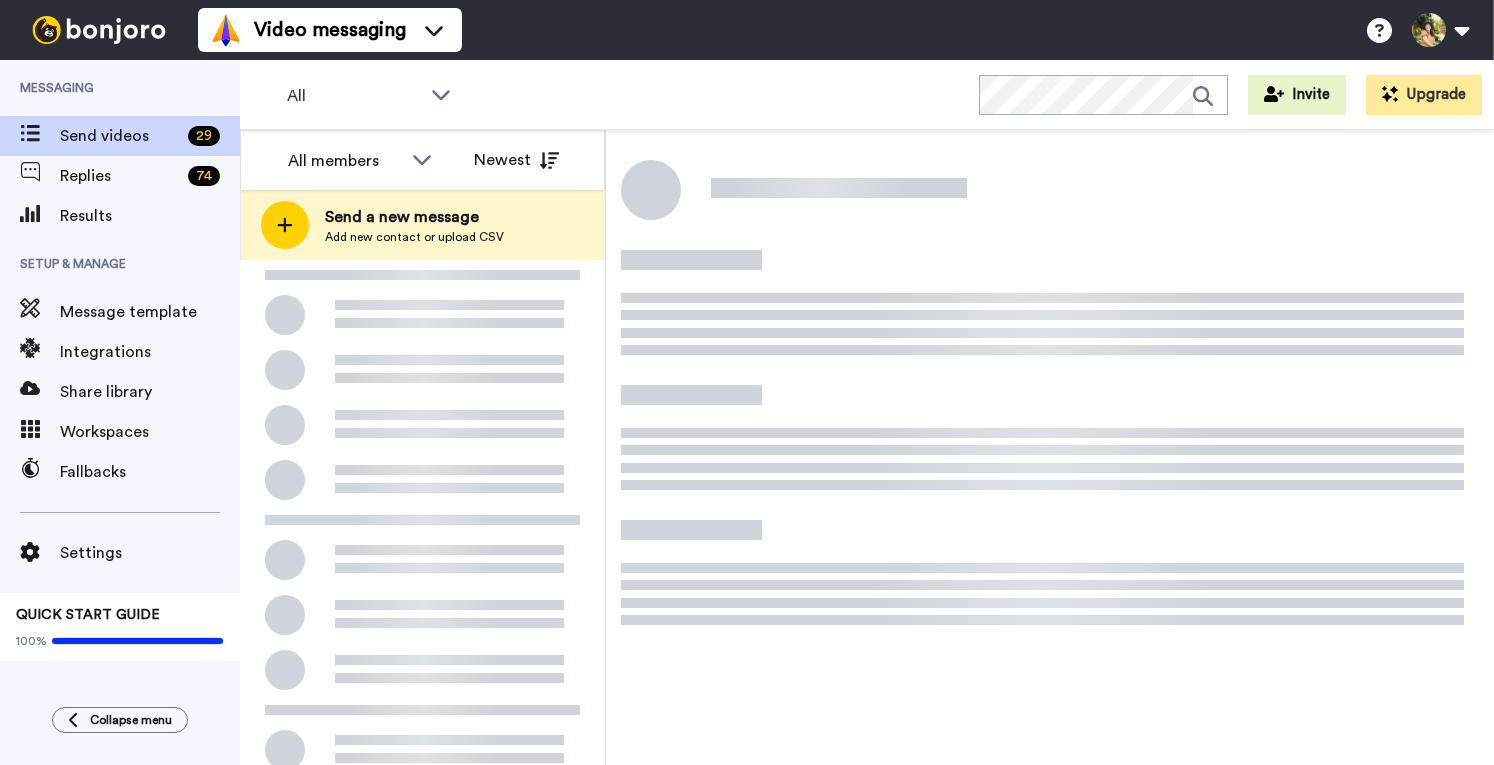 scroll, scrollTop: 0, scrollLeft: 0, axis: both 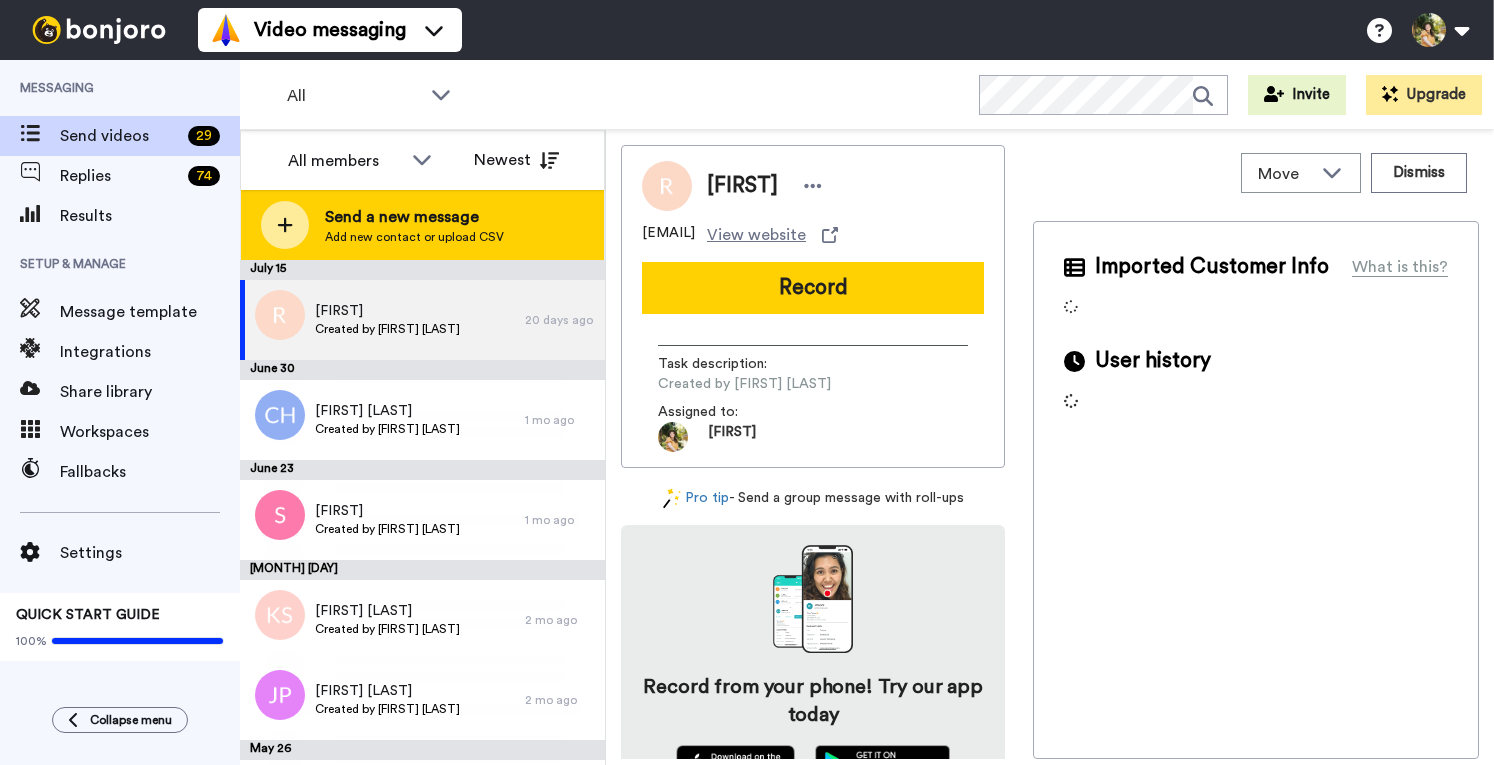click on "Send a new message Add new contact or upload CSV" at bounding box center (422, 225) 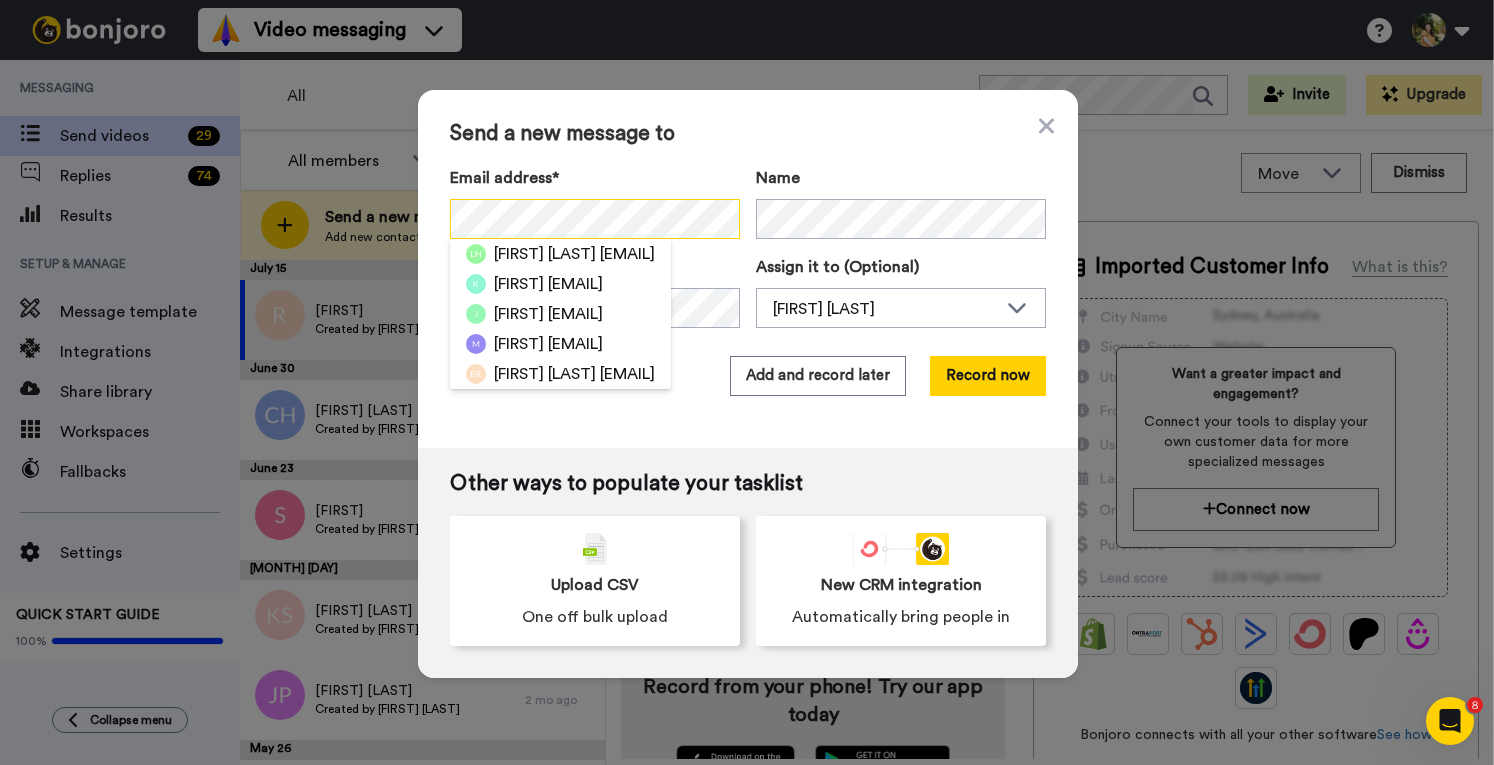 scroll, scrollTop: 0, scrollLeft: 0, axis: both 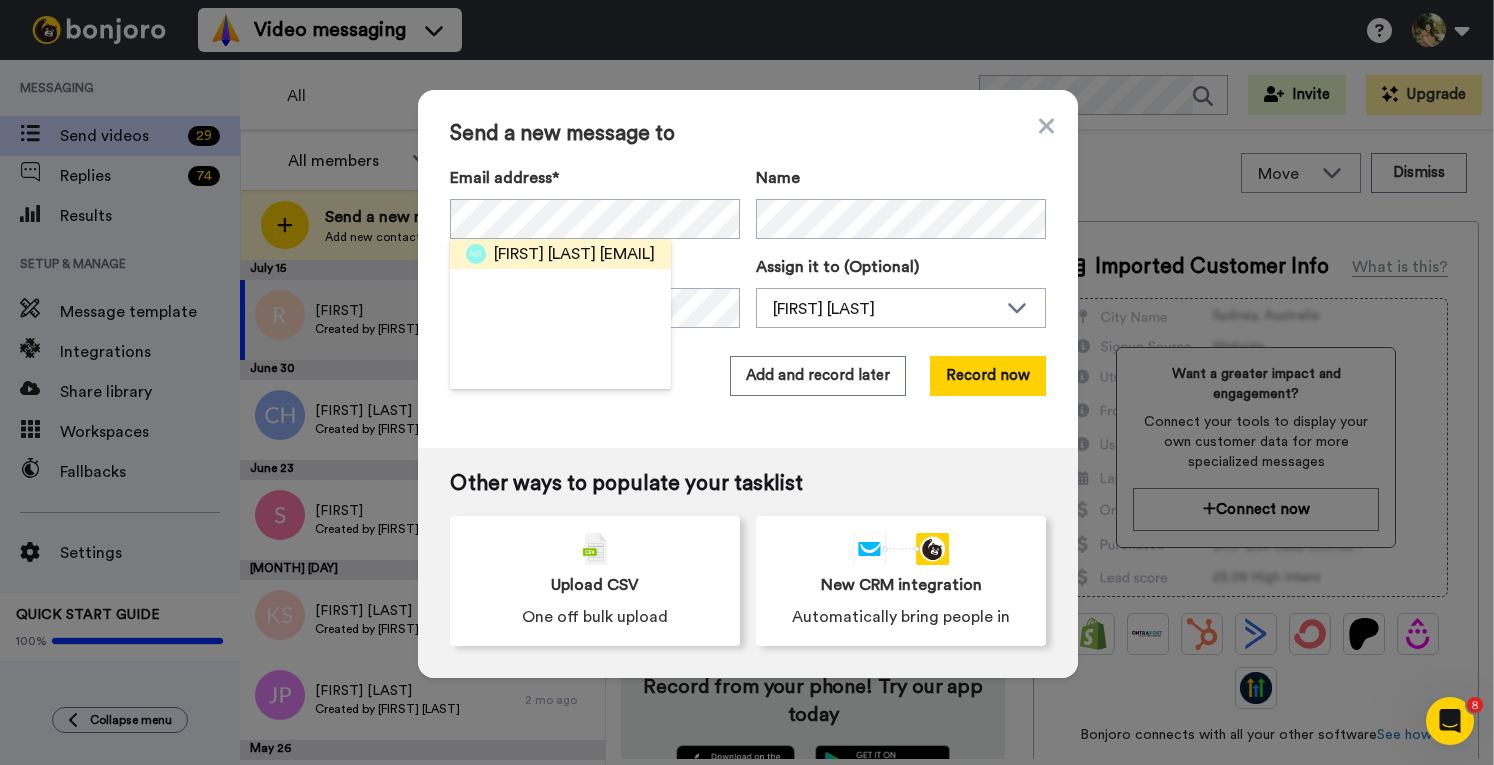 click on "[FIRST] [LAST]" at bounding box center [545, 254] 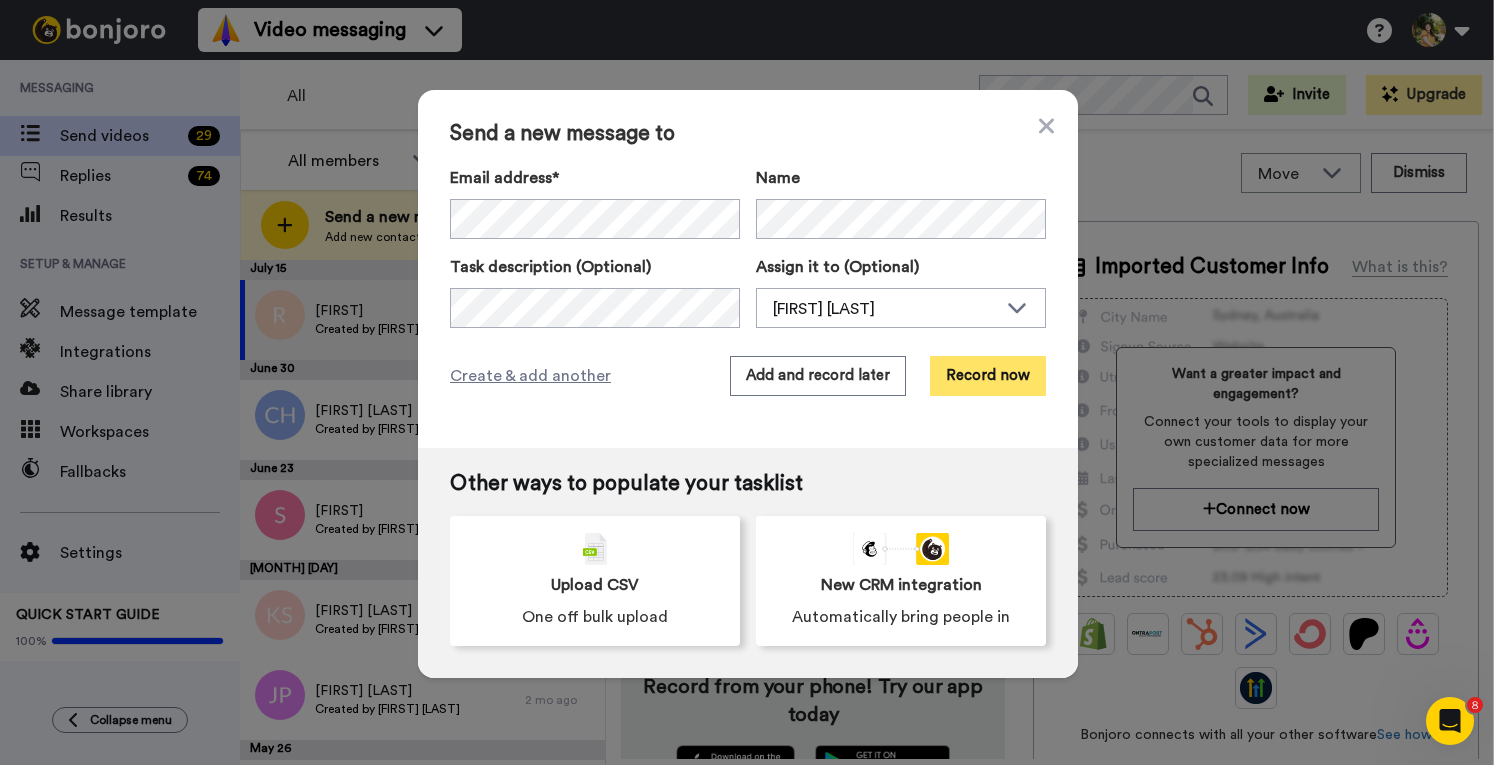 click on "Record now" at bounding box center [988, 376] 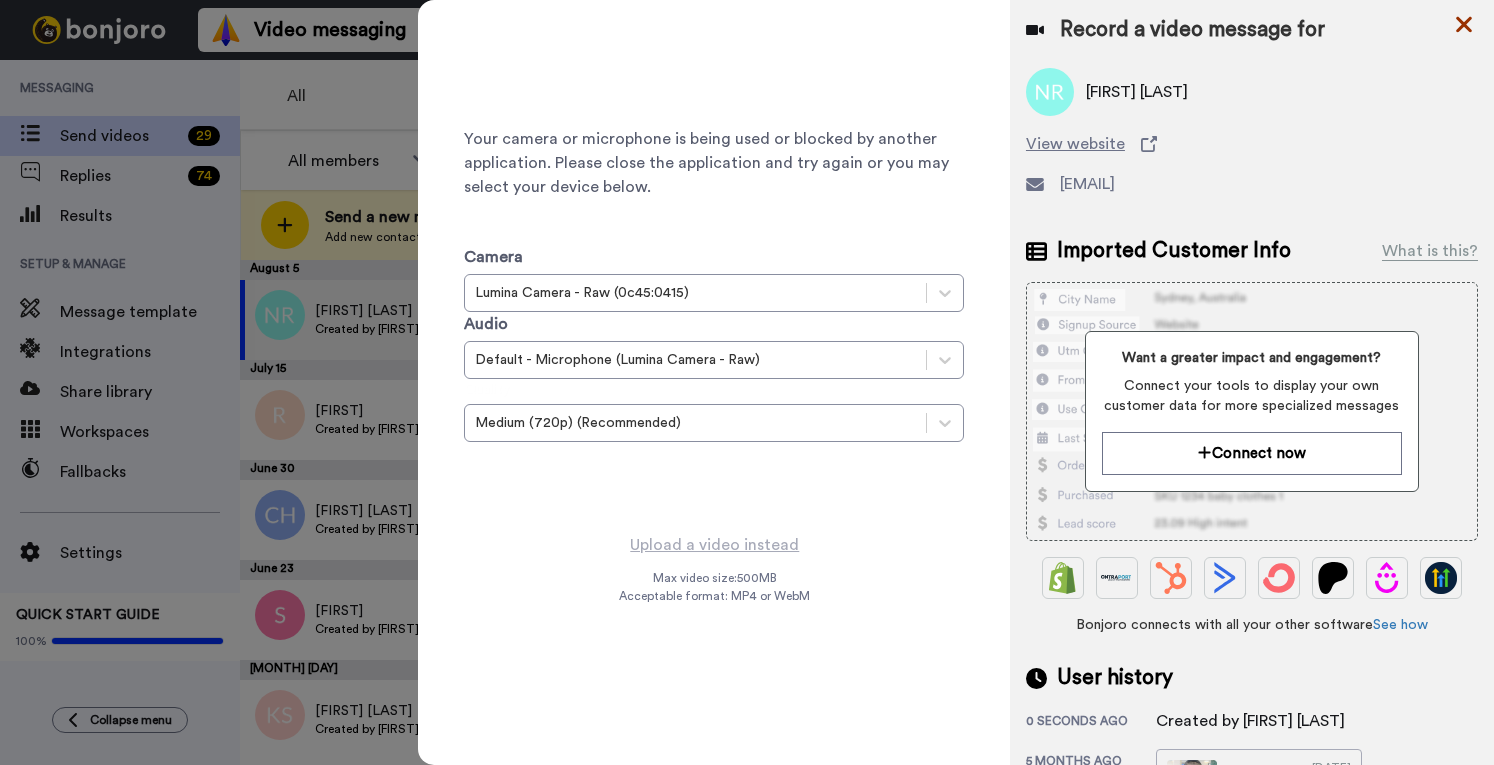 click 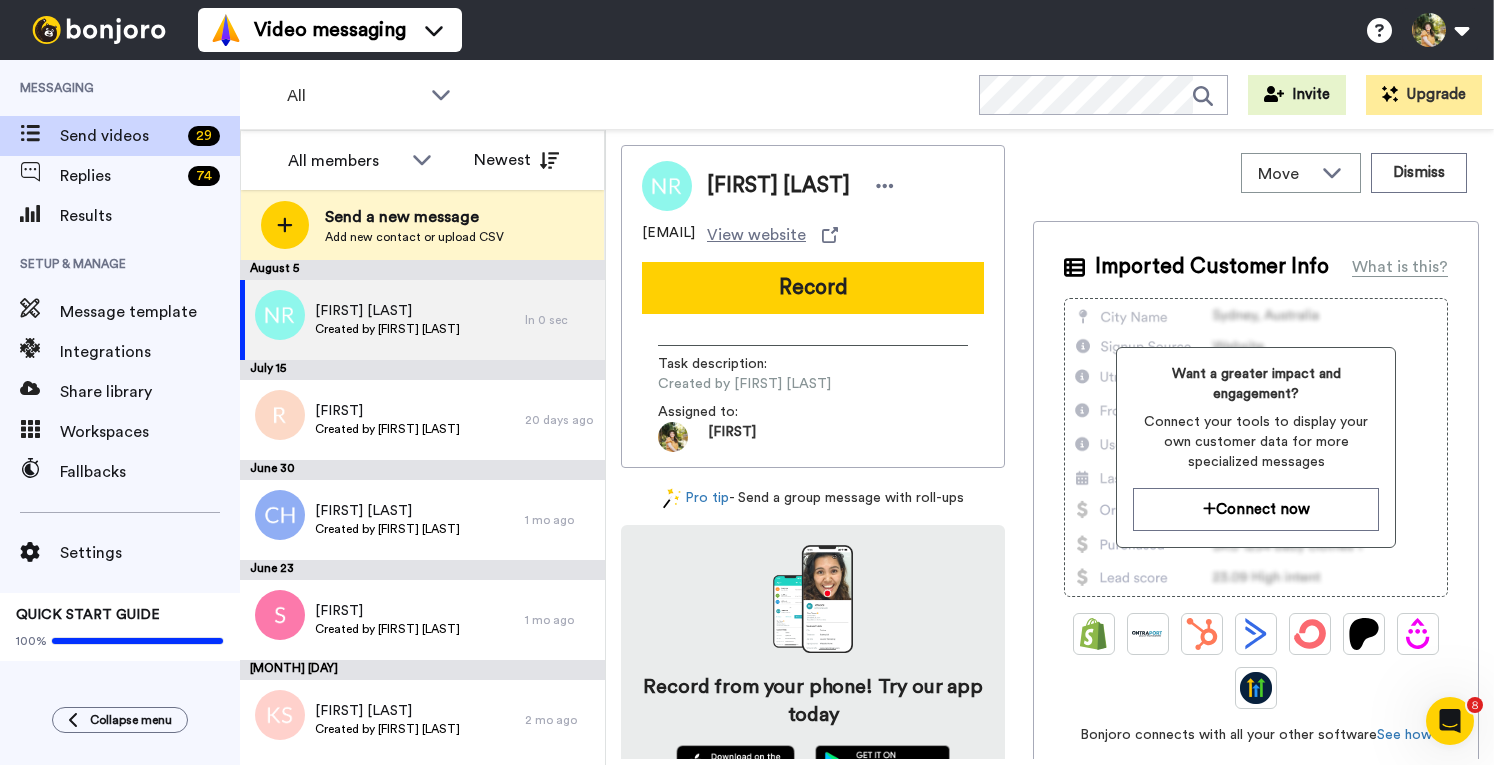 scroll, scrollTop: 0, scrollLeft: 0, axis: both 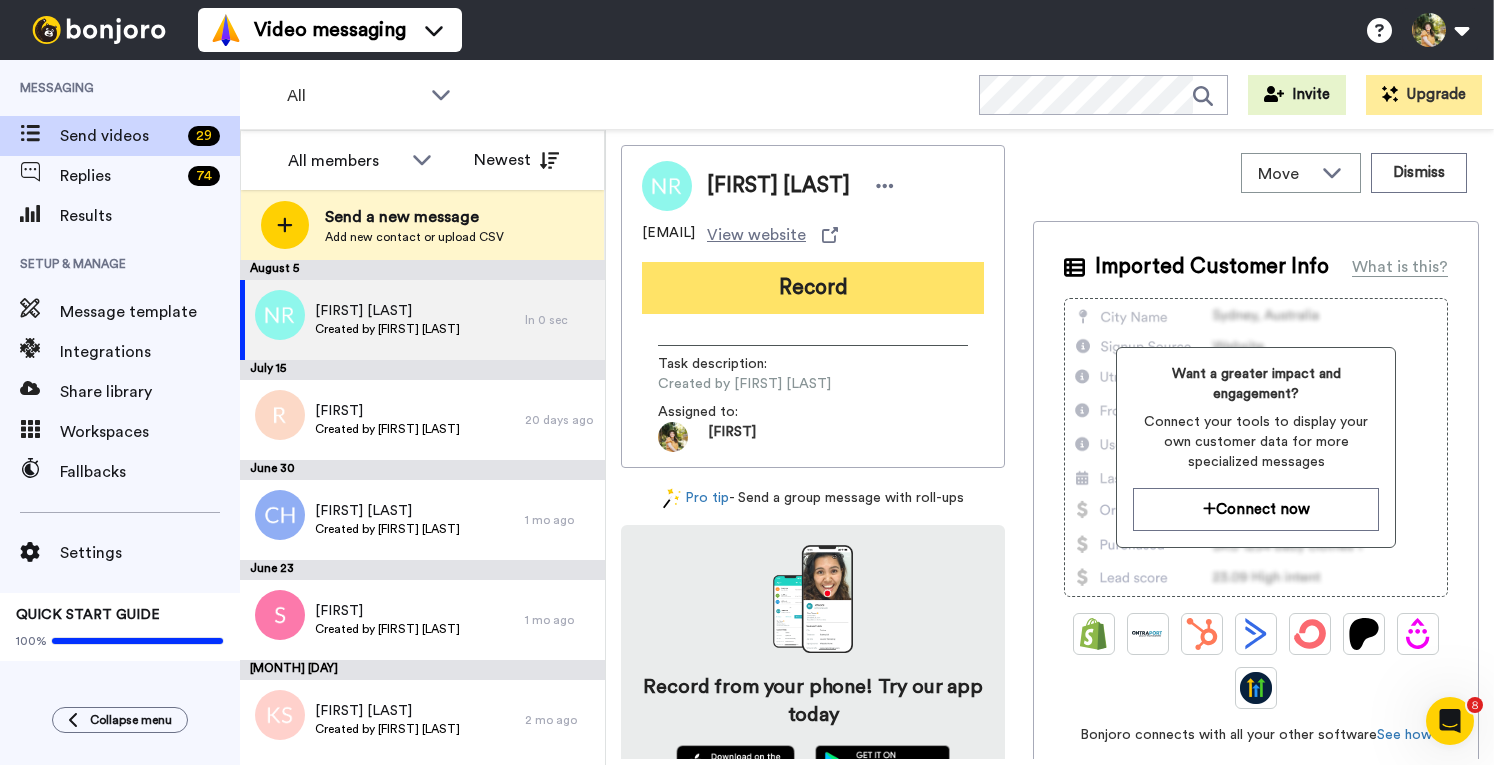 click on "Record" at bounding box center (813, 288) 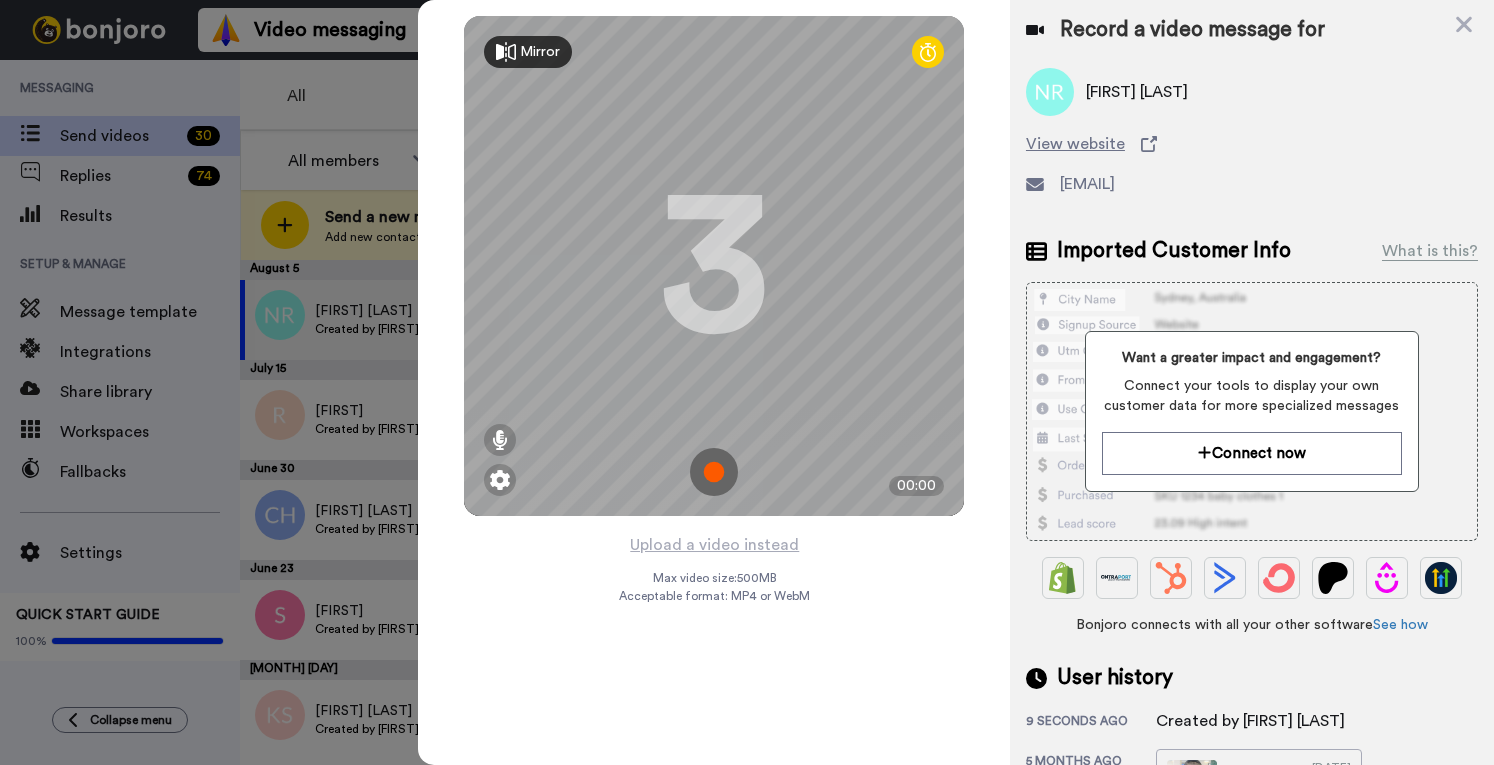 click at bounding box center [714, 472] 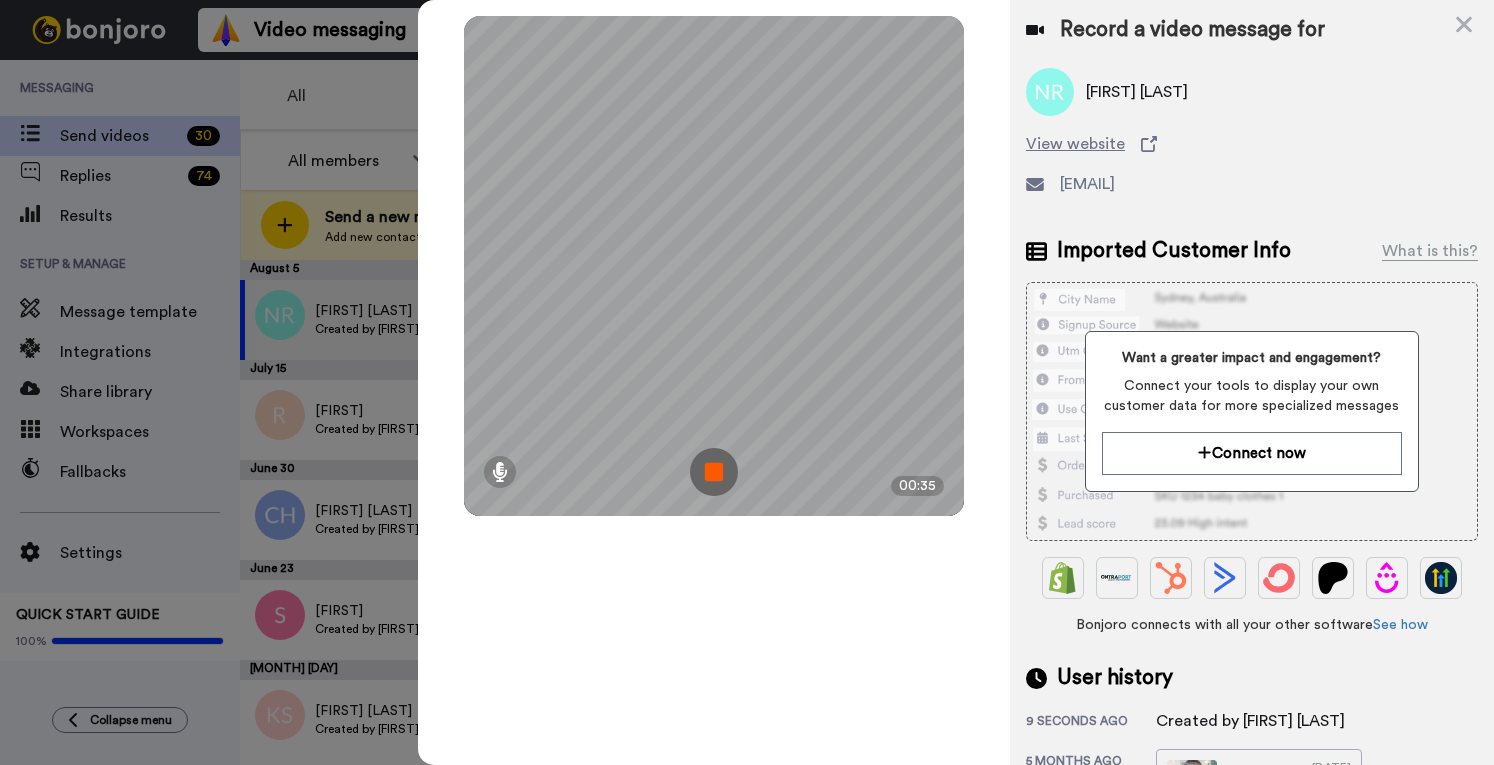 click at bounding box center (714, 472) 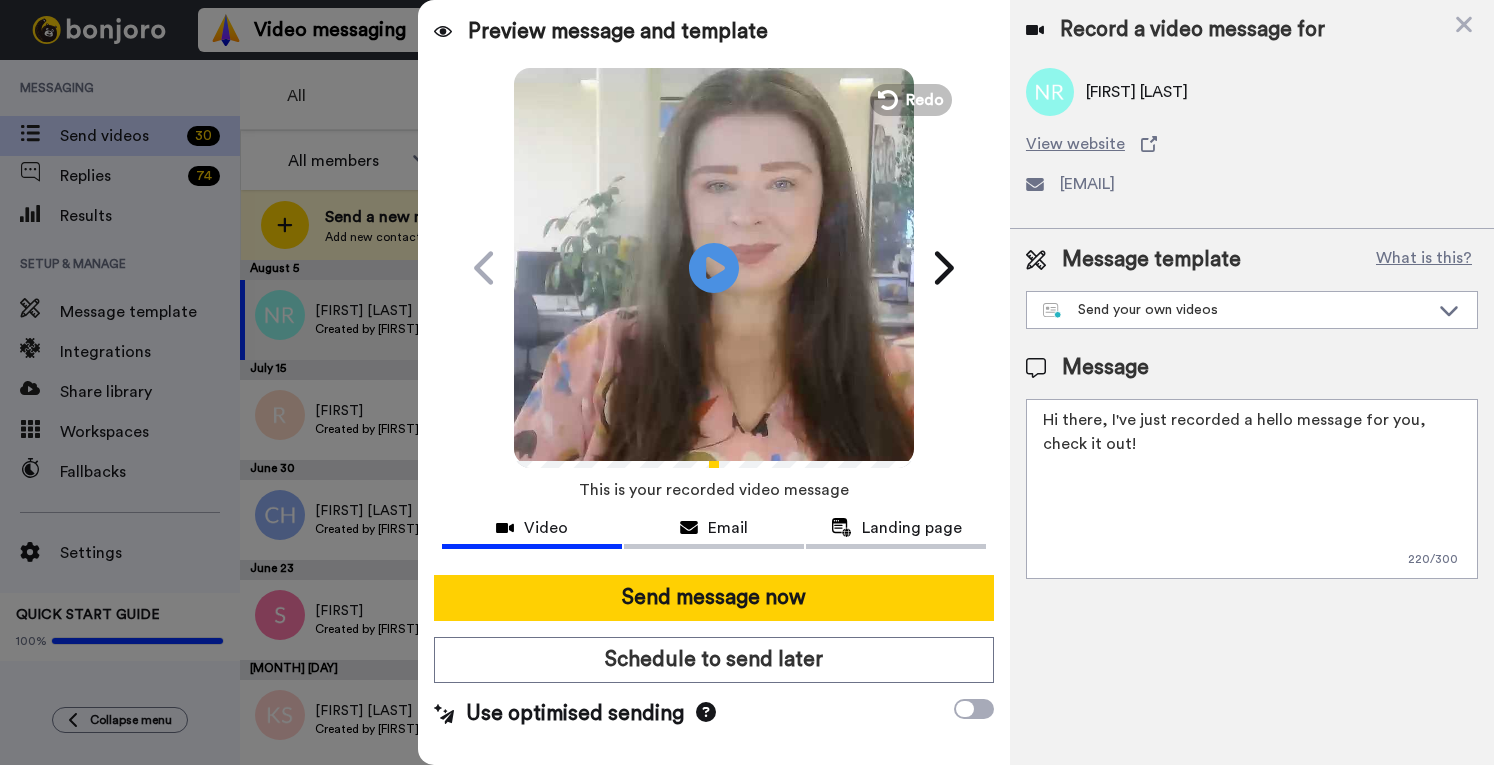drag, startPoint x: 1219, startPoint y: 447, endPoint x: 1205, endPoint y: 422, distance: 28.653097 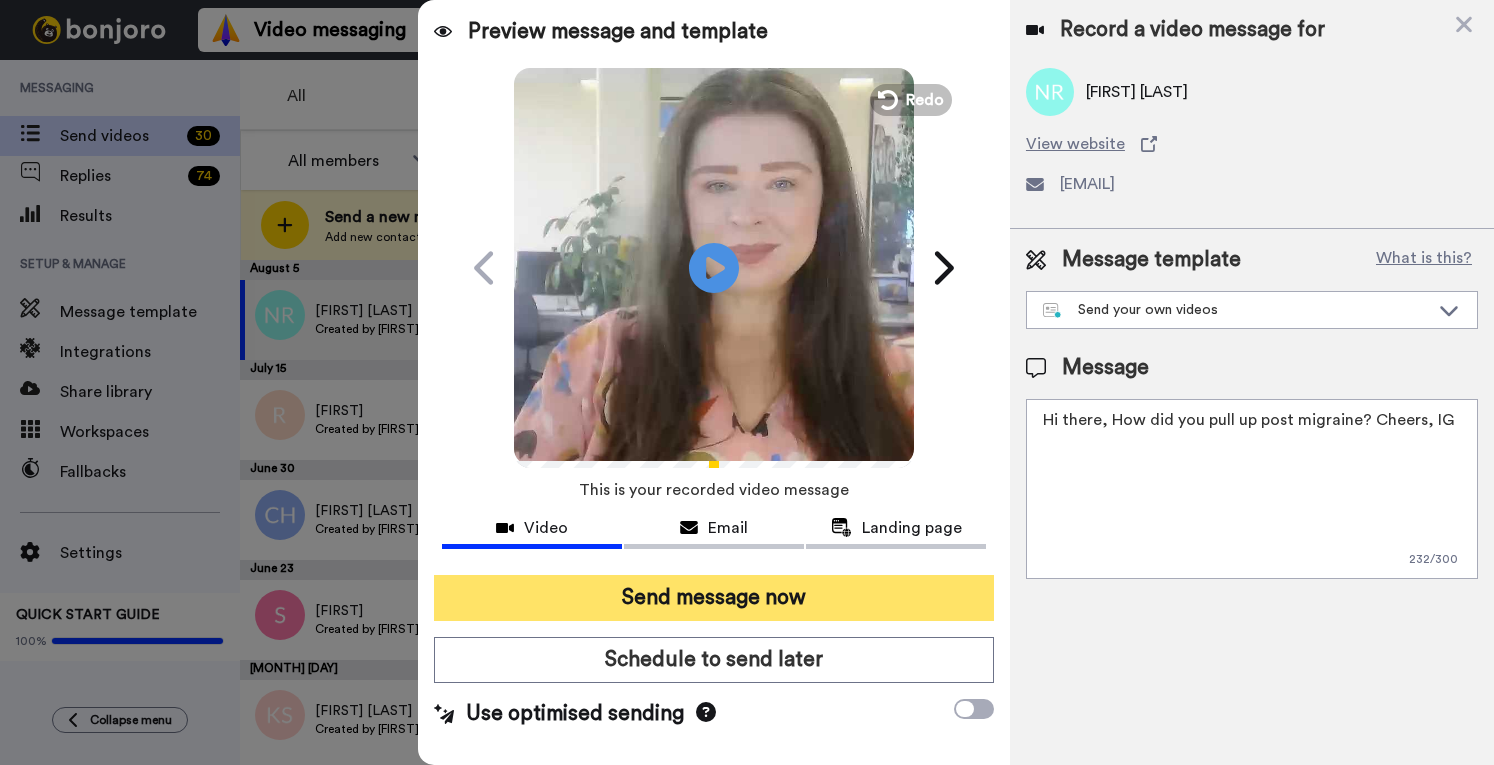 type on "Hi {first_name|there}, How did you pull up post migraine? Cheers, IG" 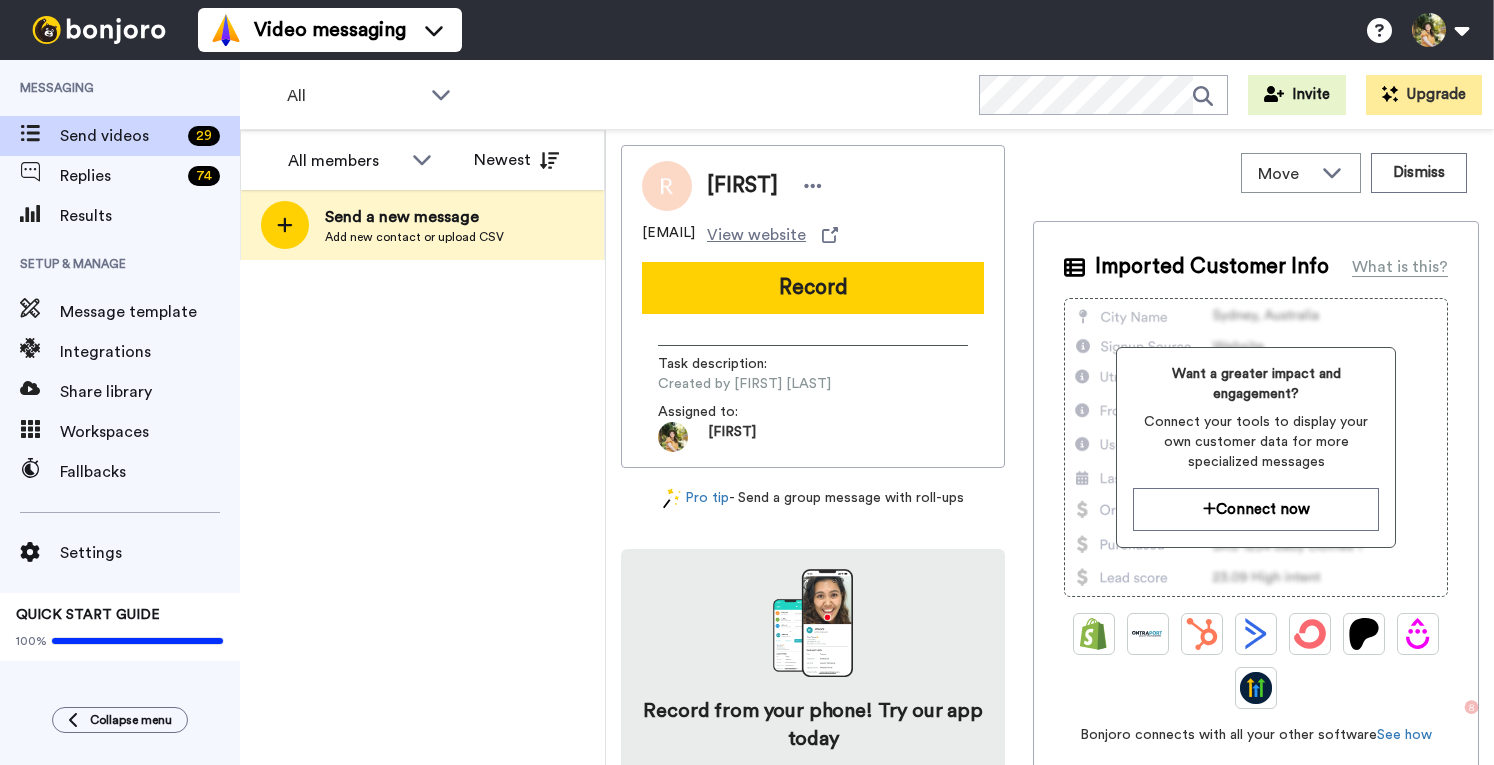scroll, scrollTop: 0, scrollLeft: 0, axis: both 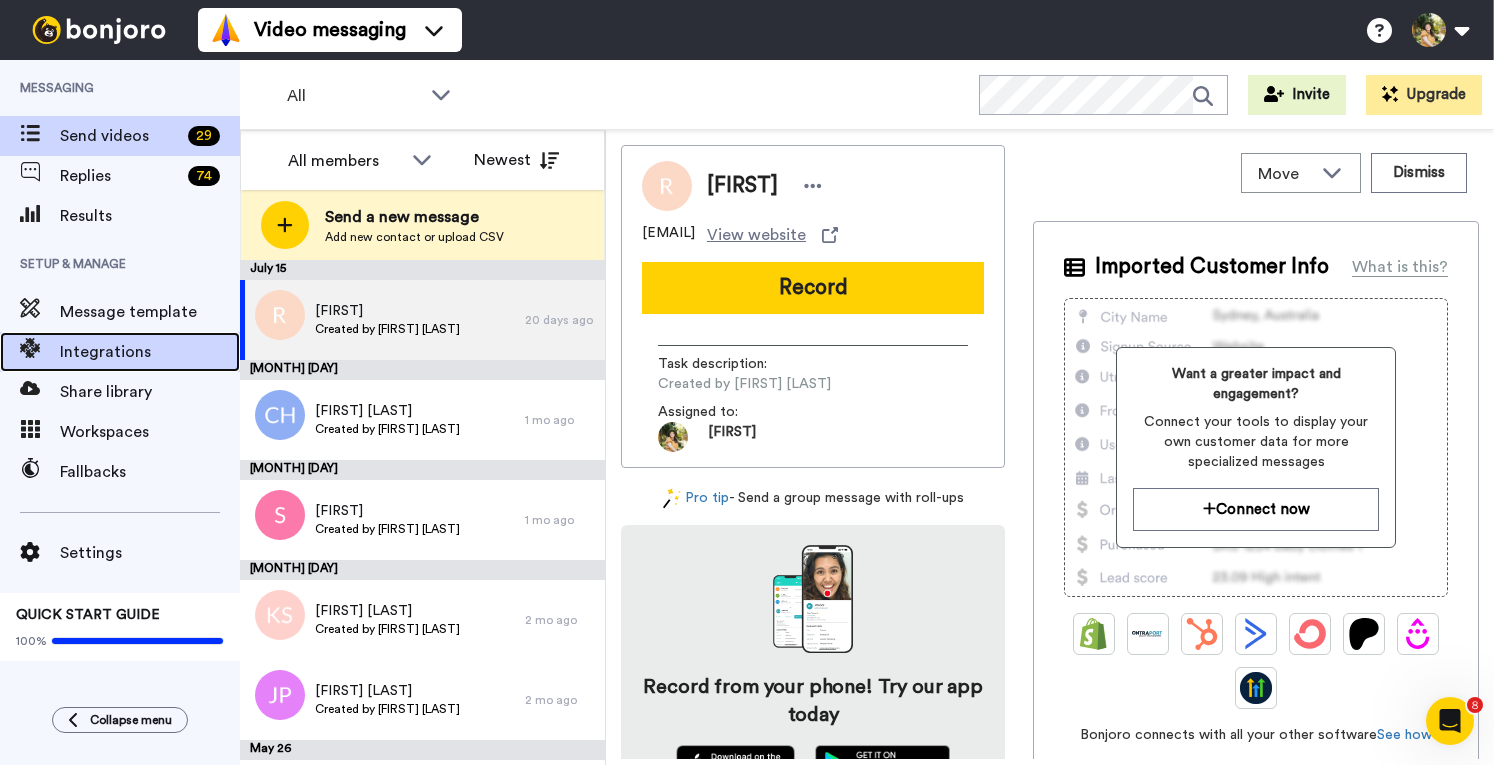click on "Integrations" at bounding box center (150, 352) 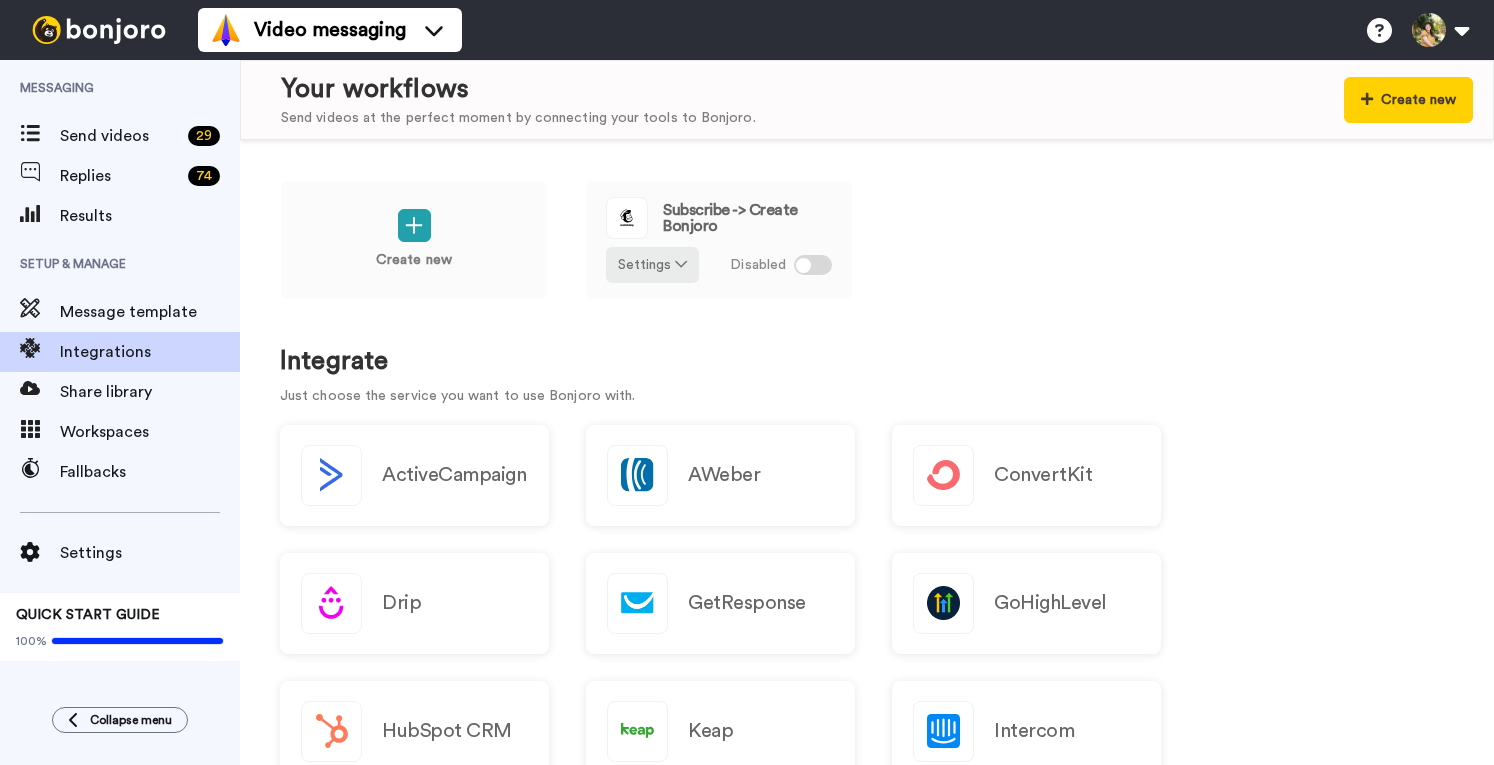 scroll, scrollTop: 0, scrollLeft: 0, axis: both 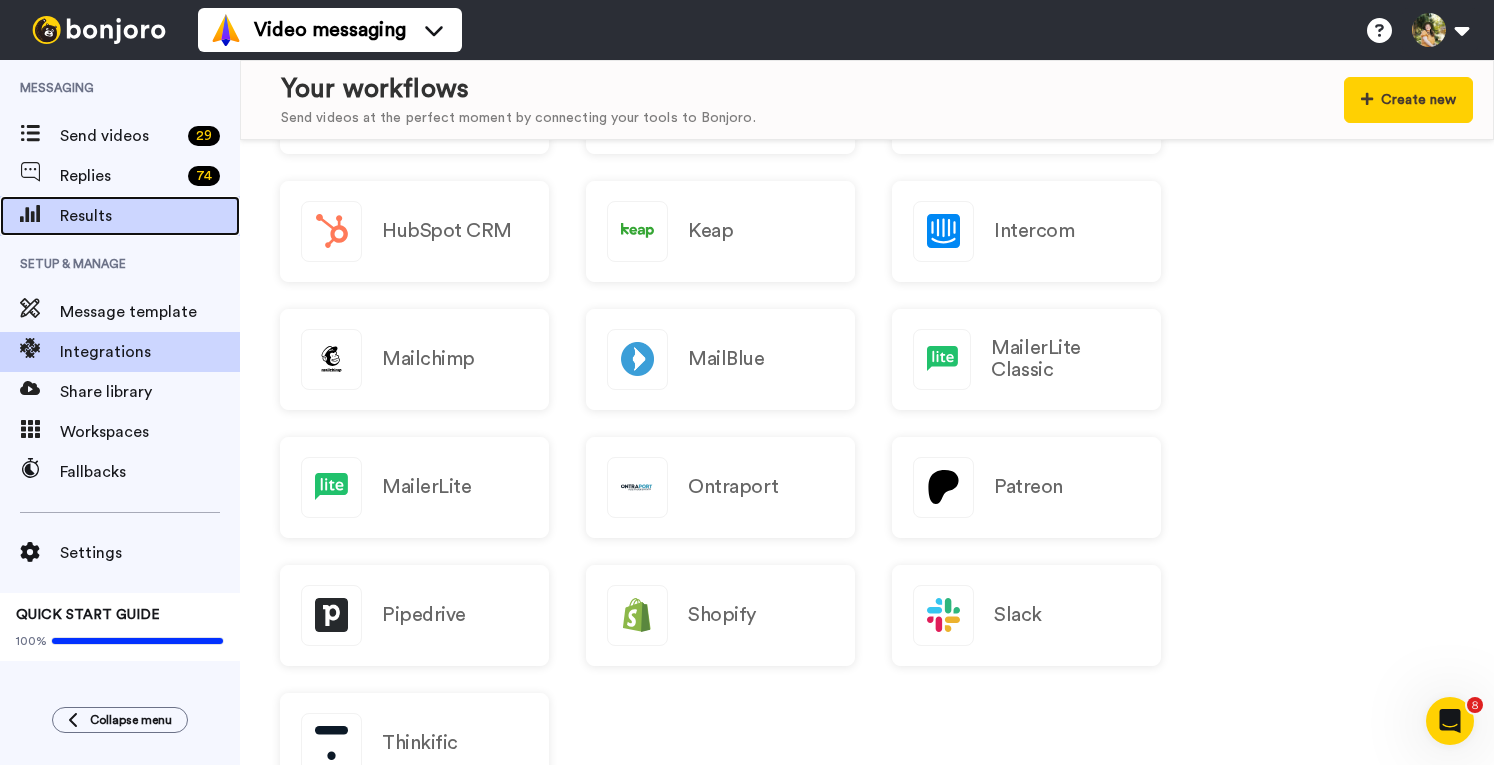 click on "Results" at bounding box center [120, 216] 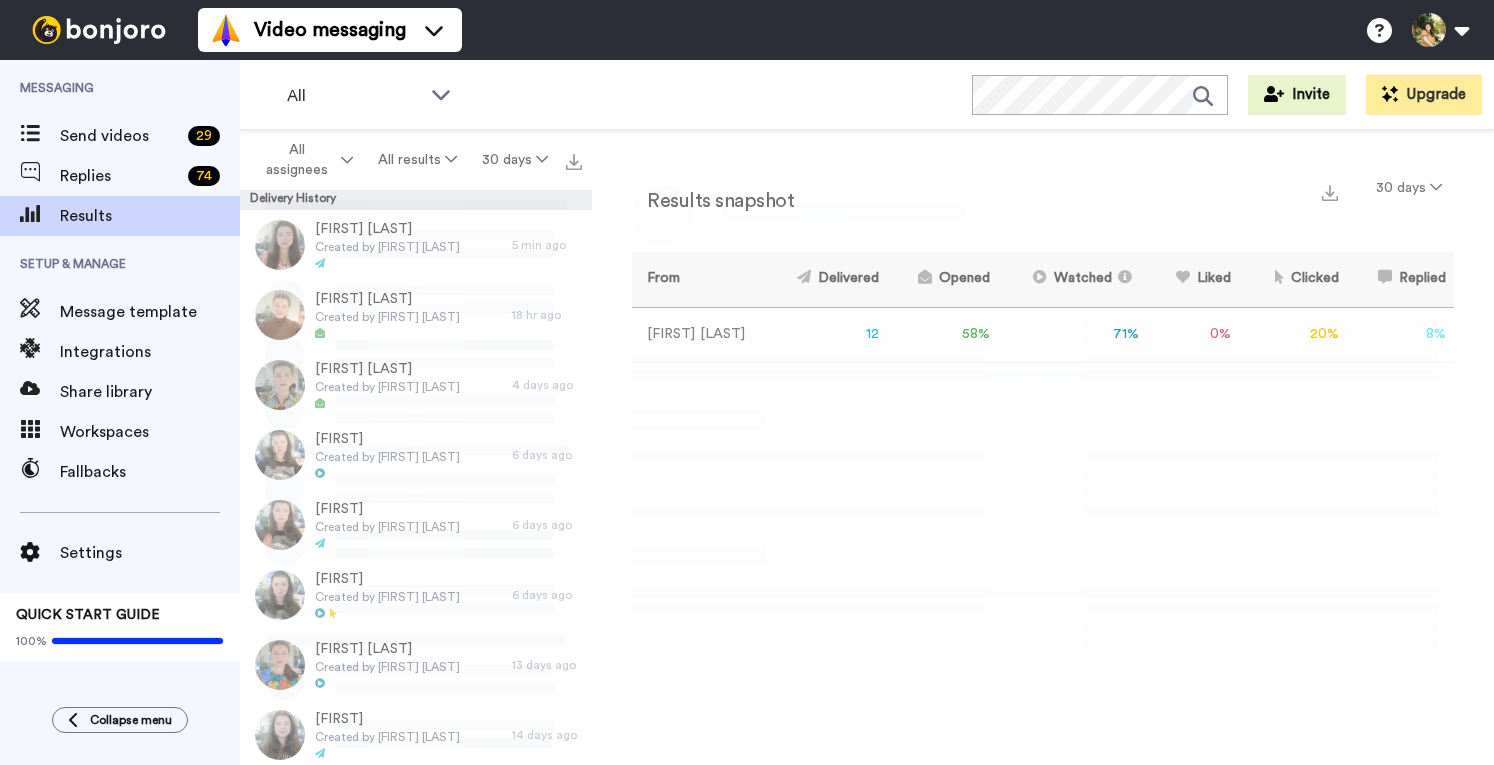 scroll, scrollTop: 0, scrollLeft: 0, axis: both 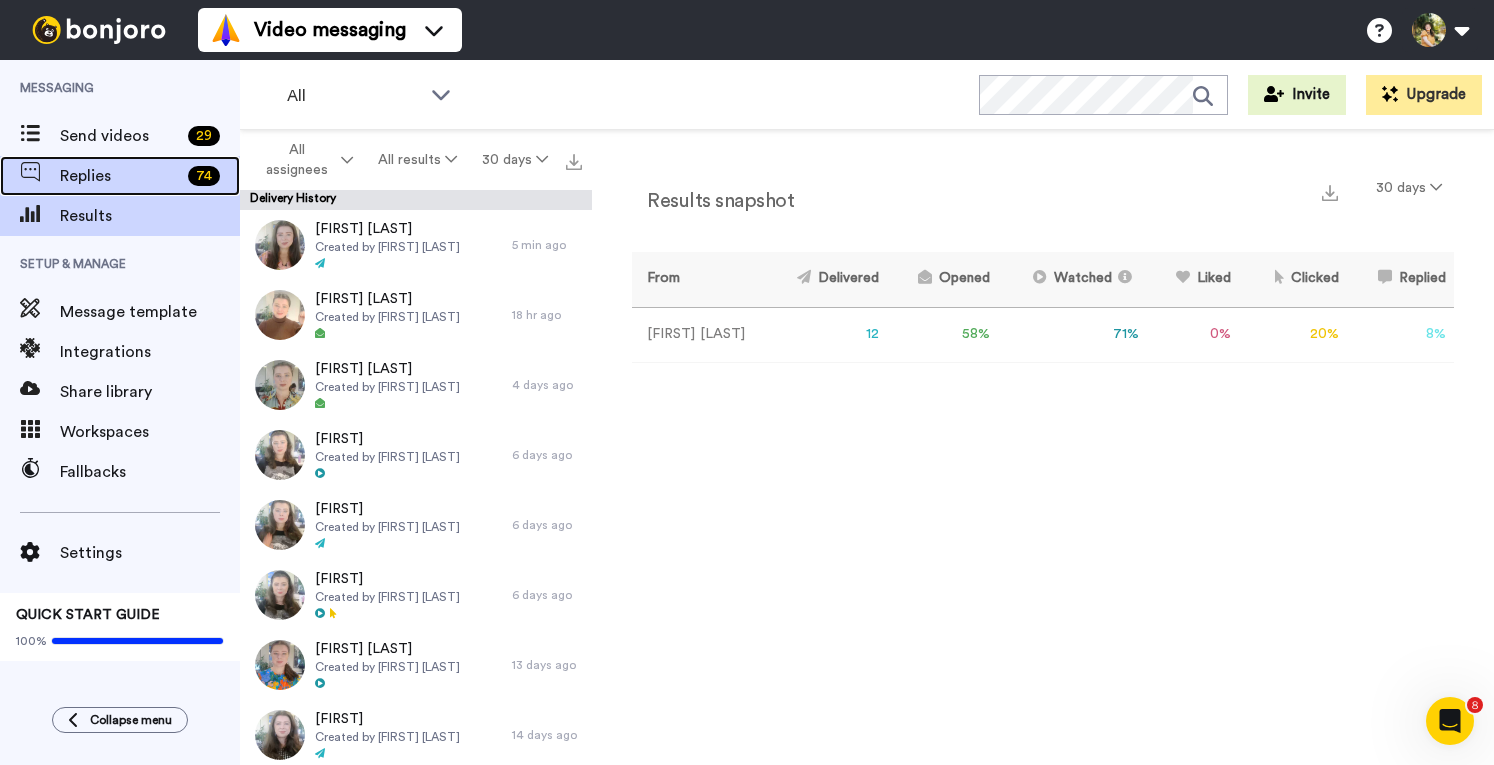 click on "Replies" at bounding box center [120, 176] 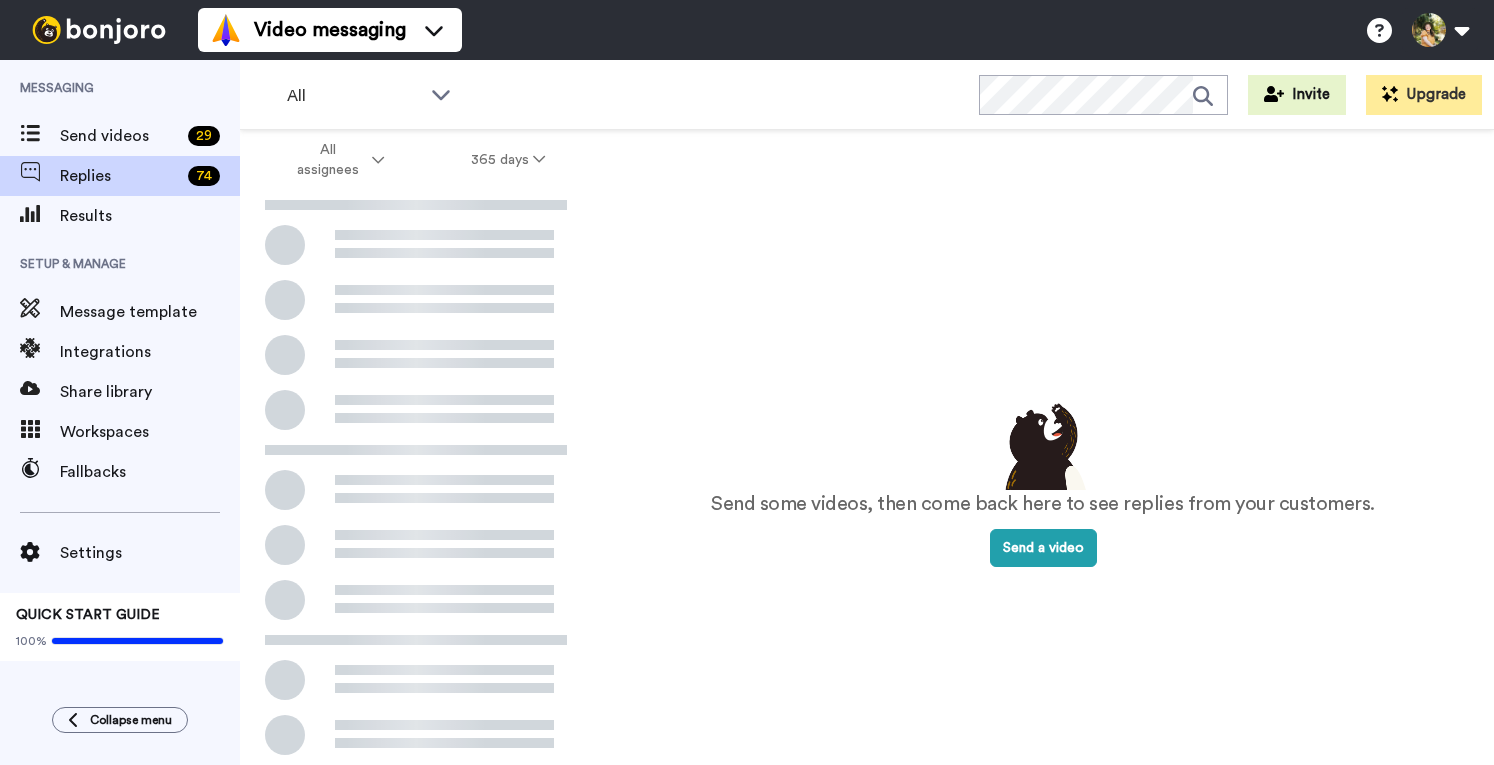 scroll, scrollTop: 0, scrollLeft: 0, axis: both 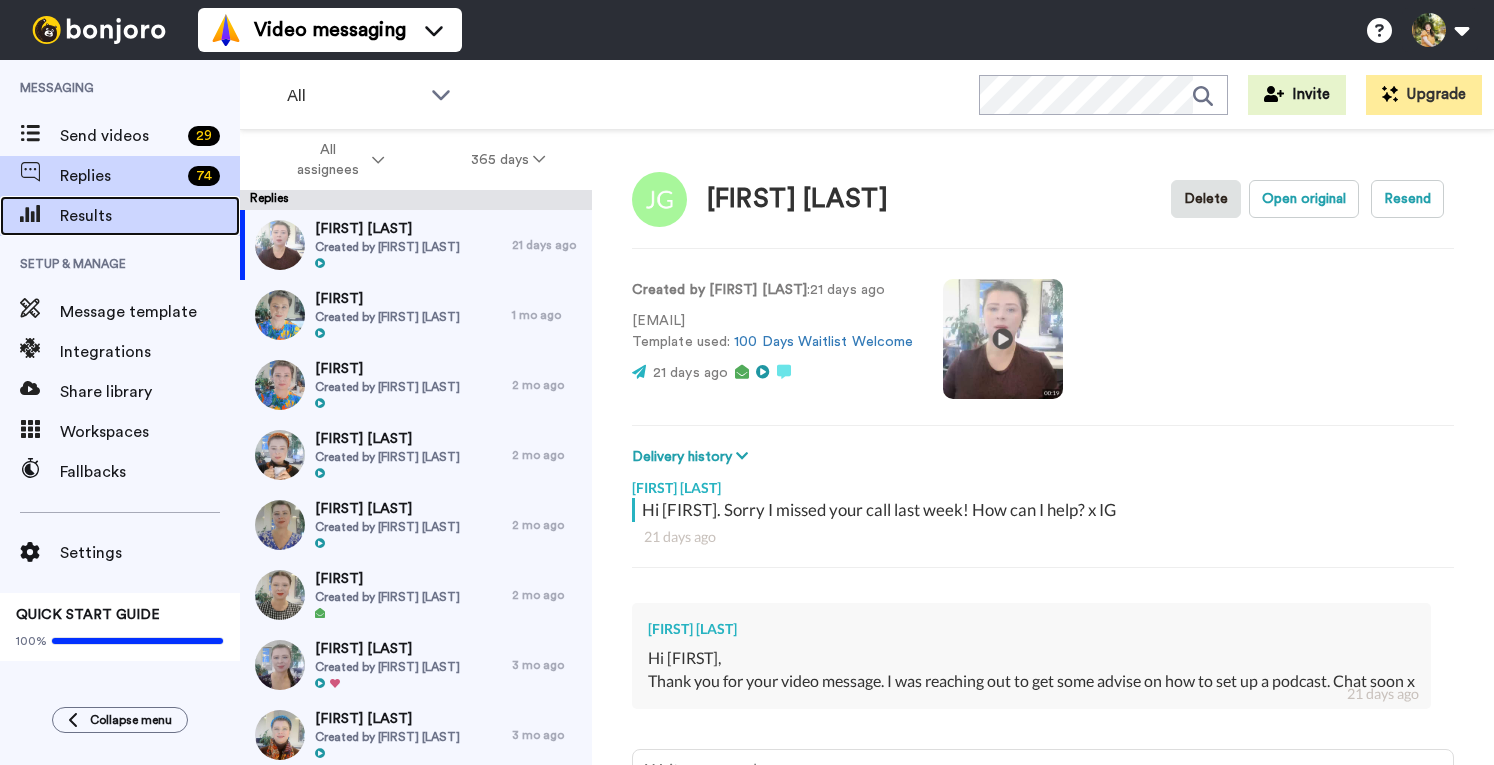 click on "Results" at bounding box center (150, 216) 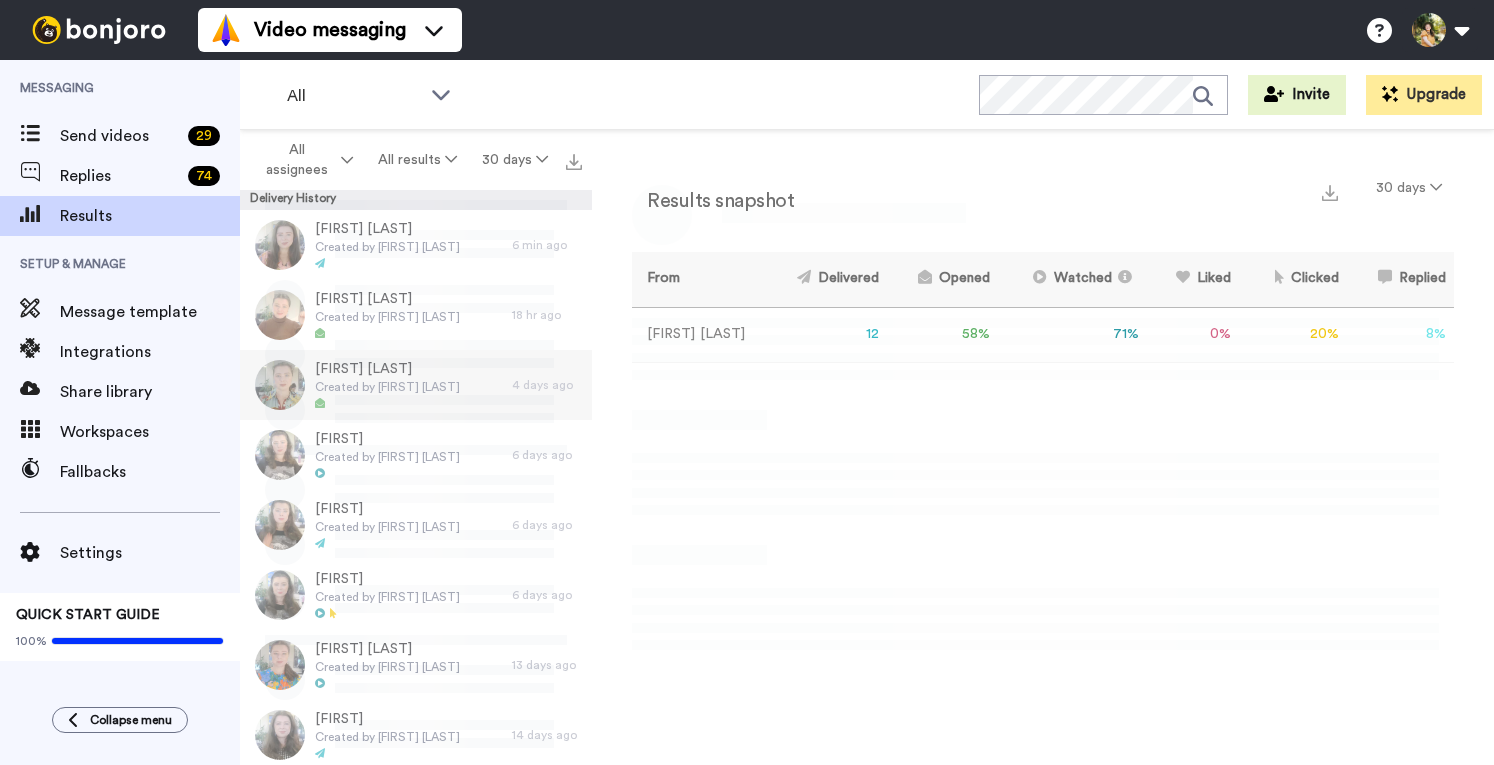scroll, scrollTop: 0, scrollLeft: 0, axis: both 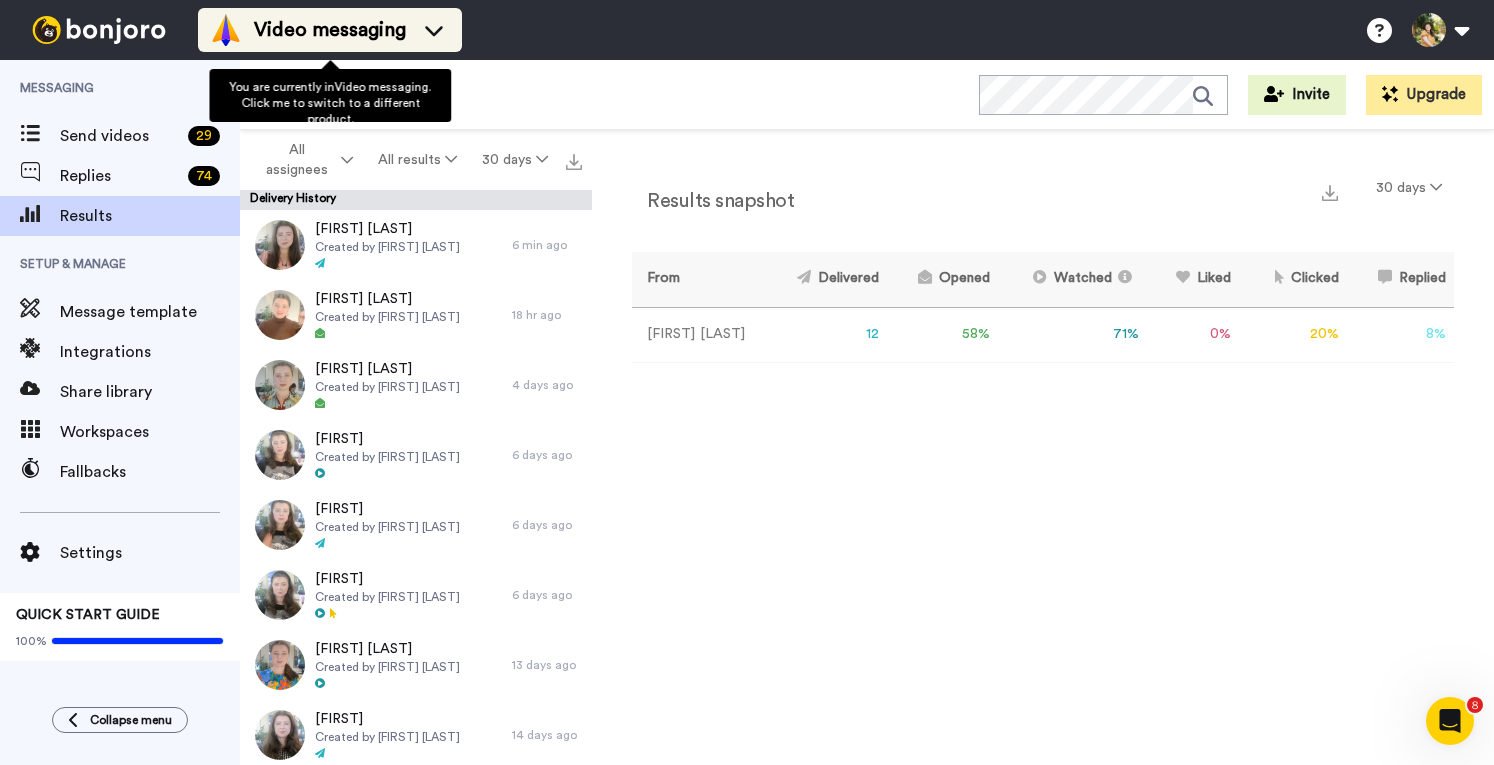 click on "Video messaging" at bounding box center (330, 30) 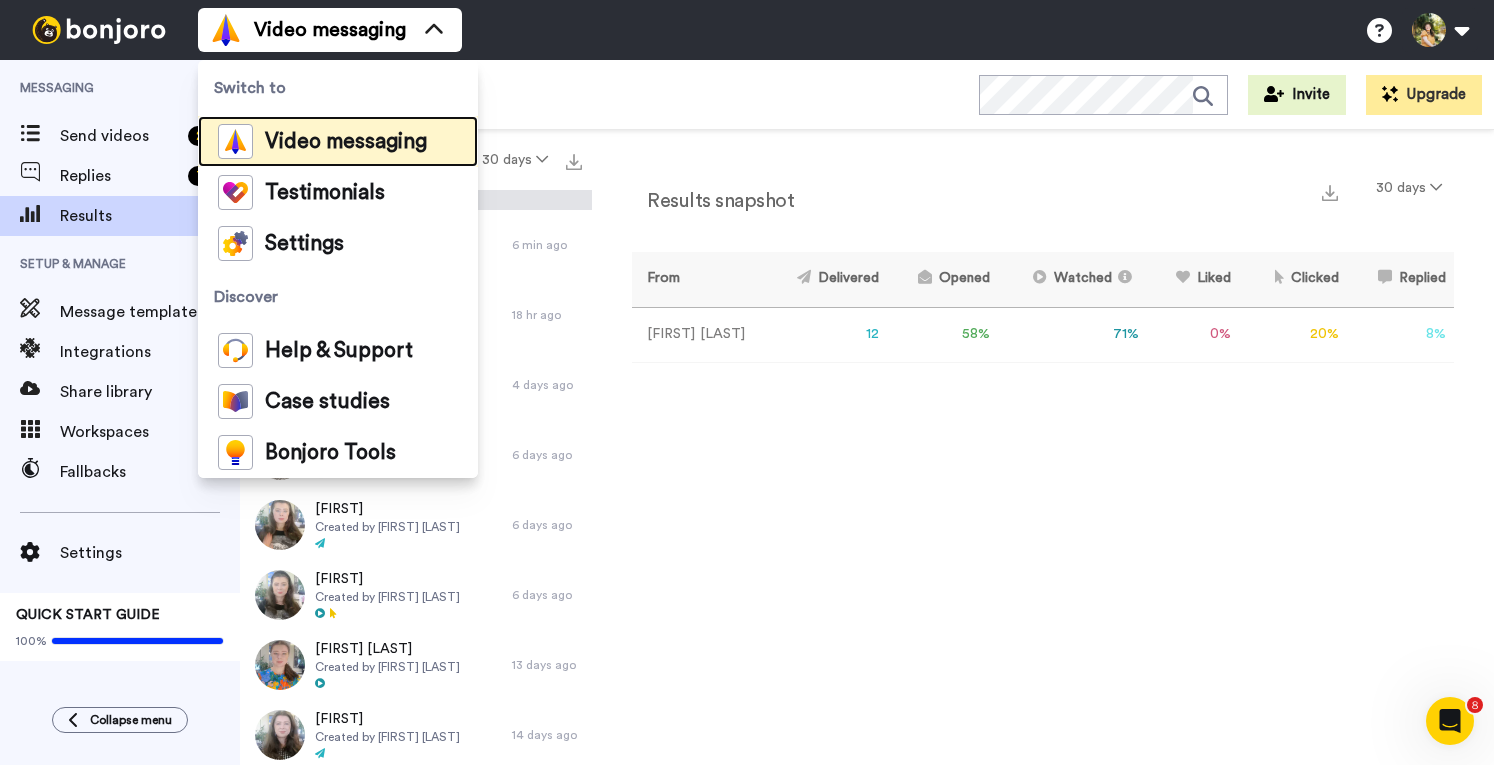 click on "Video messaging" at bounding box center [346, 142] 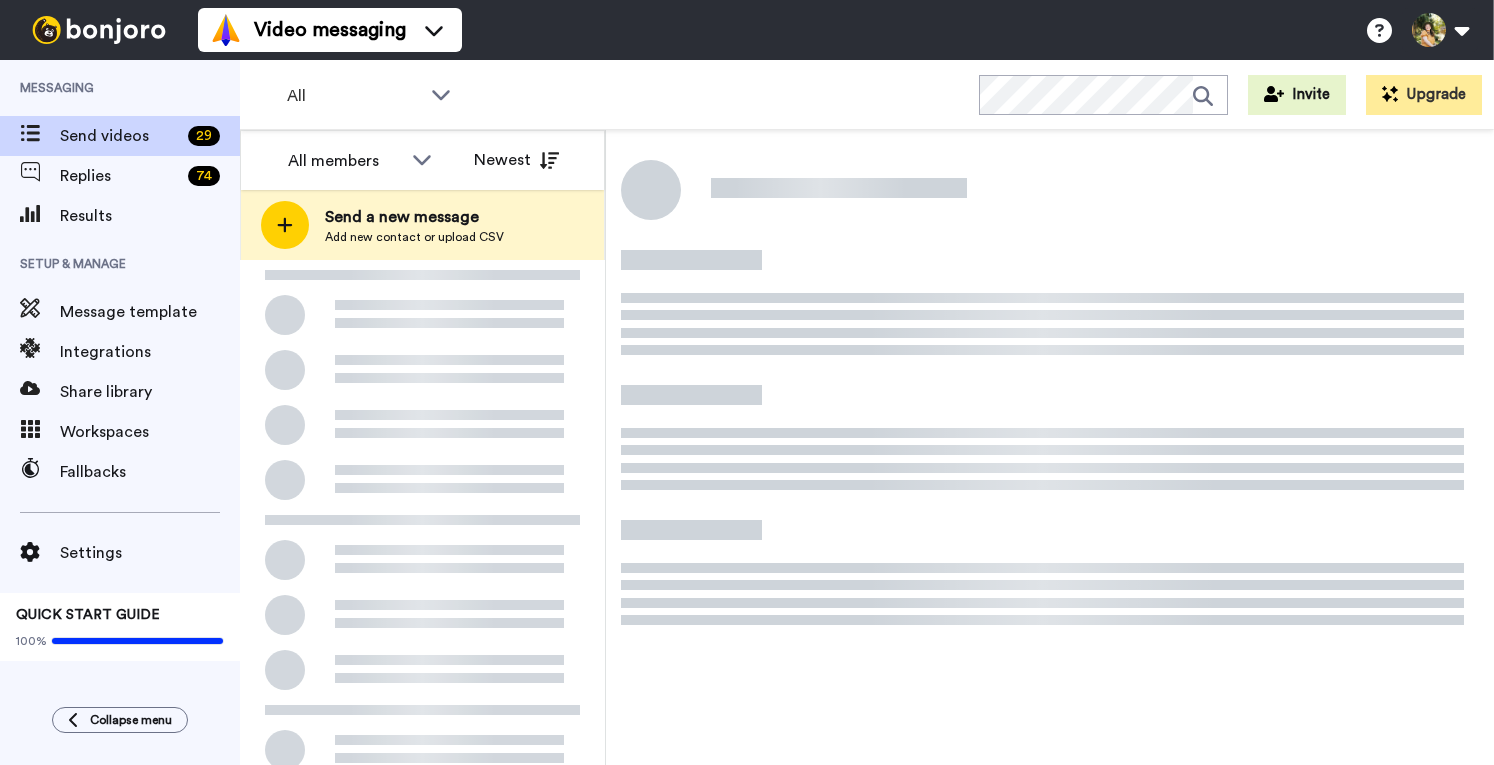 scroll, scrollTop: 0, scrollLeft: 0, axis: both 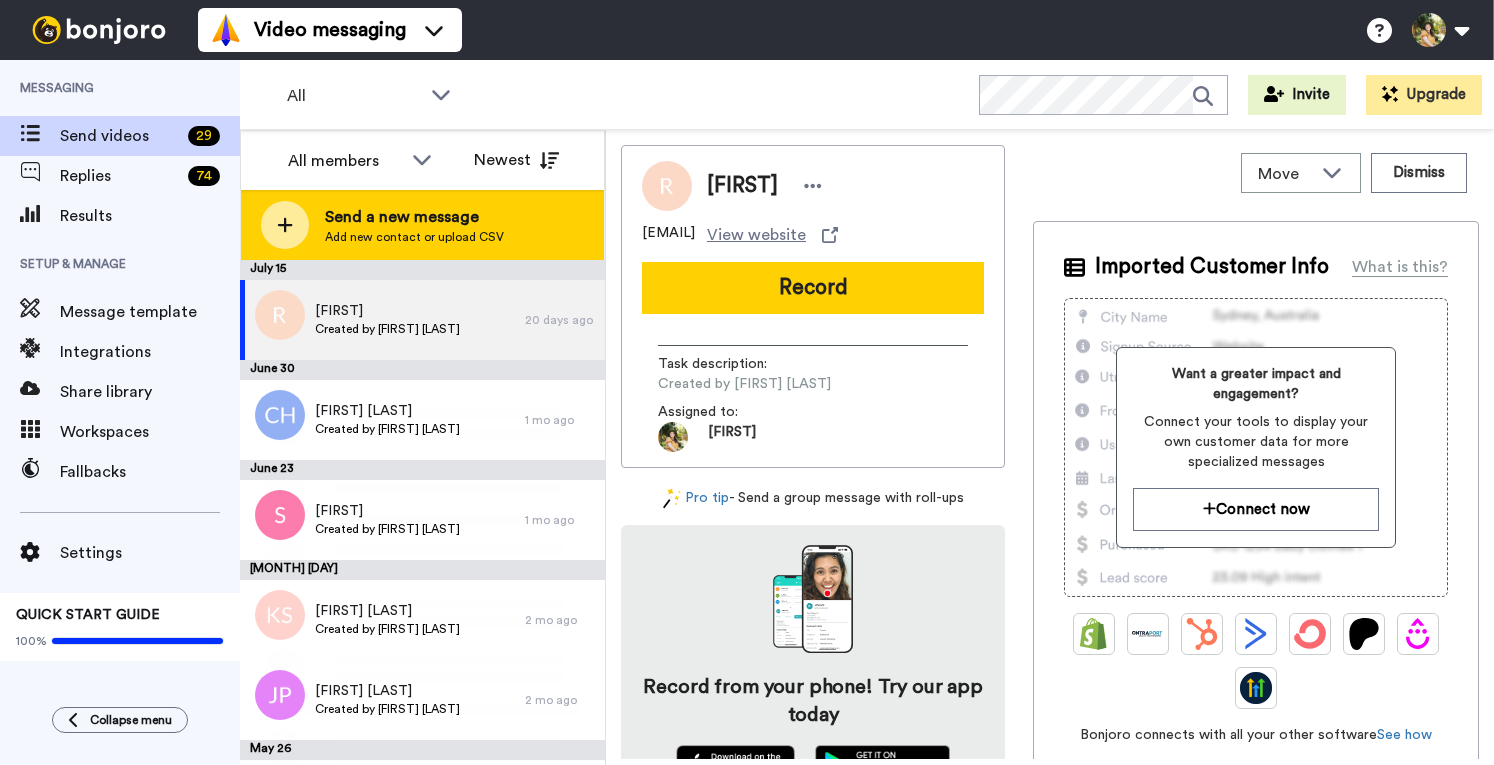click on "Add new contact or upload CSV" at bounding box center [414, 237] 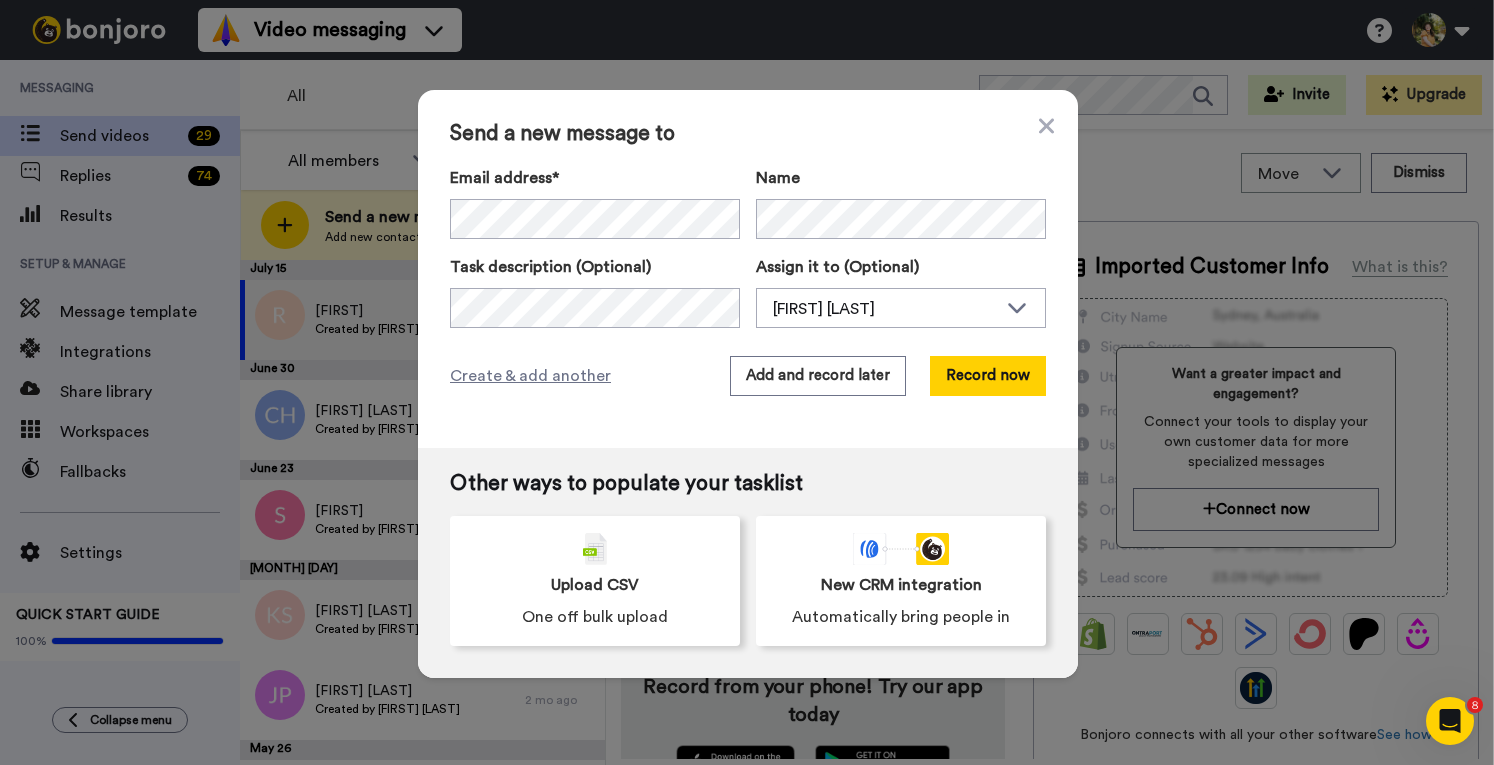 scroll, scrollTop: 0, scrollLeft: 0, axis: both 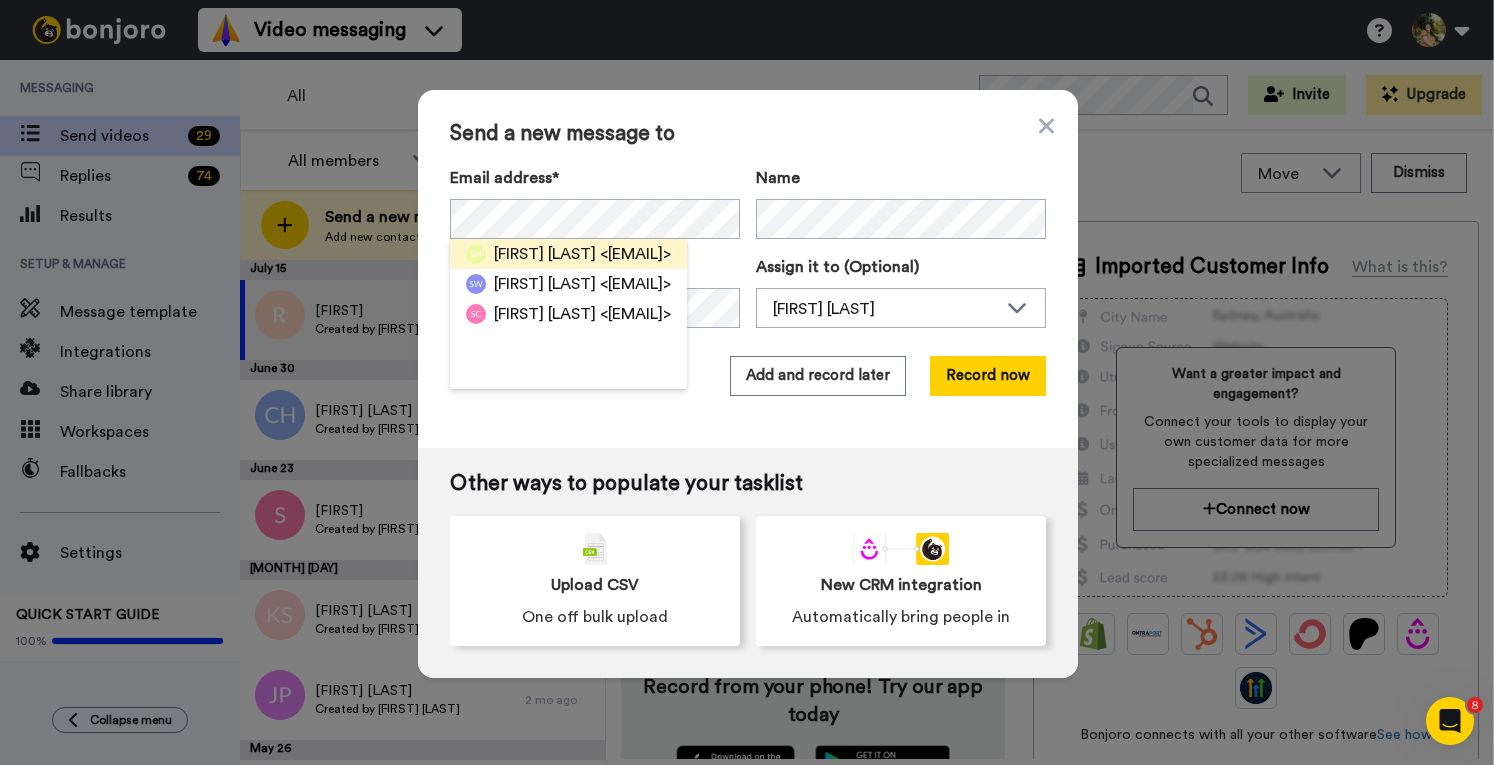 click on "<[EMAIL]>" at bounding box center [635, 254] 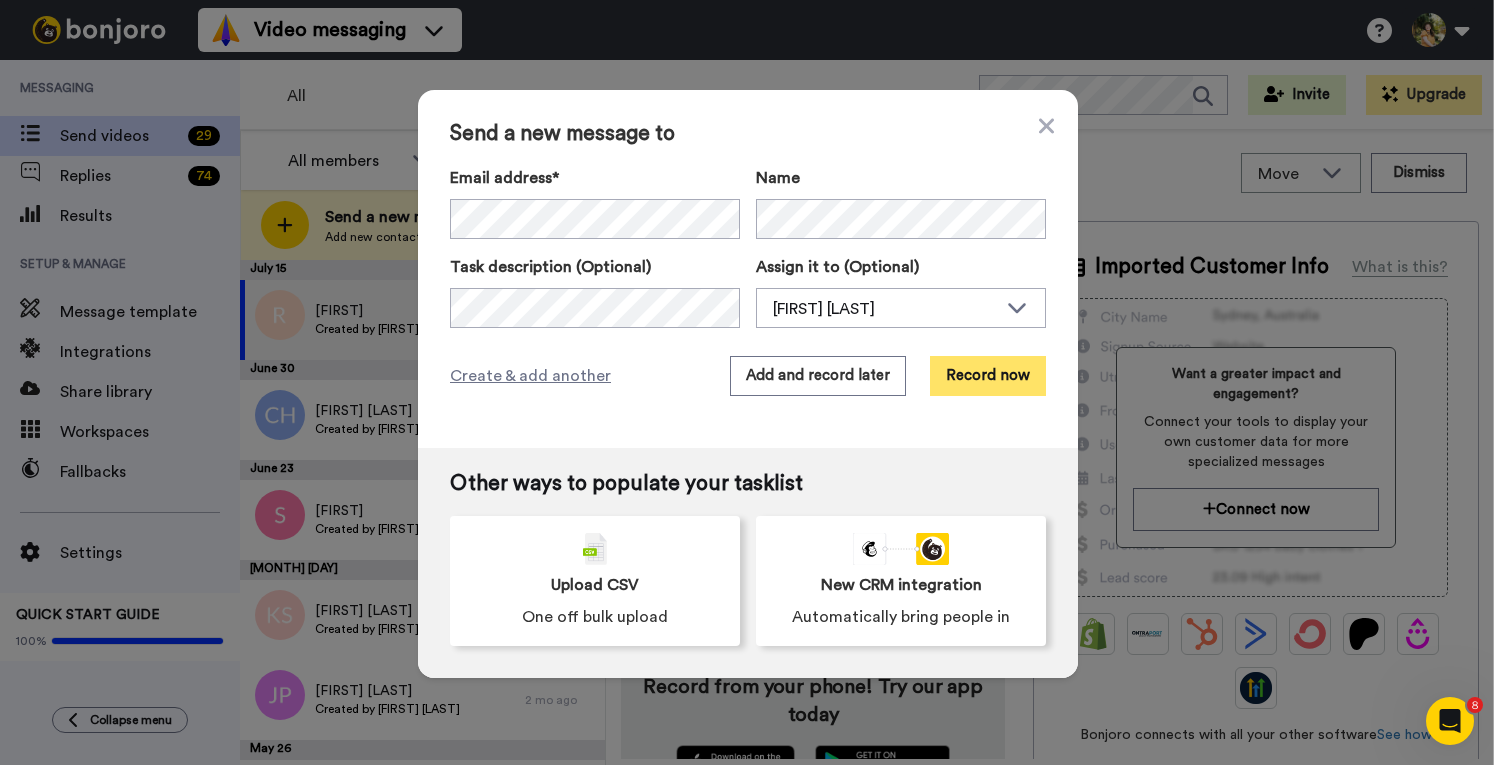 click on "Record now" at bounding box center [988, 376] 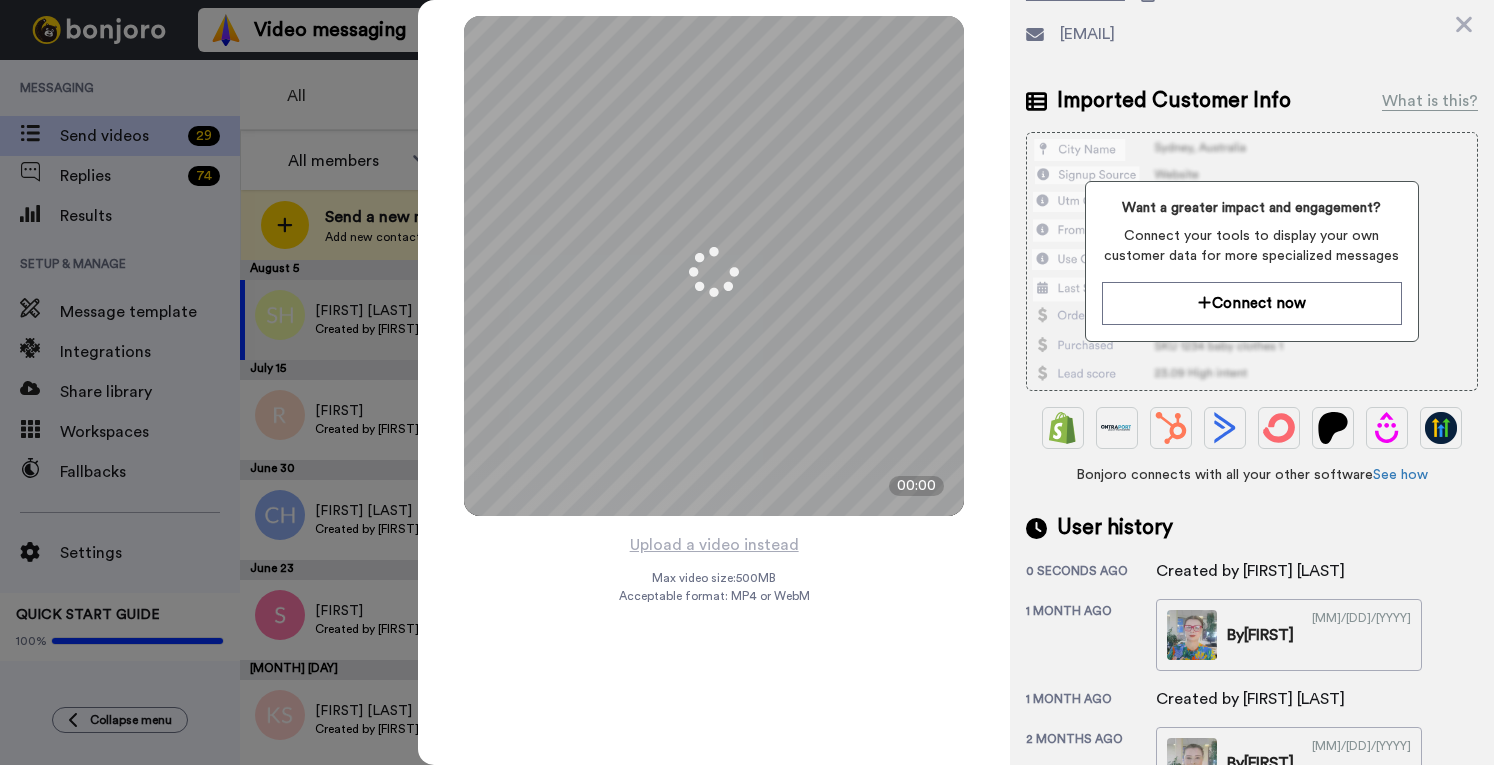 scroll, scrollTop: 200, scrollLeft: 0, axis: vertical 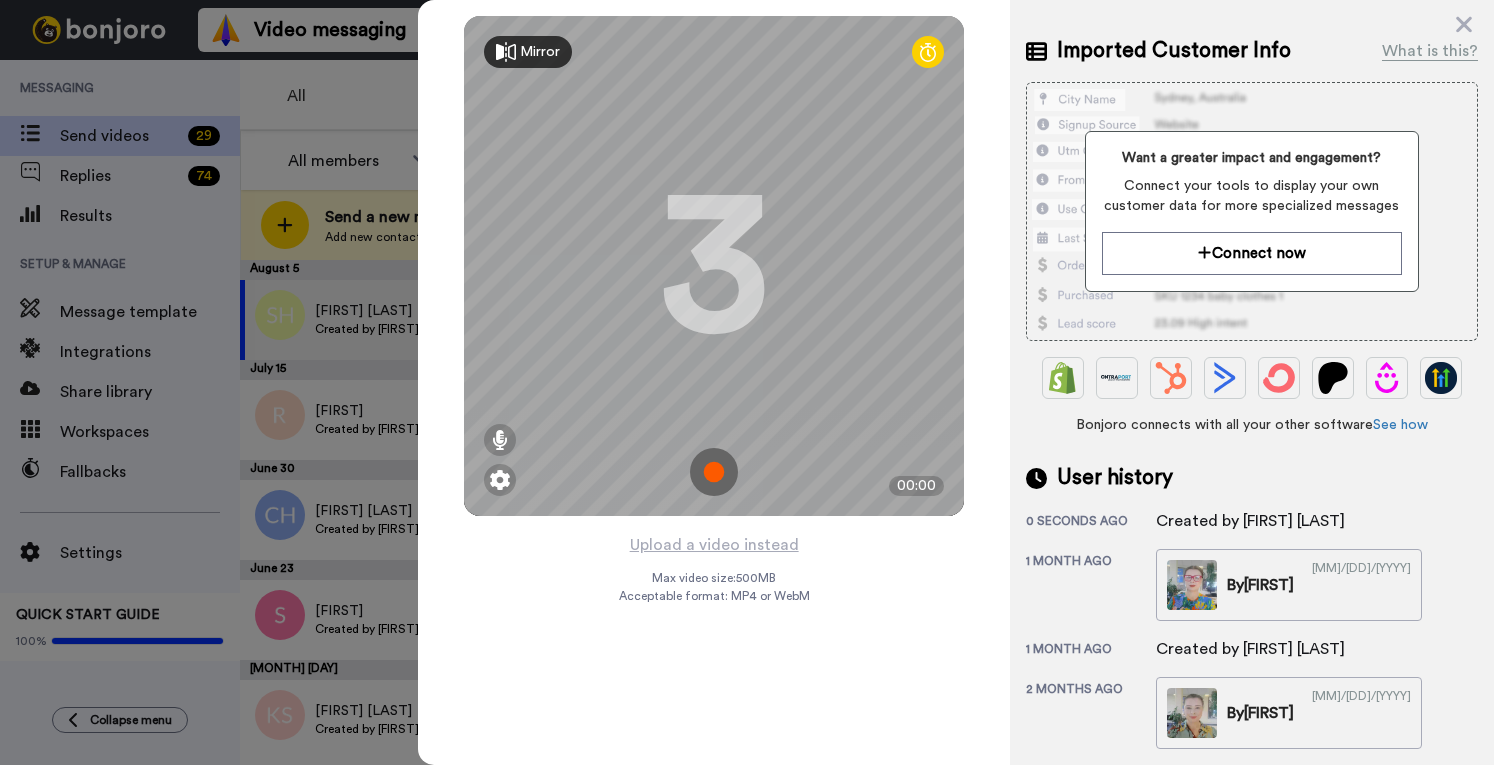 click at bounding box center (714, 472) 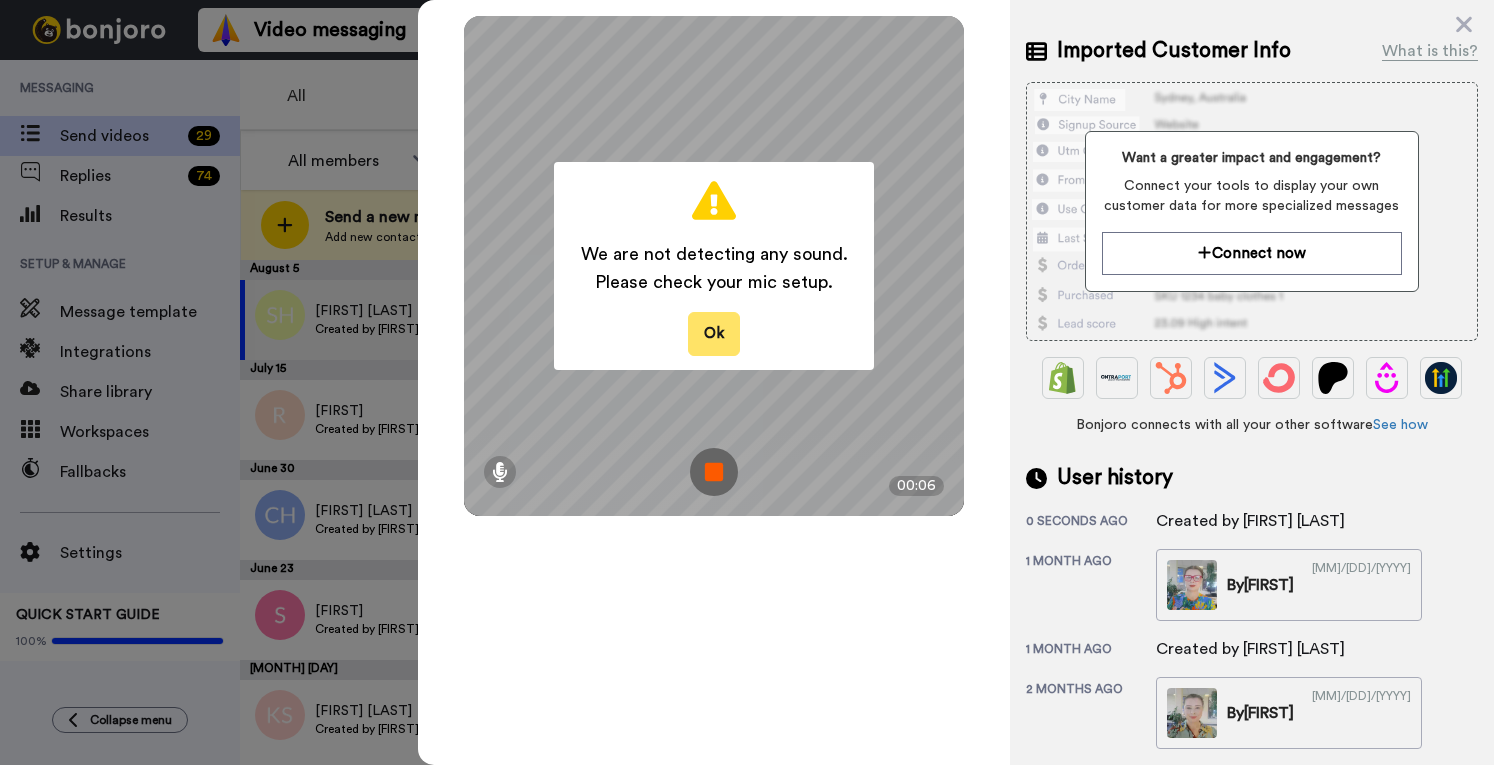 click on "Ok" at bounding box center (714, 333) 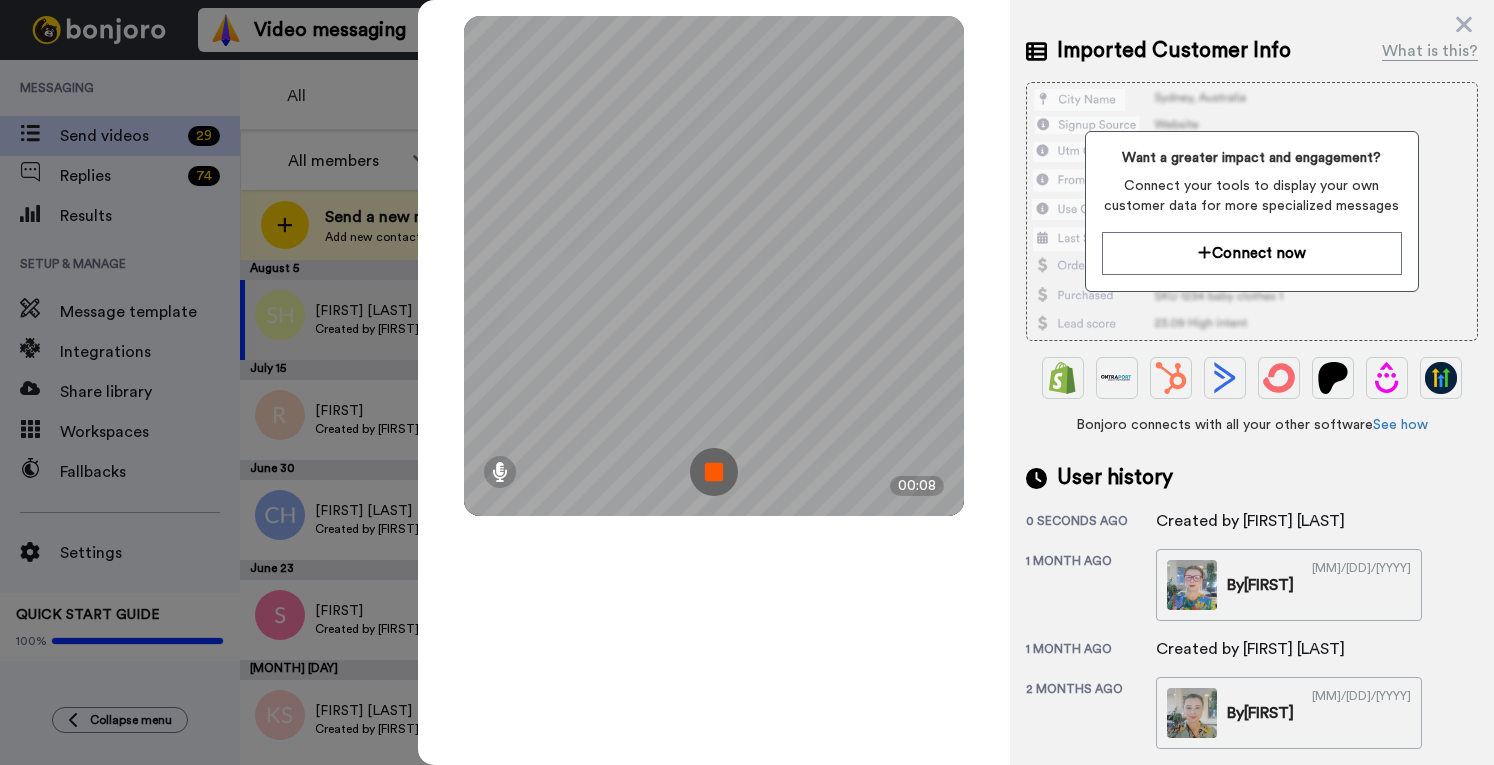click at bounding box center [714, 472] 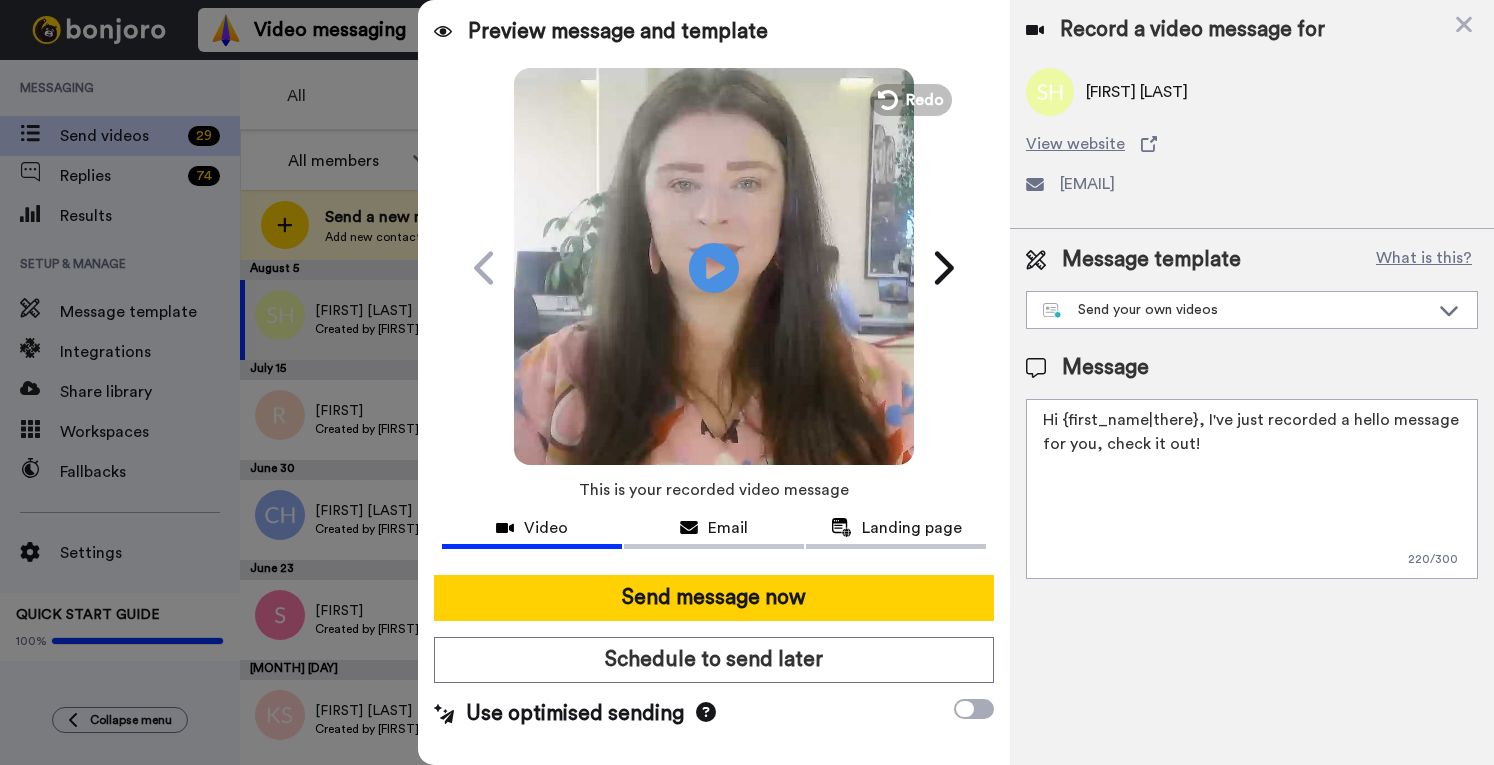 scroll, scrollTop: 0, scrollLeft: 0, axis: both 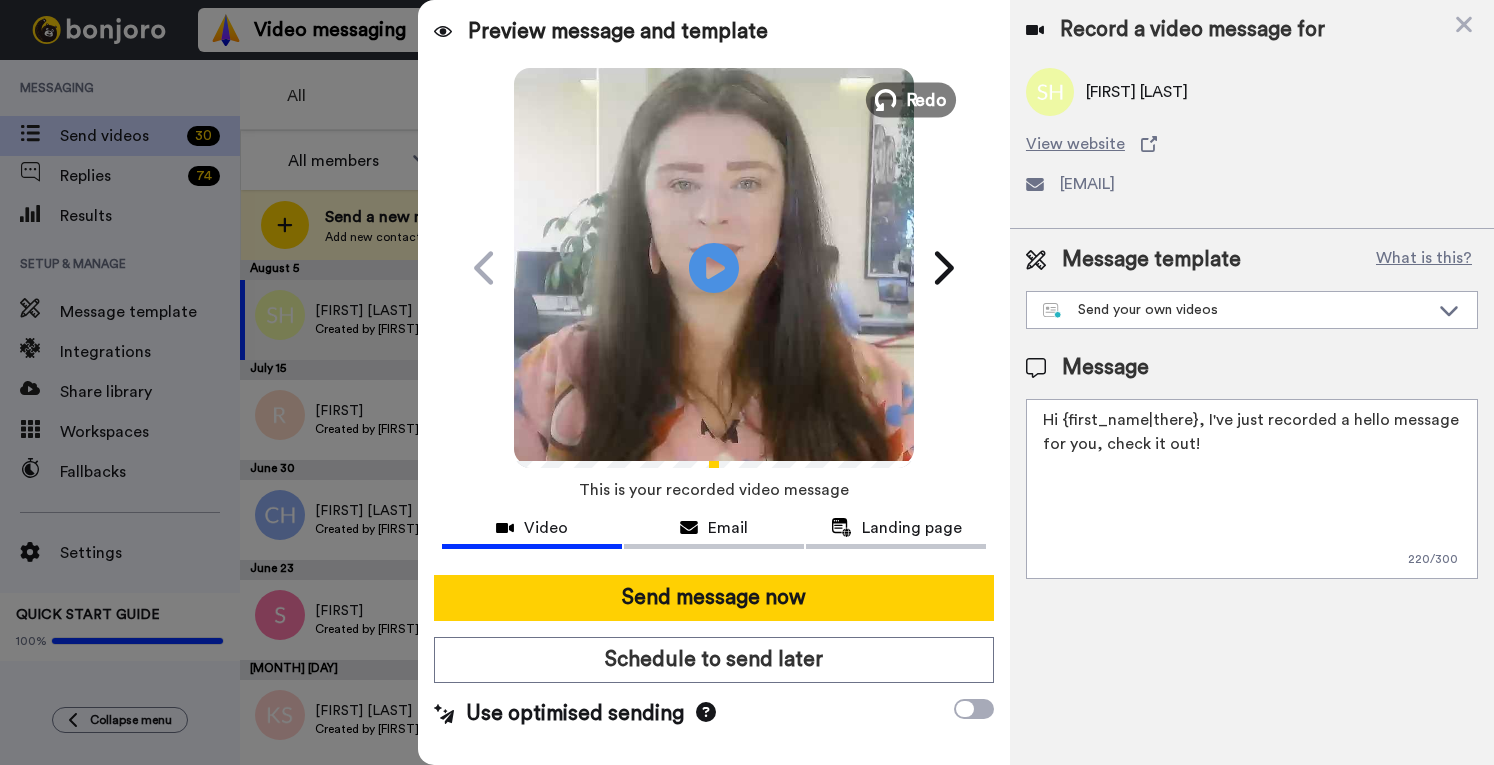click on "Redo" at bounding box center (927, 99) 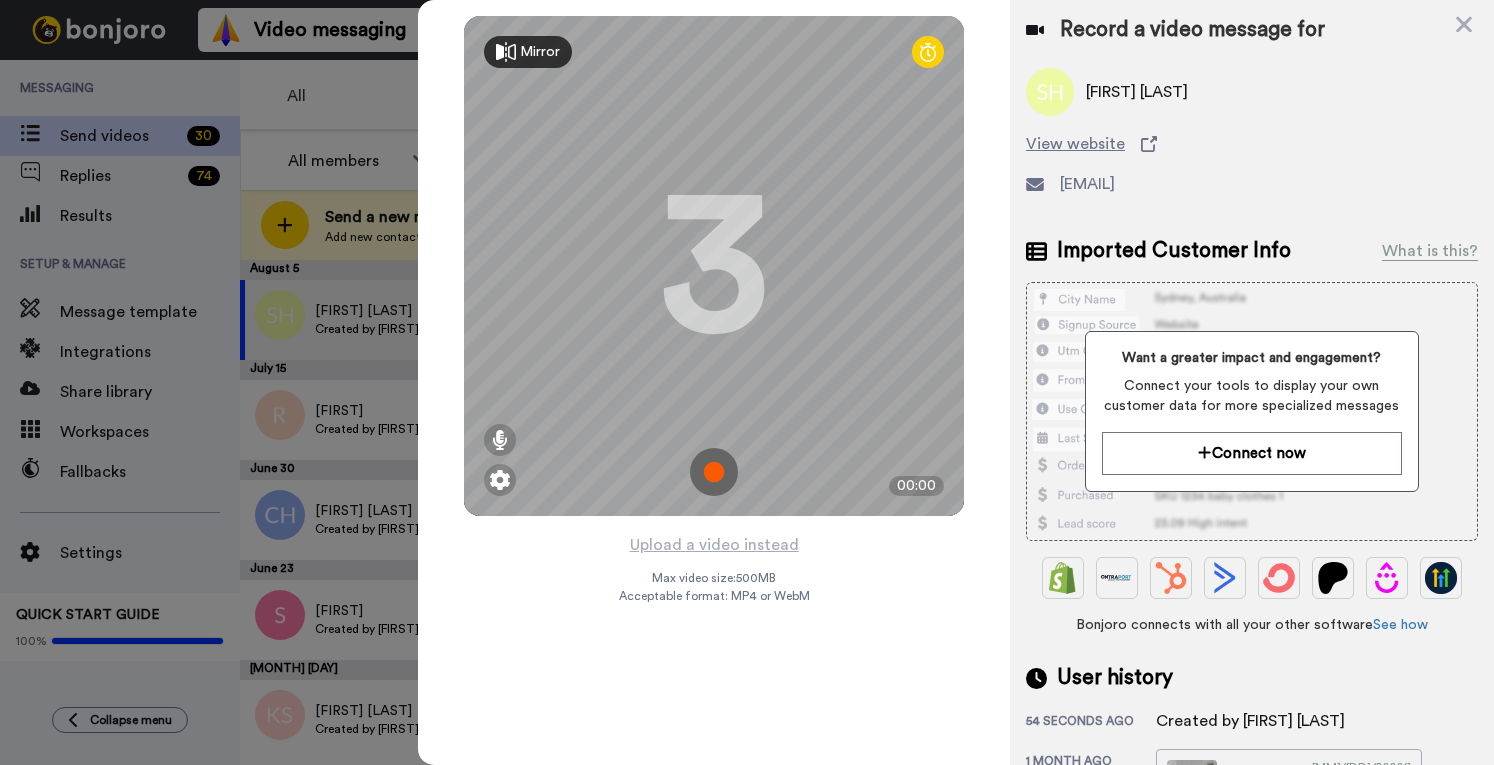 click at bounding box center [714, 472] 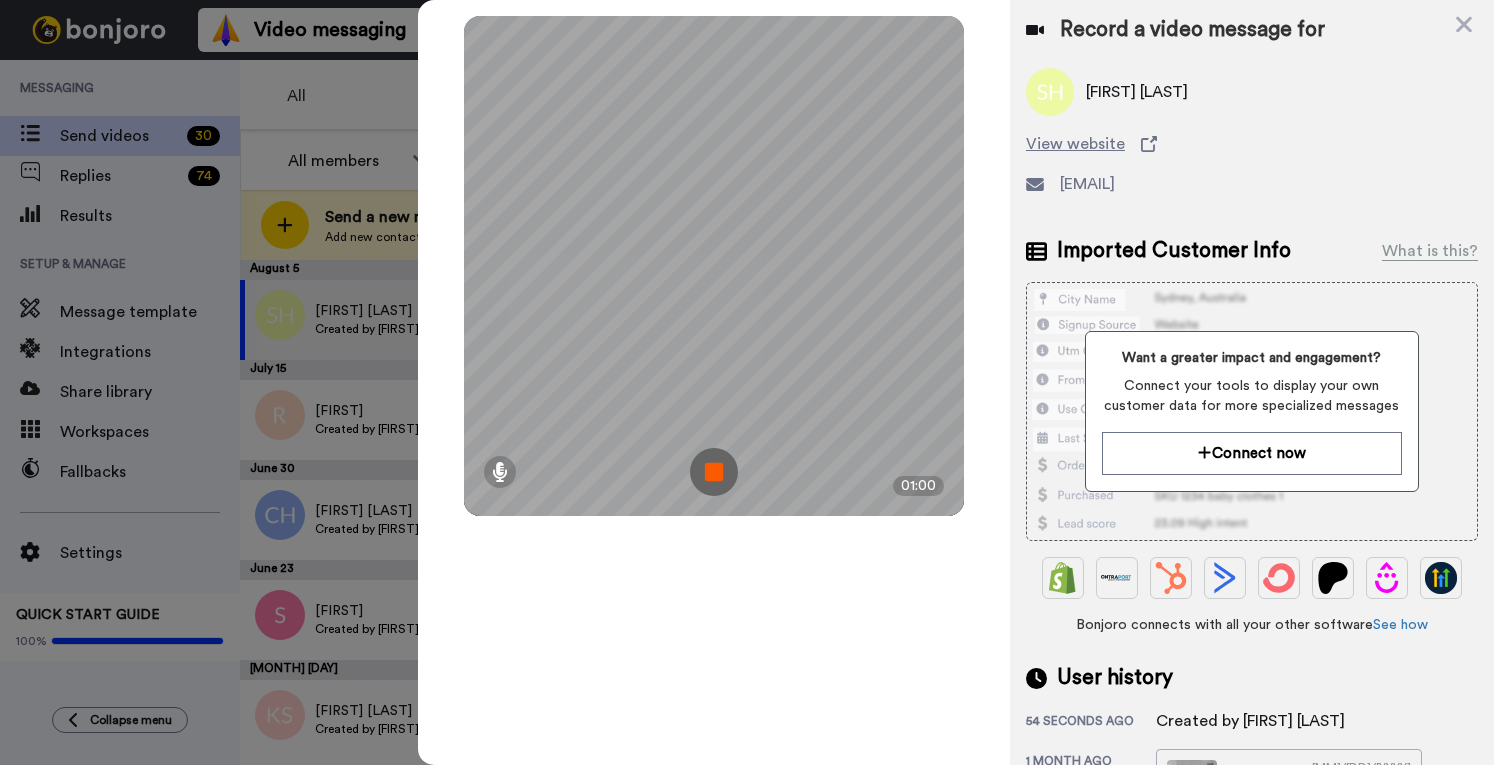 click at bounding box center (714, 472) 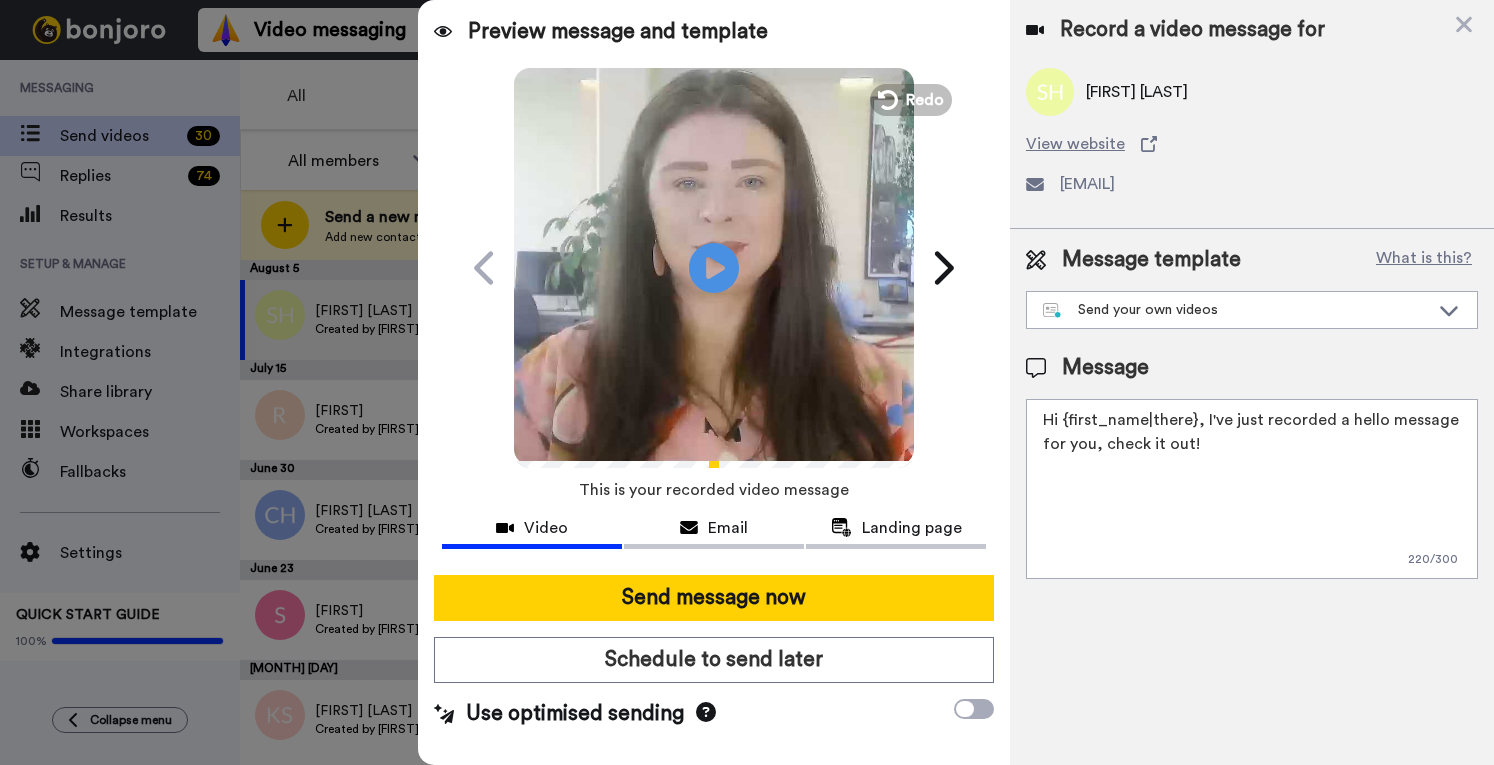 drag, startPoint x: 1249, startPoint y: 484, endPoint x: 1206, endPoint y: 423, distance: 74.63243 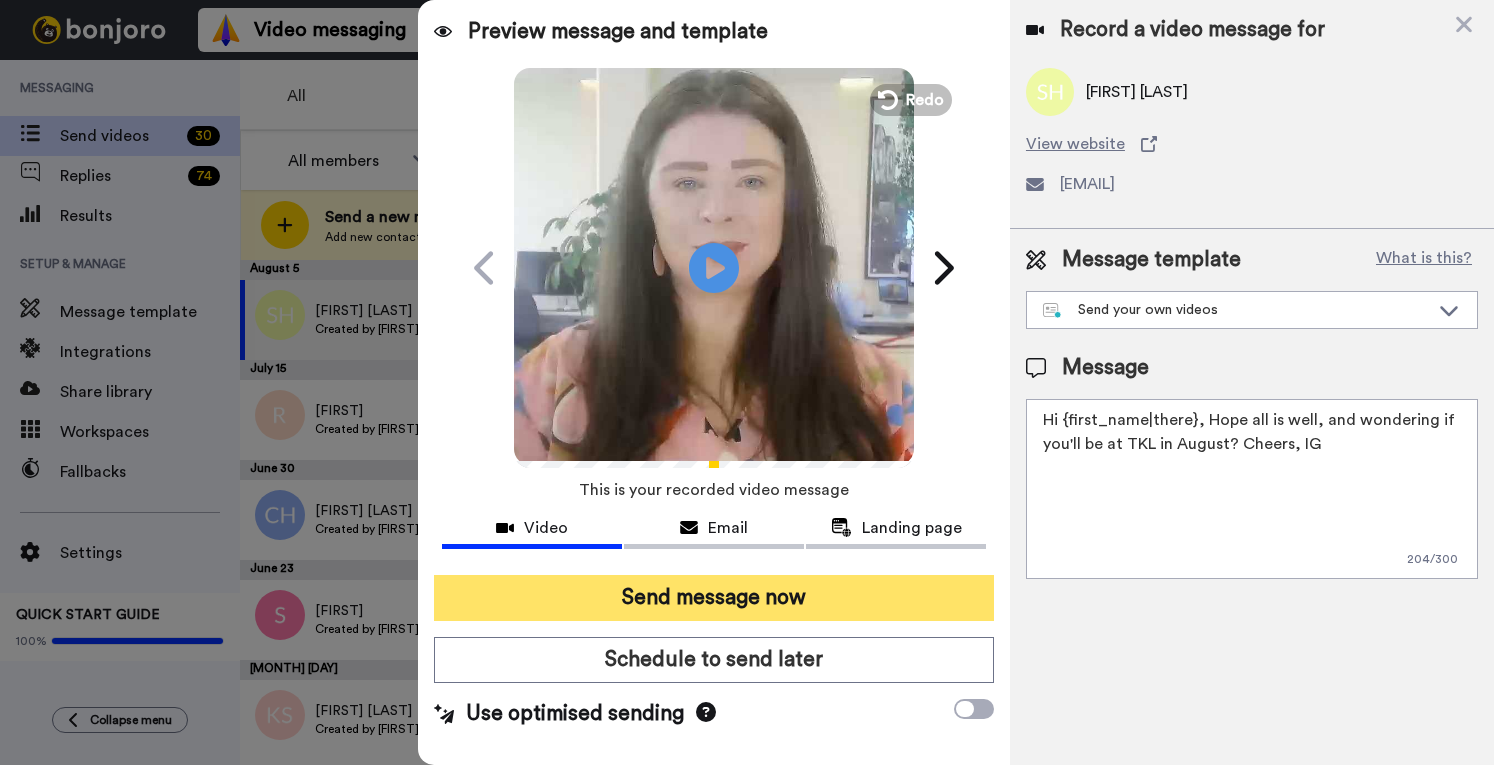 type on "Hi {first_name|there}, Hope all is well, and wondering if you'll be at TKL in August? Cheers, IG" 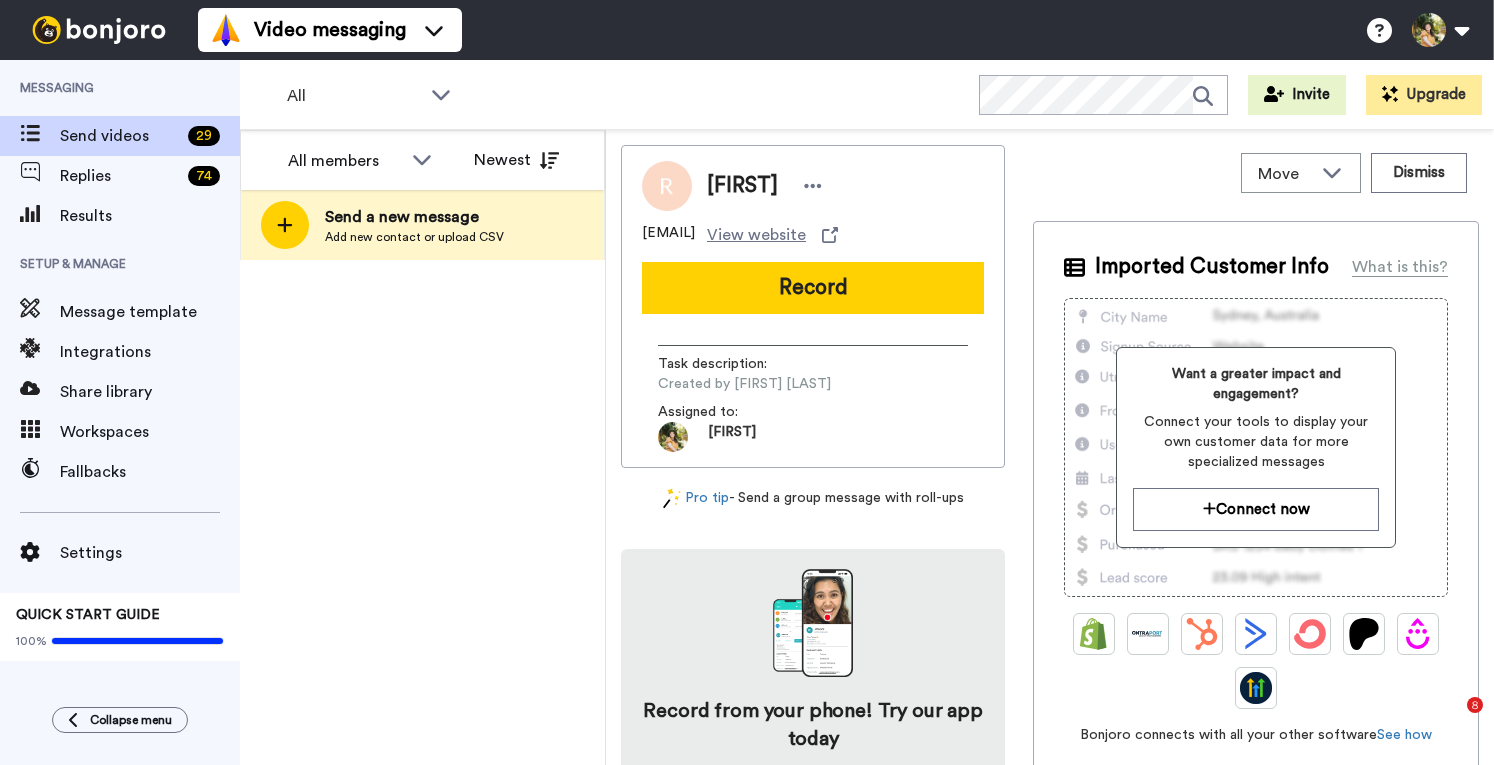 scroll, scrollTop: 0, scrollLeft: 0, axis: both 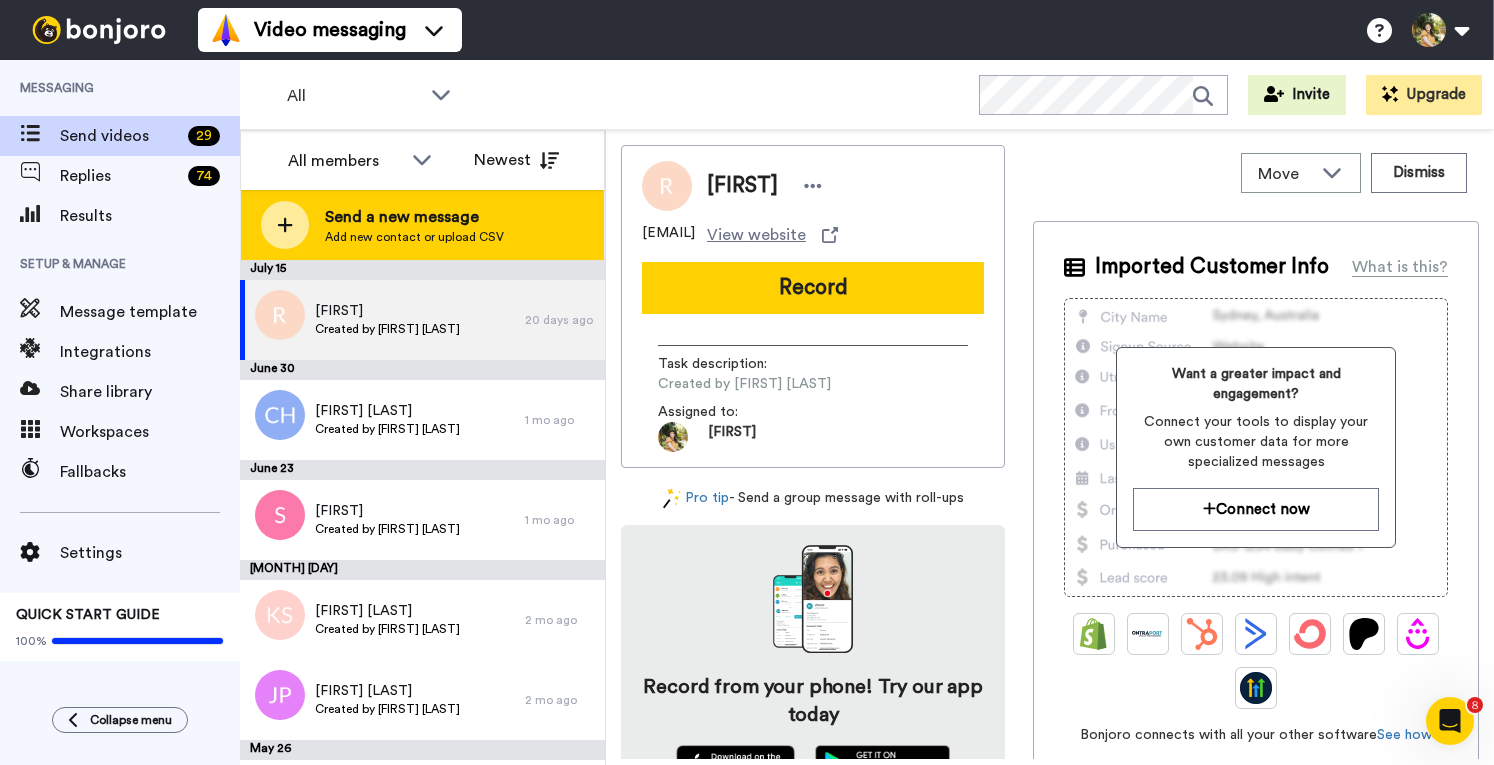 click on "Send a new message" at bounding box center (414, 217) 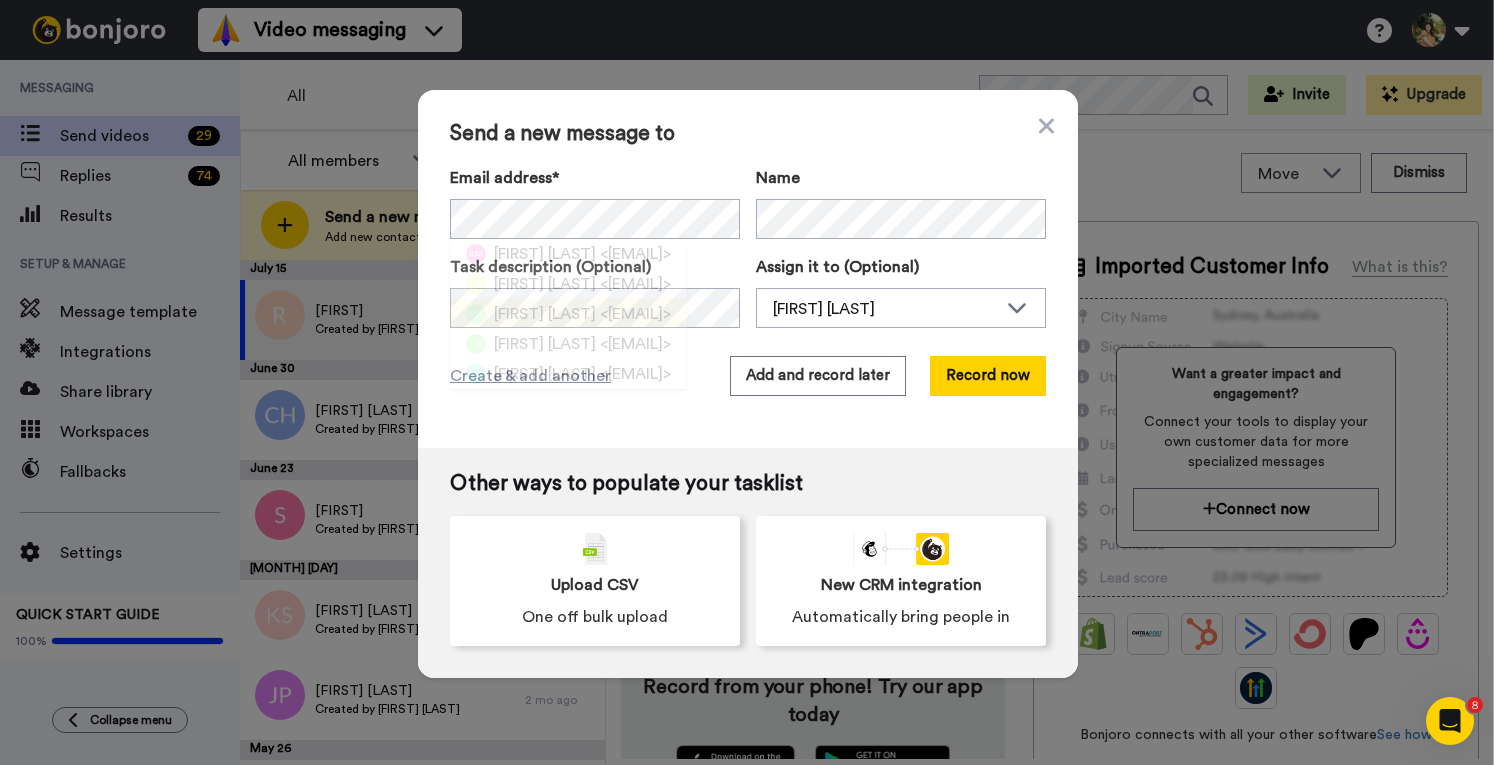 click on "<[EMAIL]>" at bounding box center (635, 314) 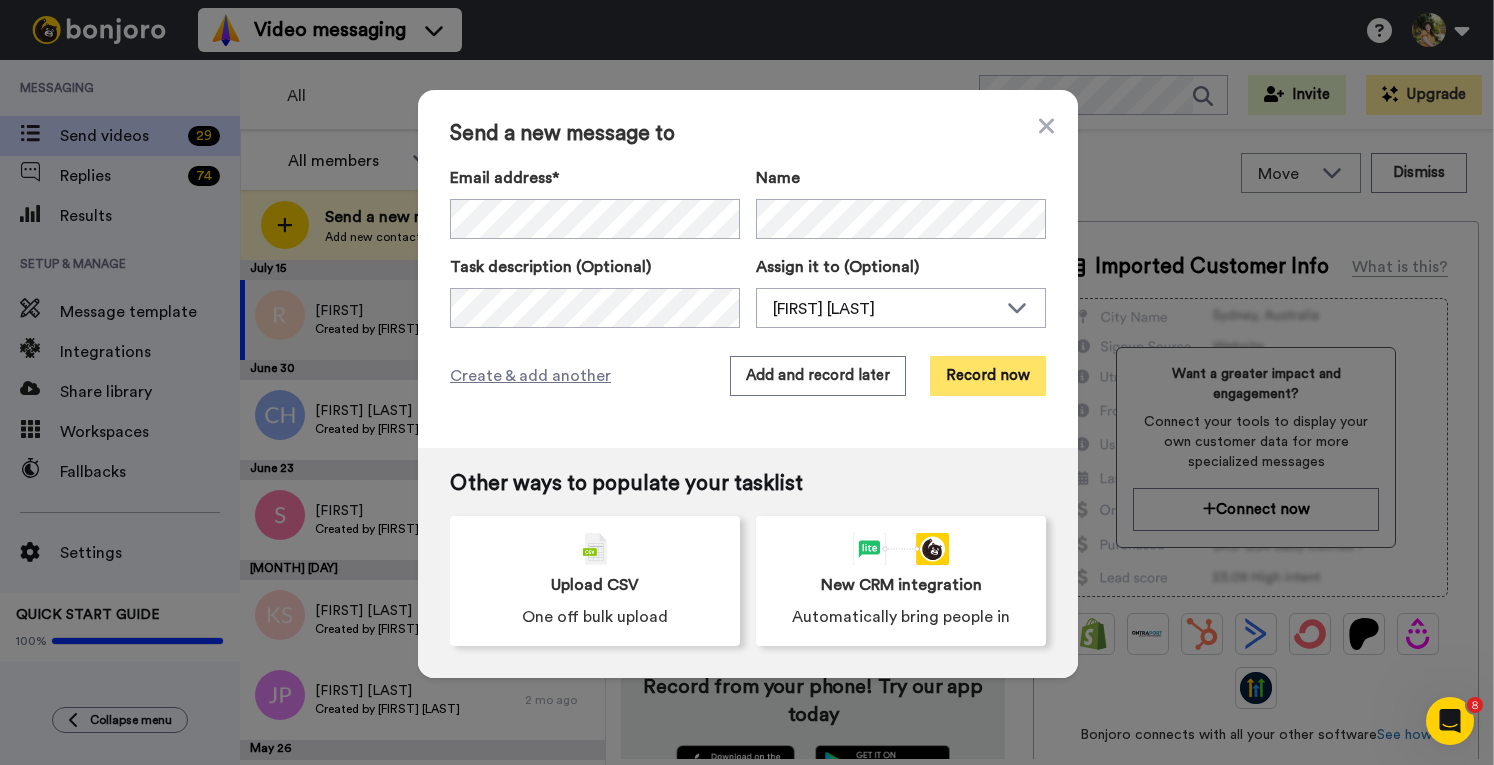 click on "Record now" at bounding box center (988, 376) 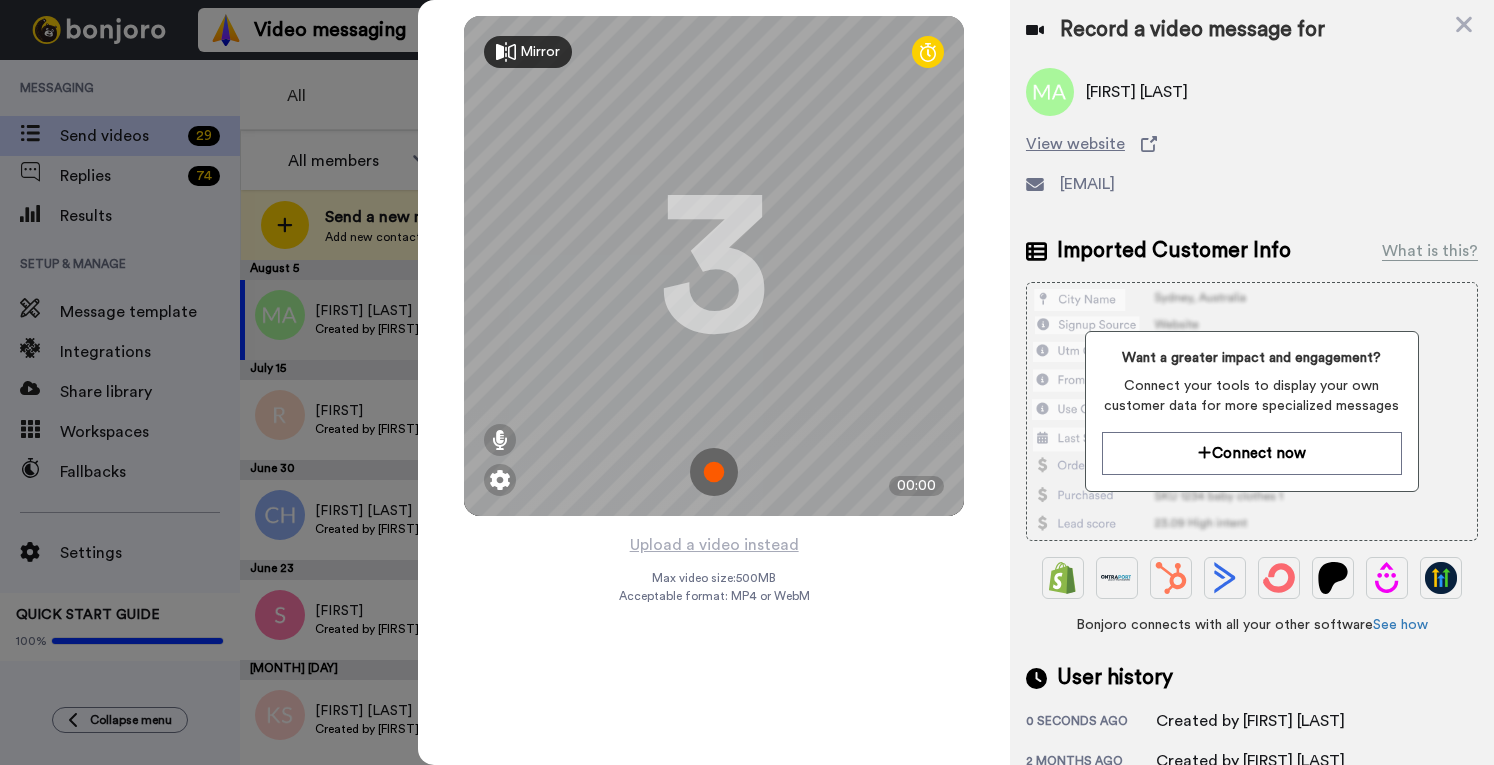 click at bounding box center [714, 472] 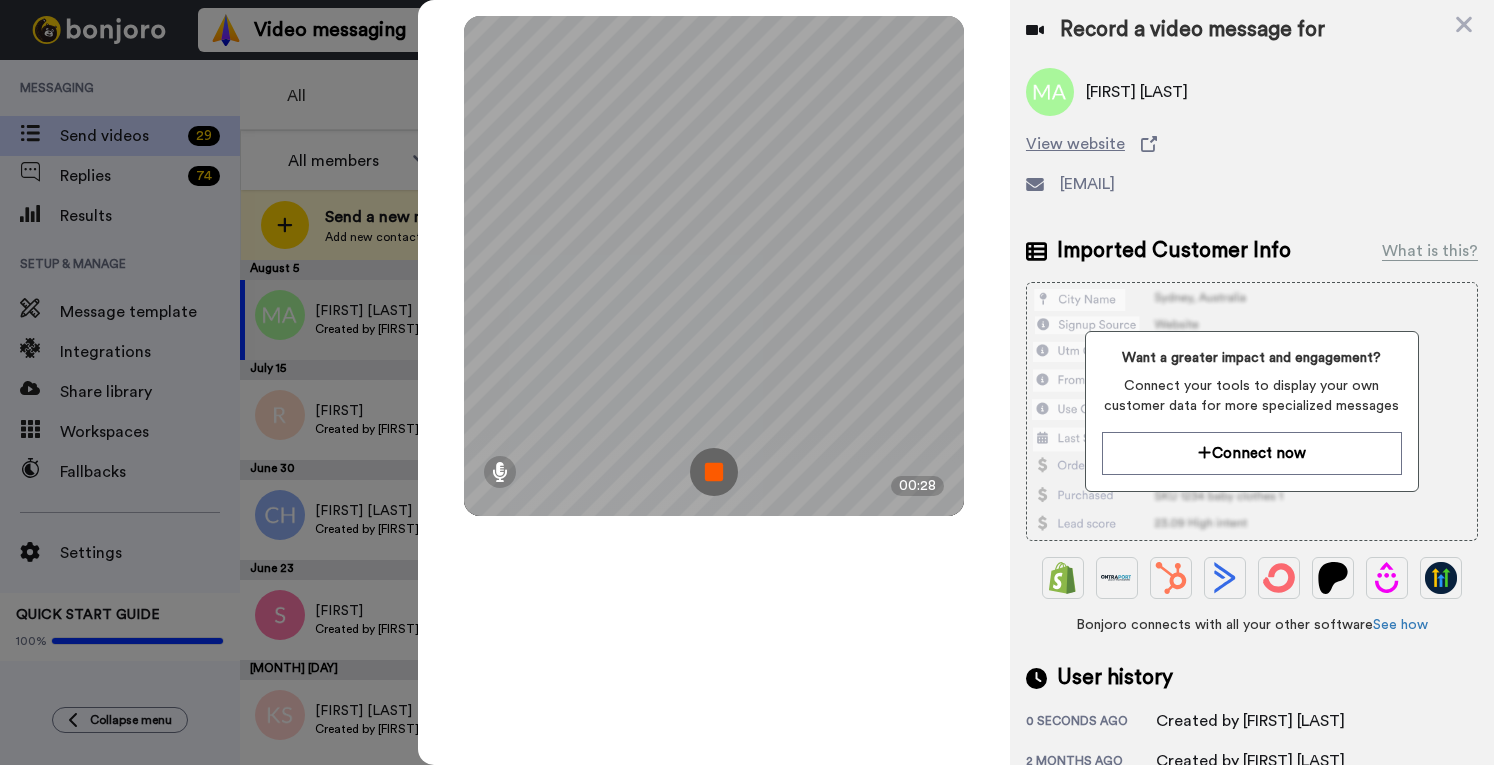 click at bounding box center [714, 472] 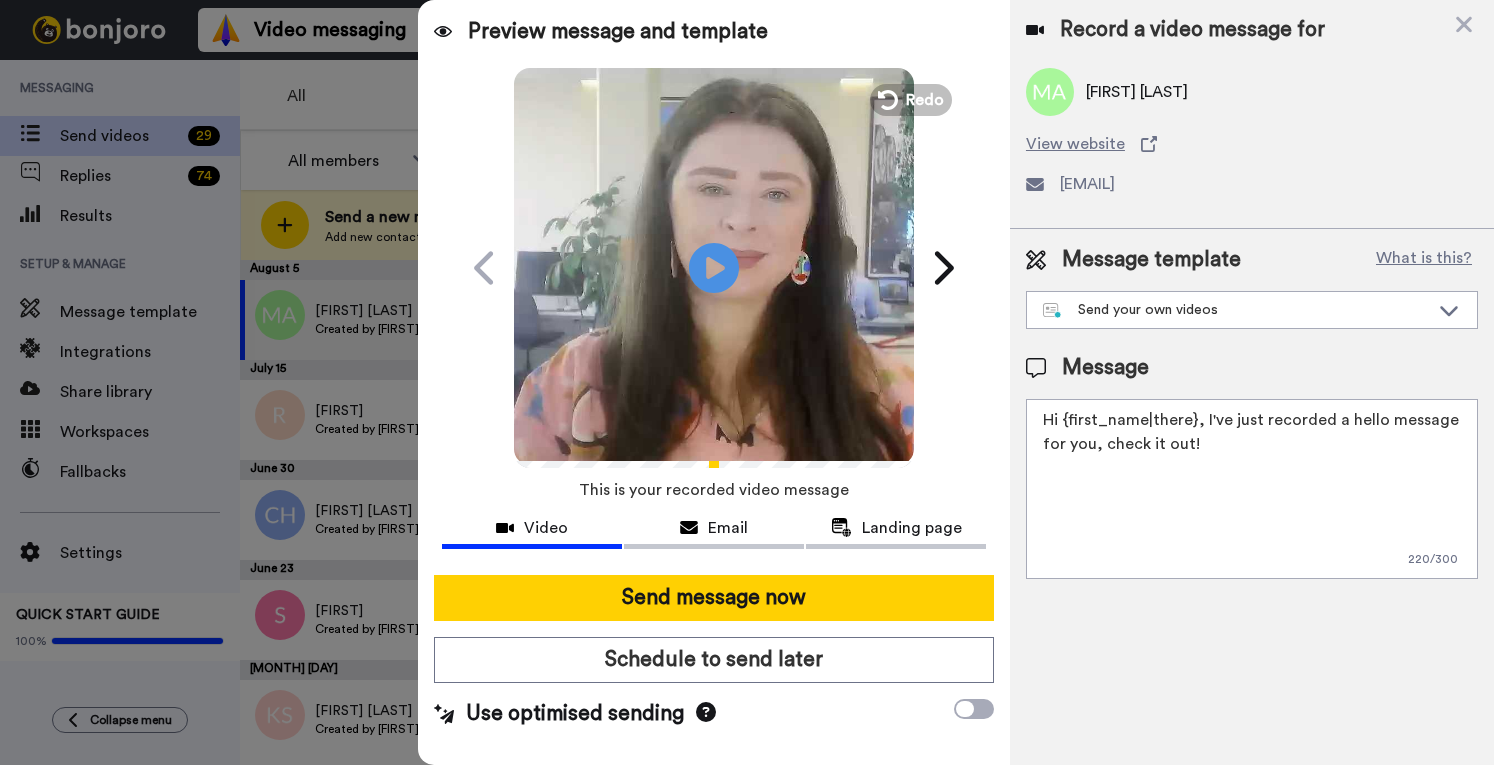 drag, startPoint x: 1217, startPoint y: 442, endPoint x: 1208, endPoint y: 421, distance: 22.847319 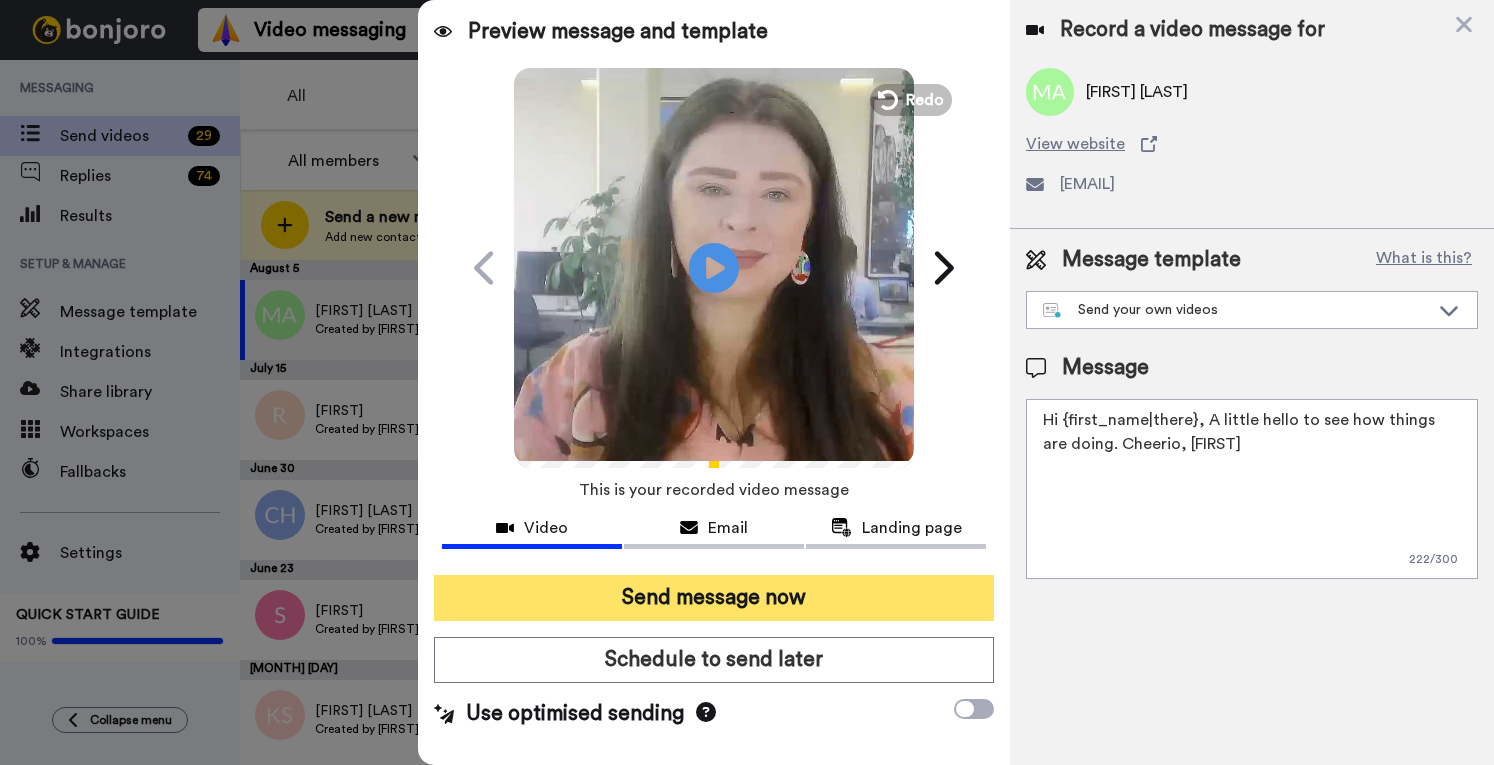 type on "Hi {first_name|there}, A little hello to see how things are doing. Cheerio, IG" 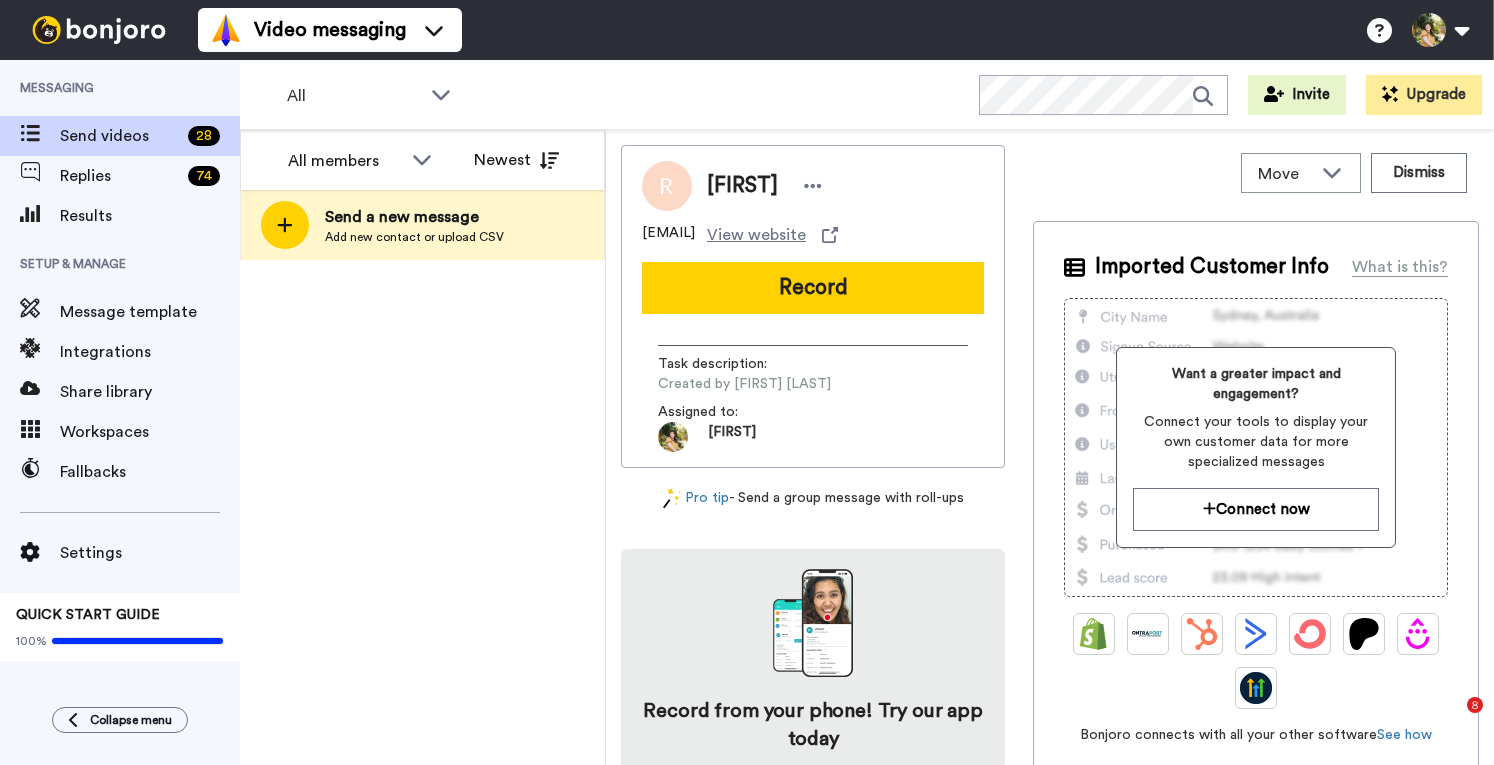 scroll, scrollTop: 0, scrollLeft: 0, axis: both 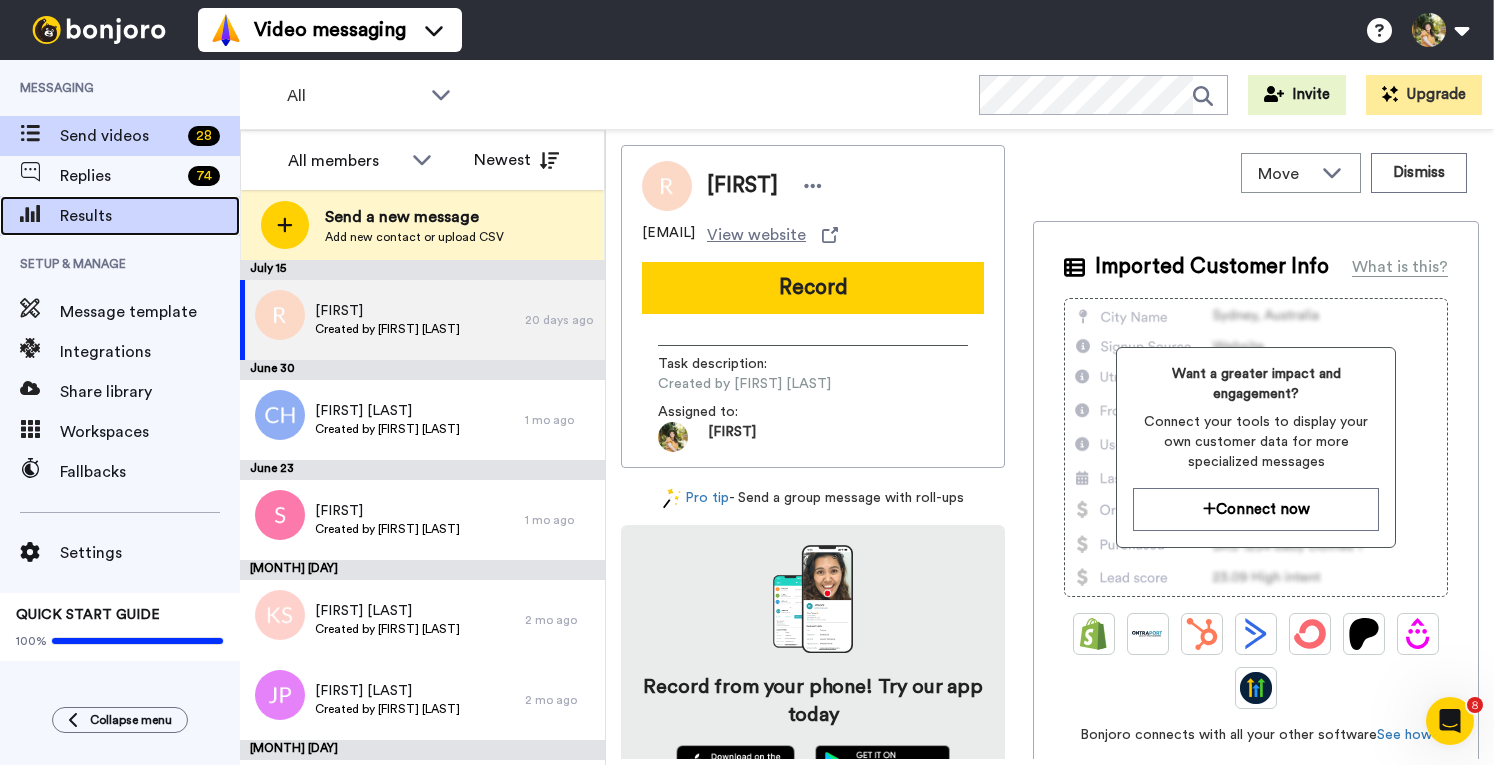 click on "Results" at bounding box center (150, 216) 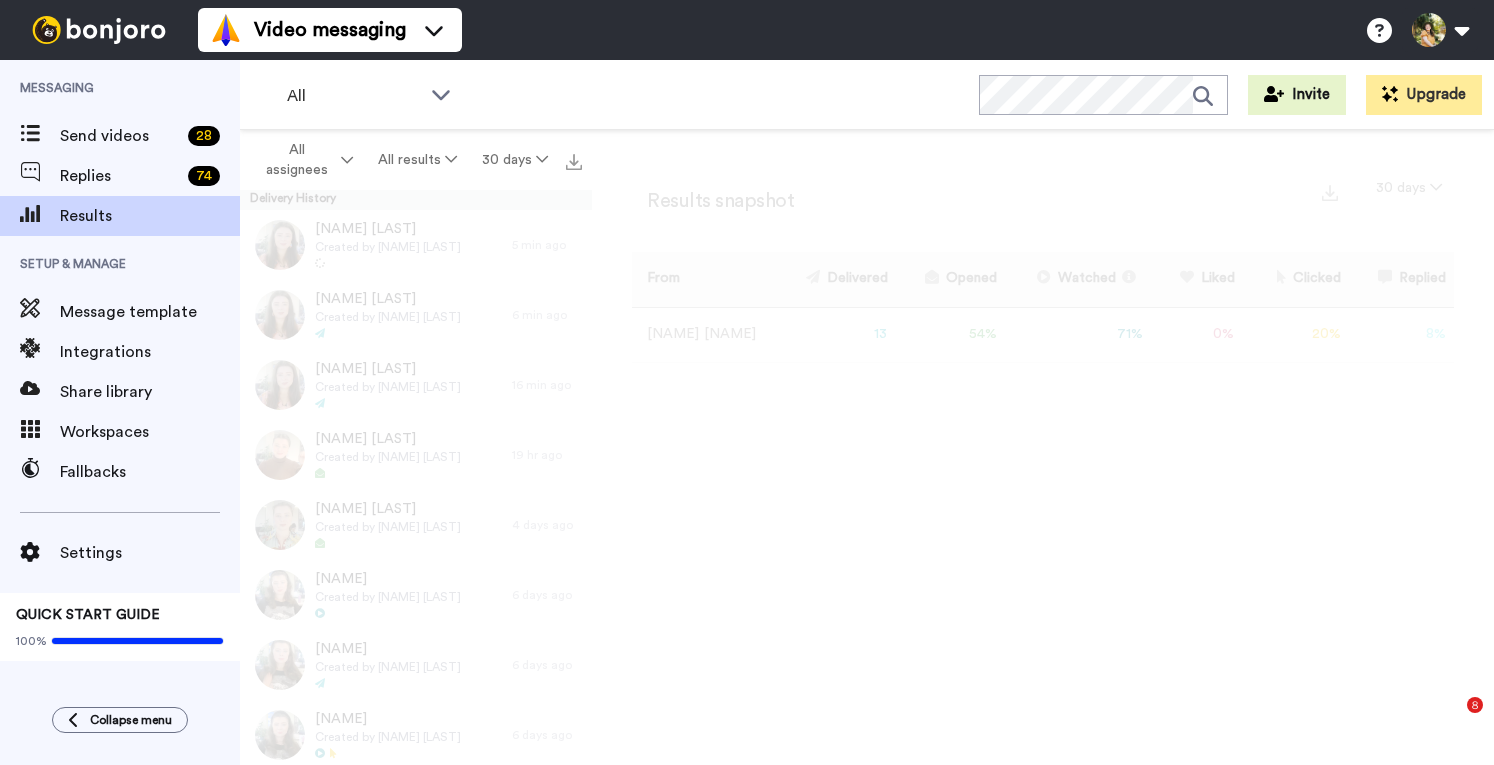 scroll, scrollTop: 0, scrollLeft: 0, axis: both 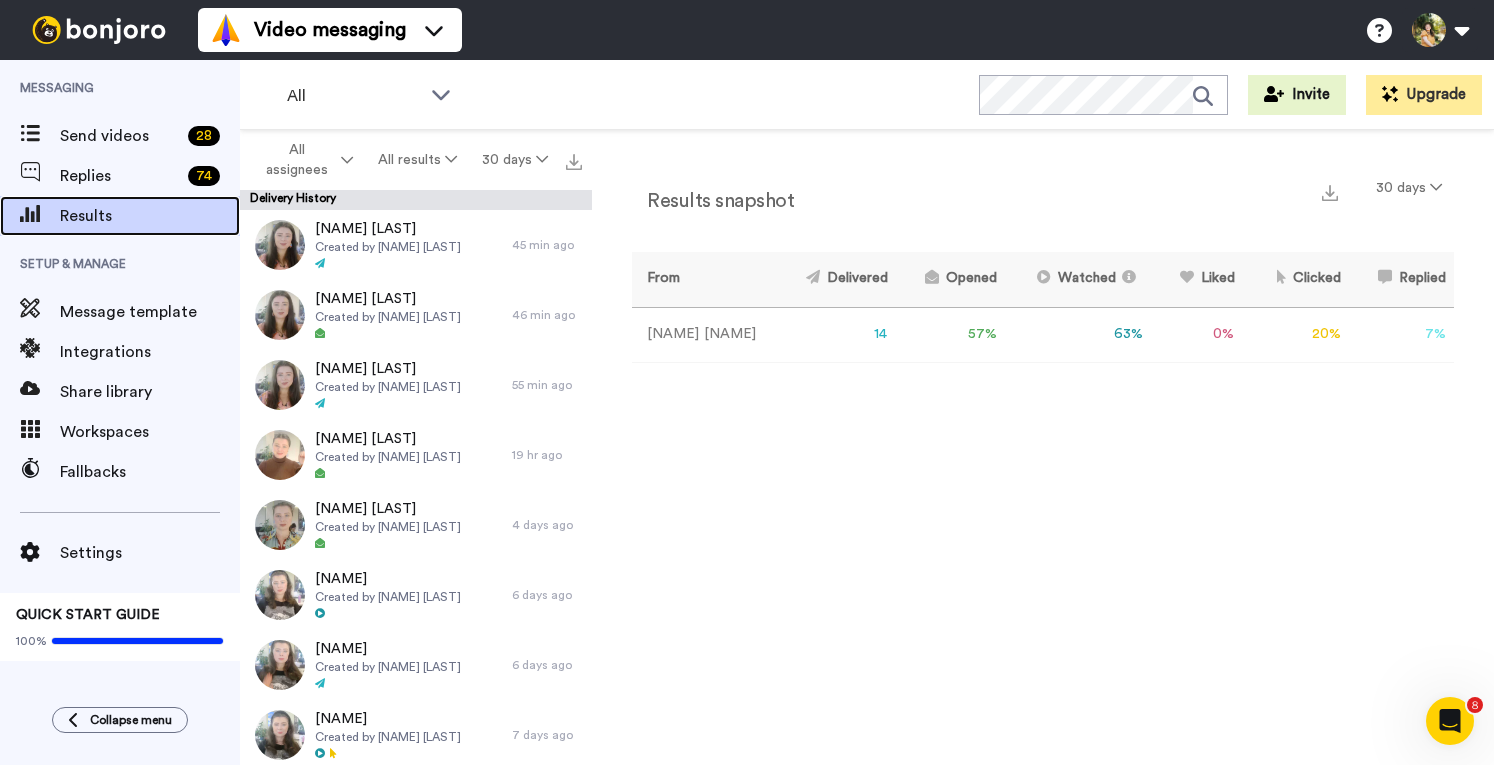 click on "Results" at bounding box center [150, 216] 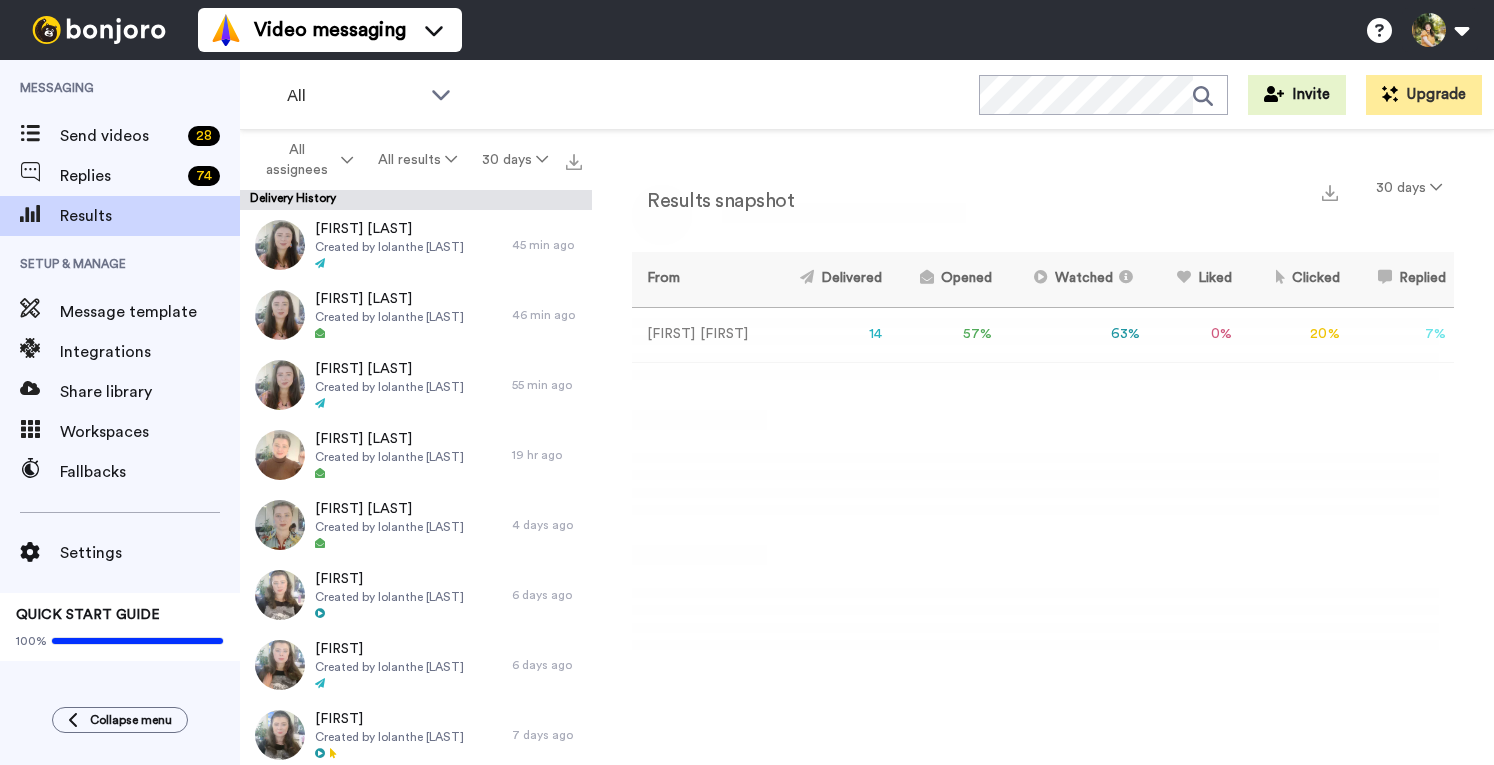 scroll, scrollTop: 0, scrollLeft: 0, axis: both 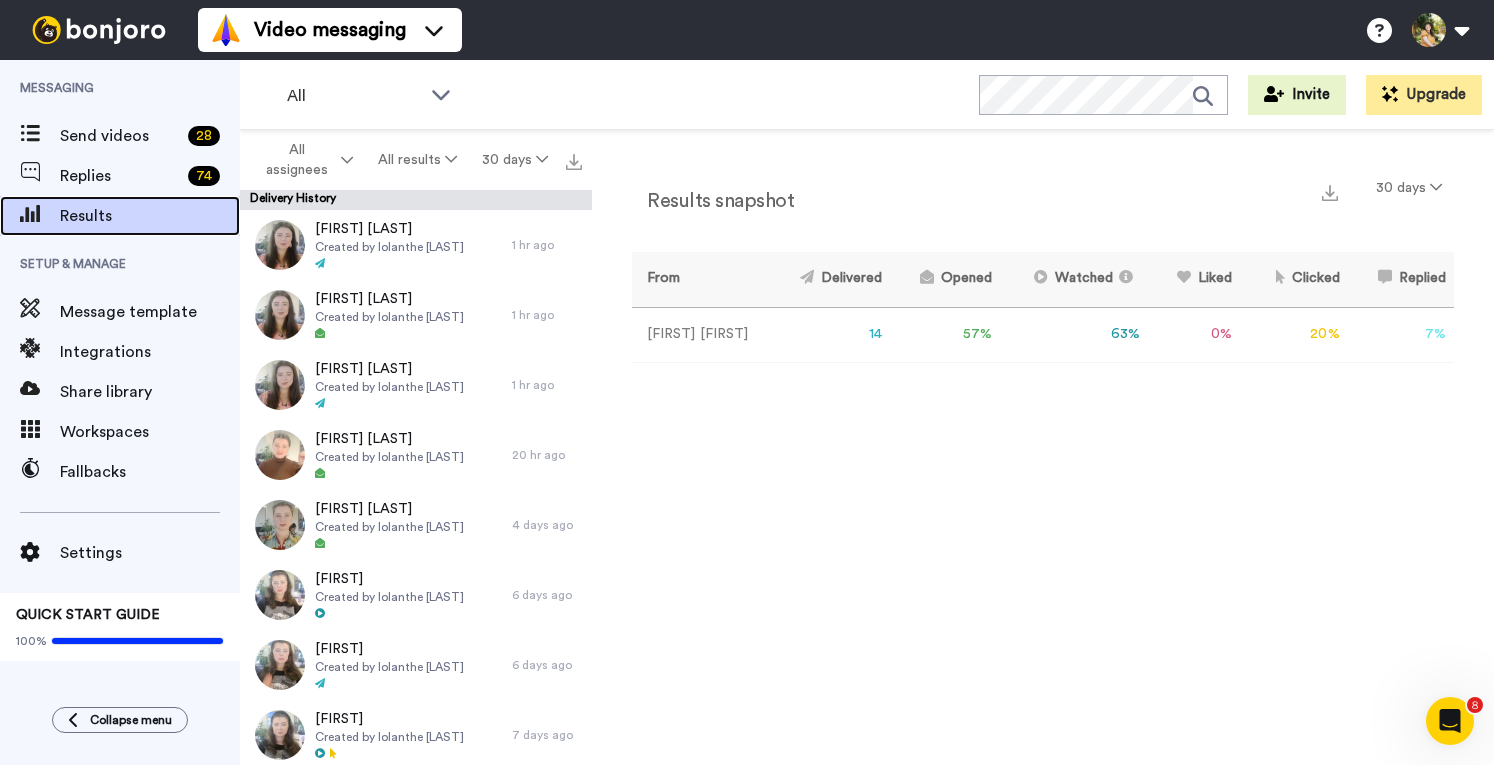 click on "Results" at bounding box center (150, 216) 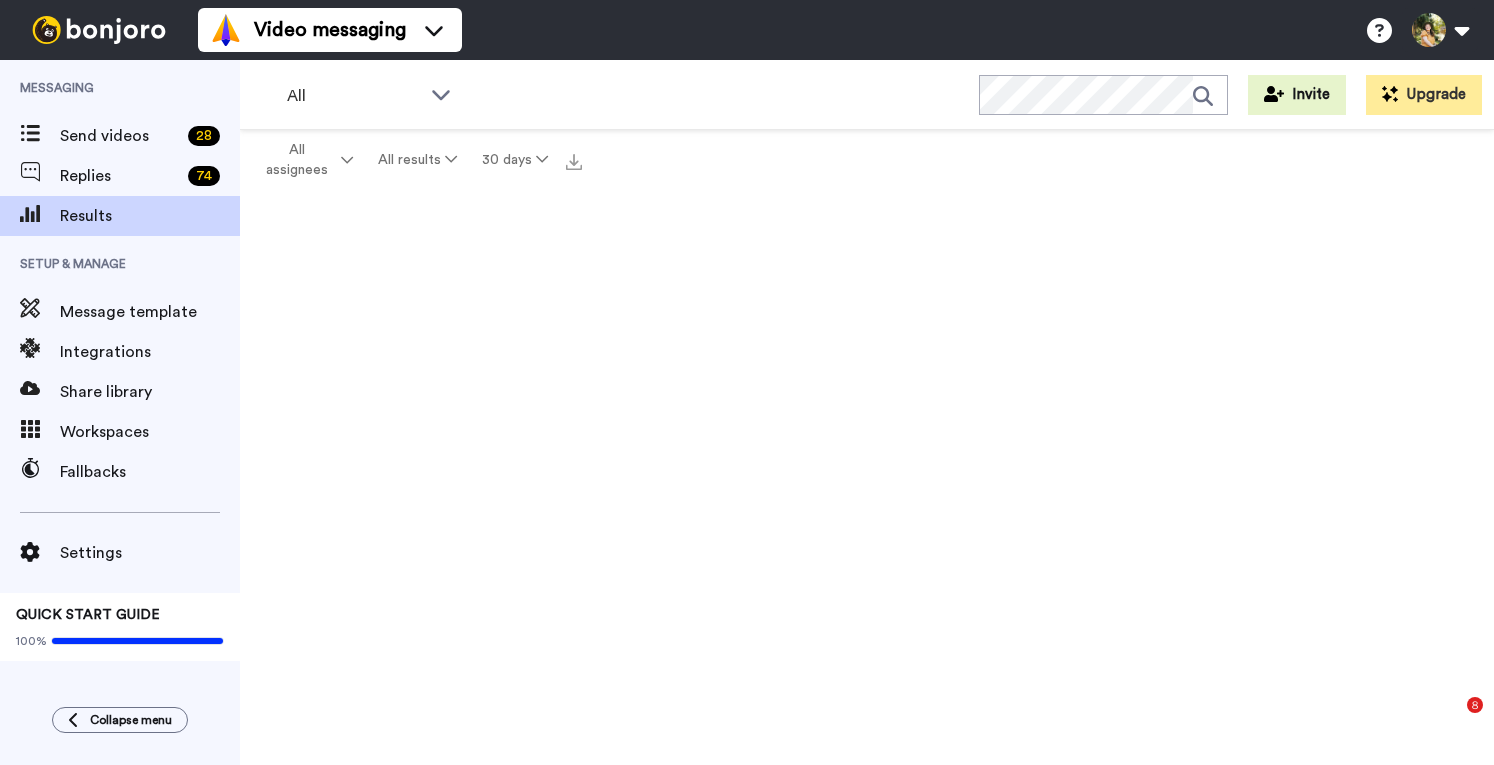 scroll, scrollTop: 0, scrollLeft: 0, axis: both 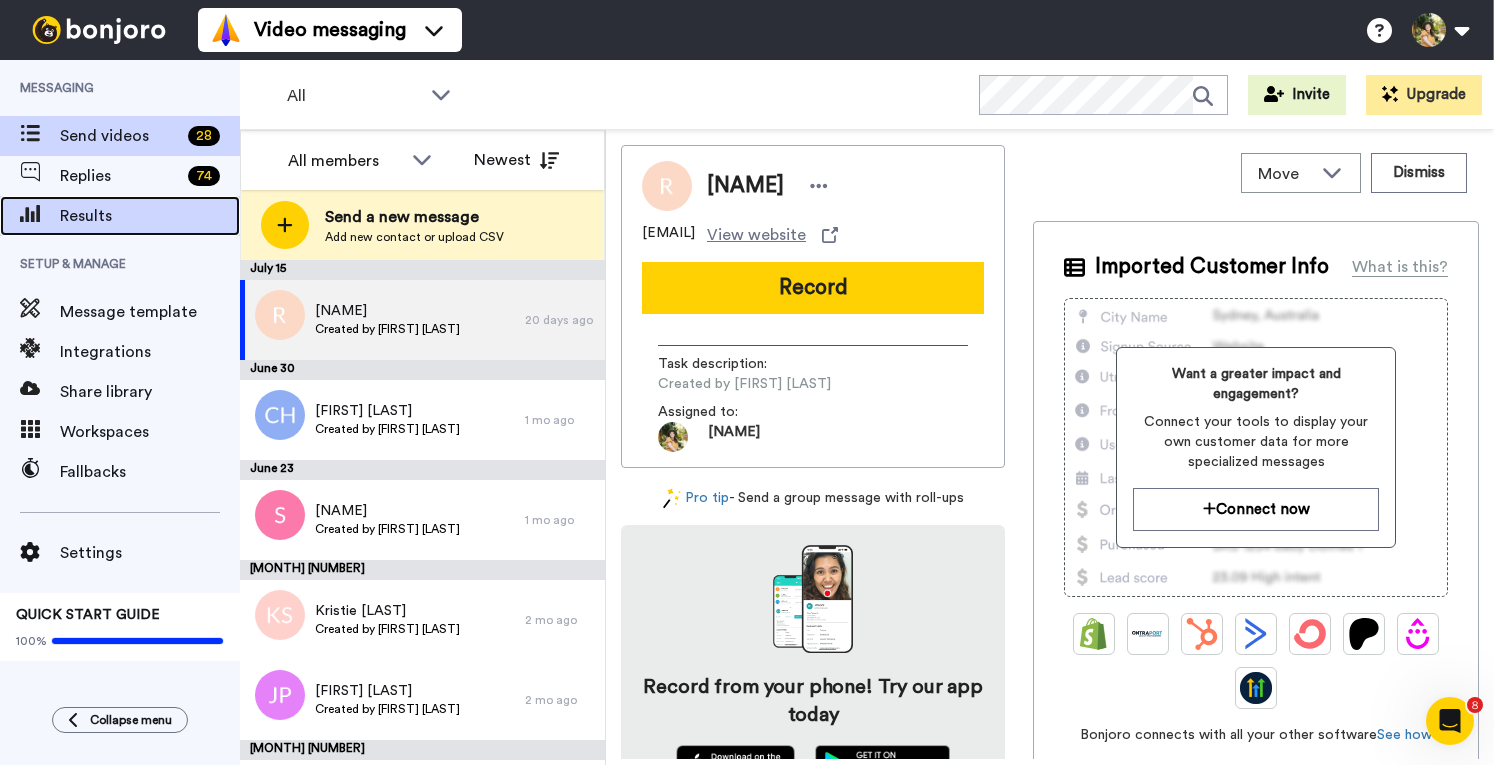 click on "Results" at bounding box center [150, 216] 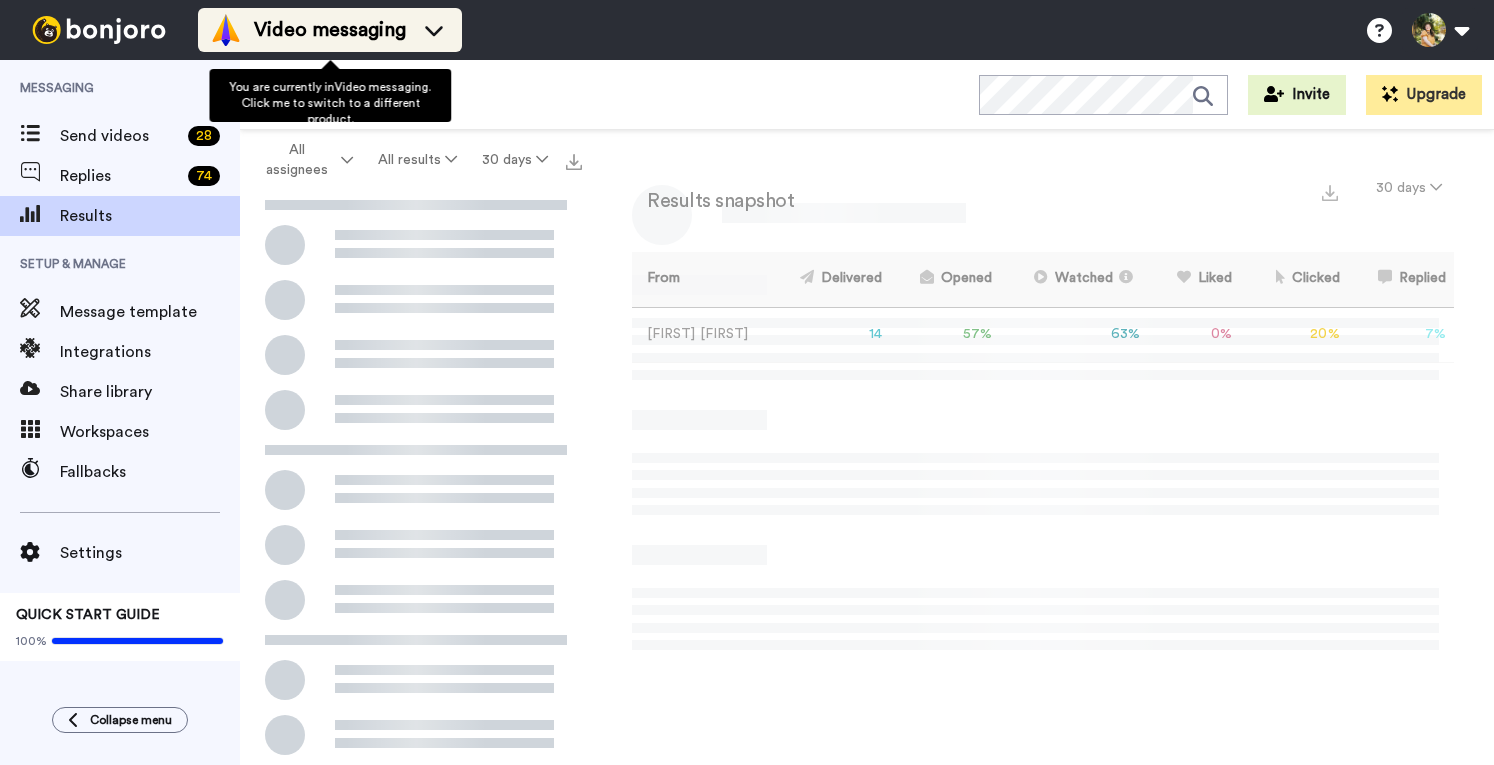 scroll, scrollTop: 0, scrollLeft: 0, axis: both 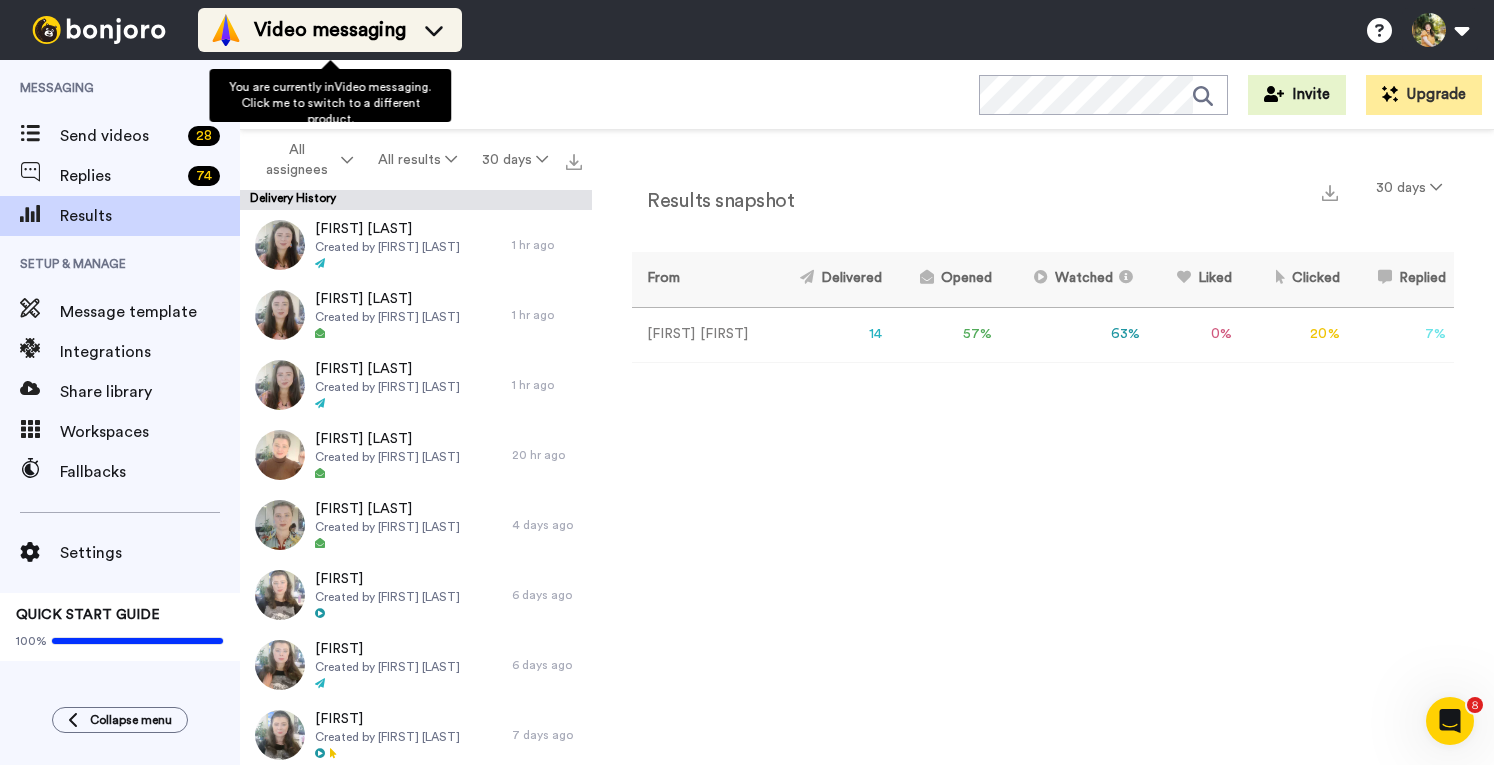 click on "Video messaging" at bounding box center [330, 30] 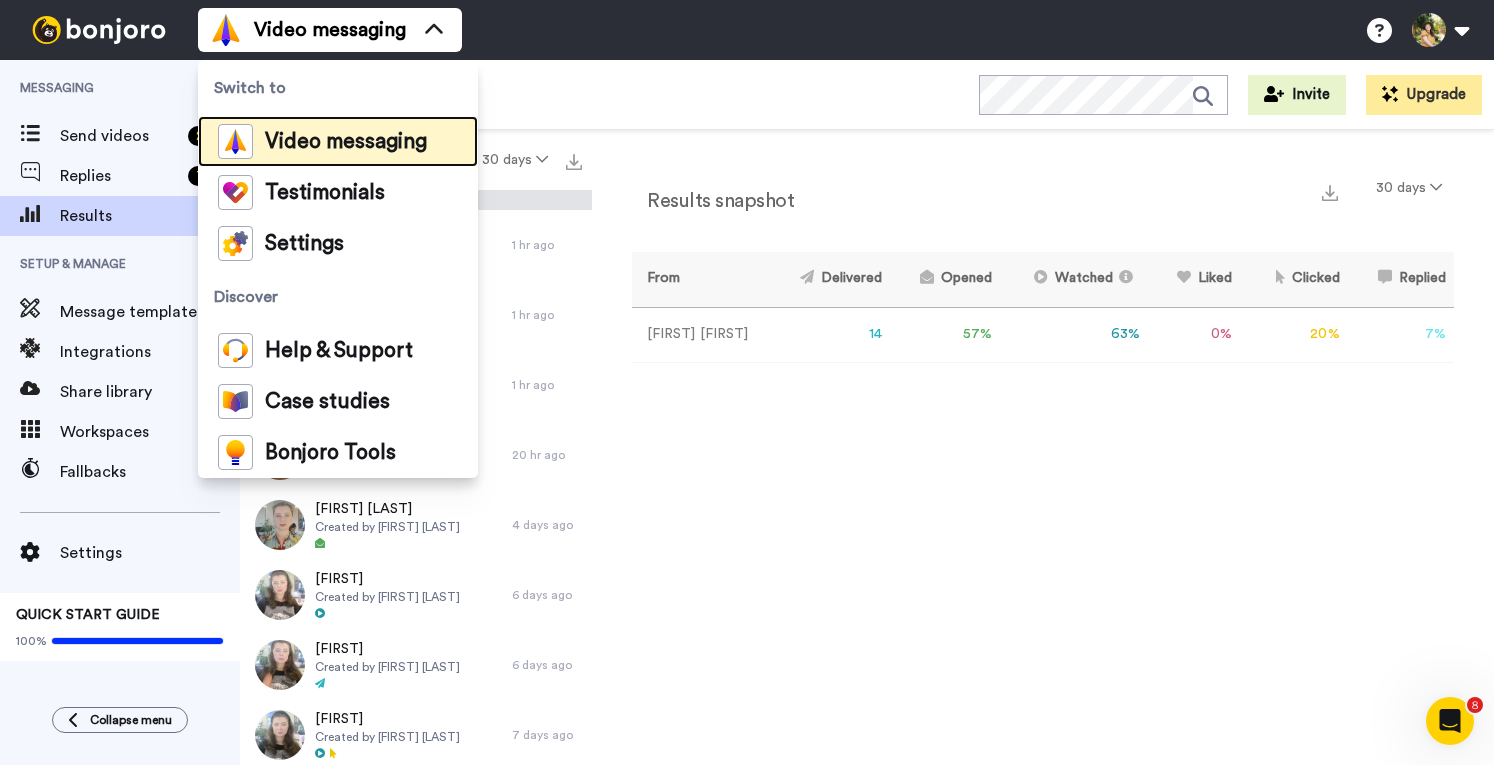 click on "Video messaging" at bounding box center (346, 142) 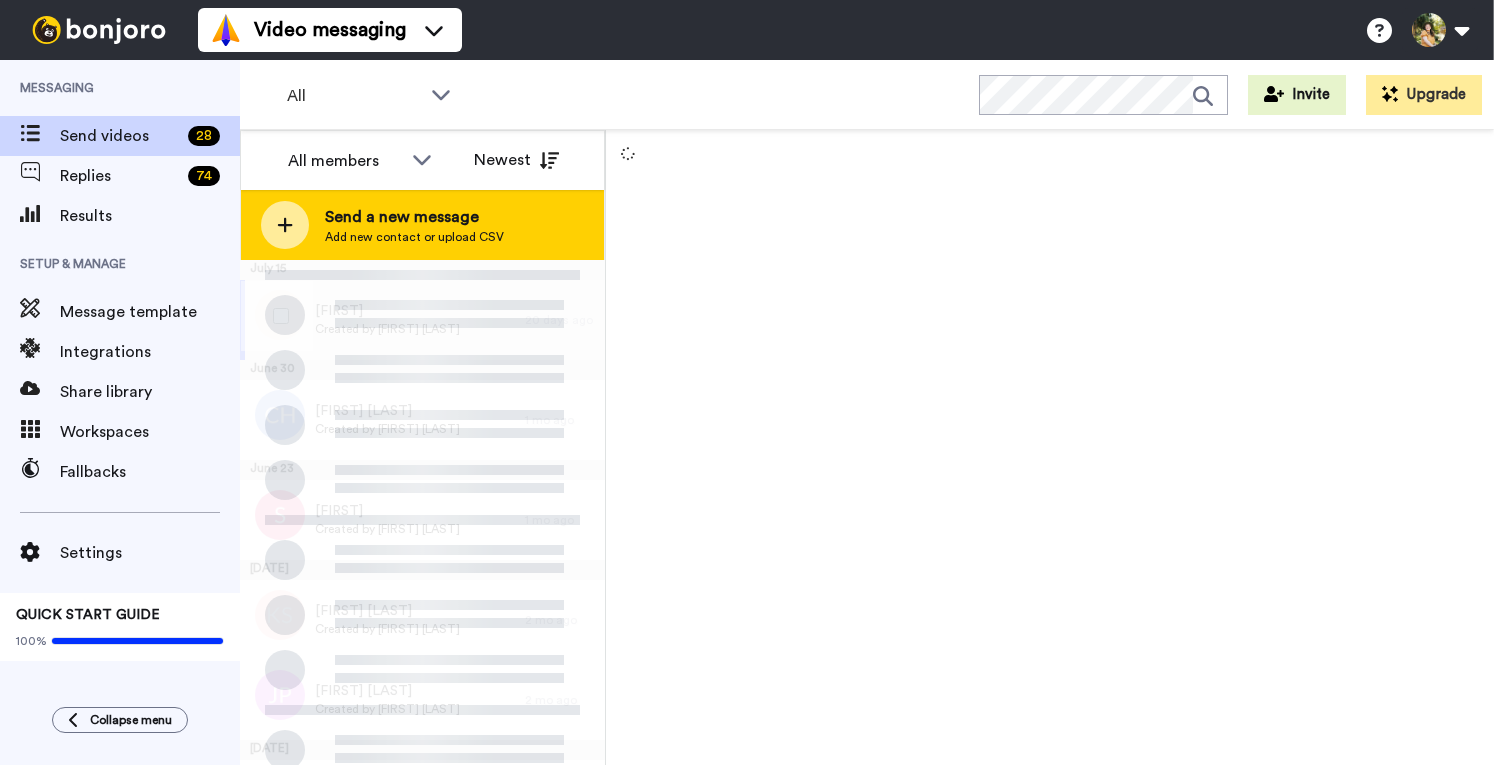 scroll, scrollTop: 0, scrollLeft: 0, axis: both 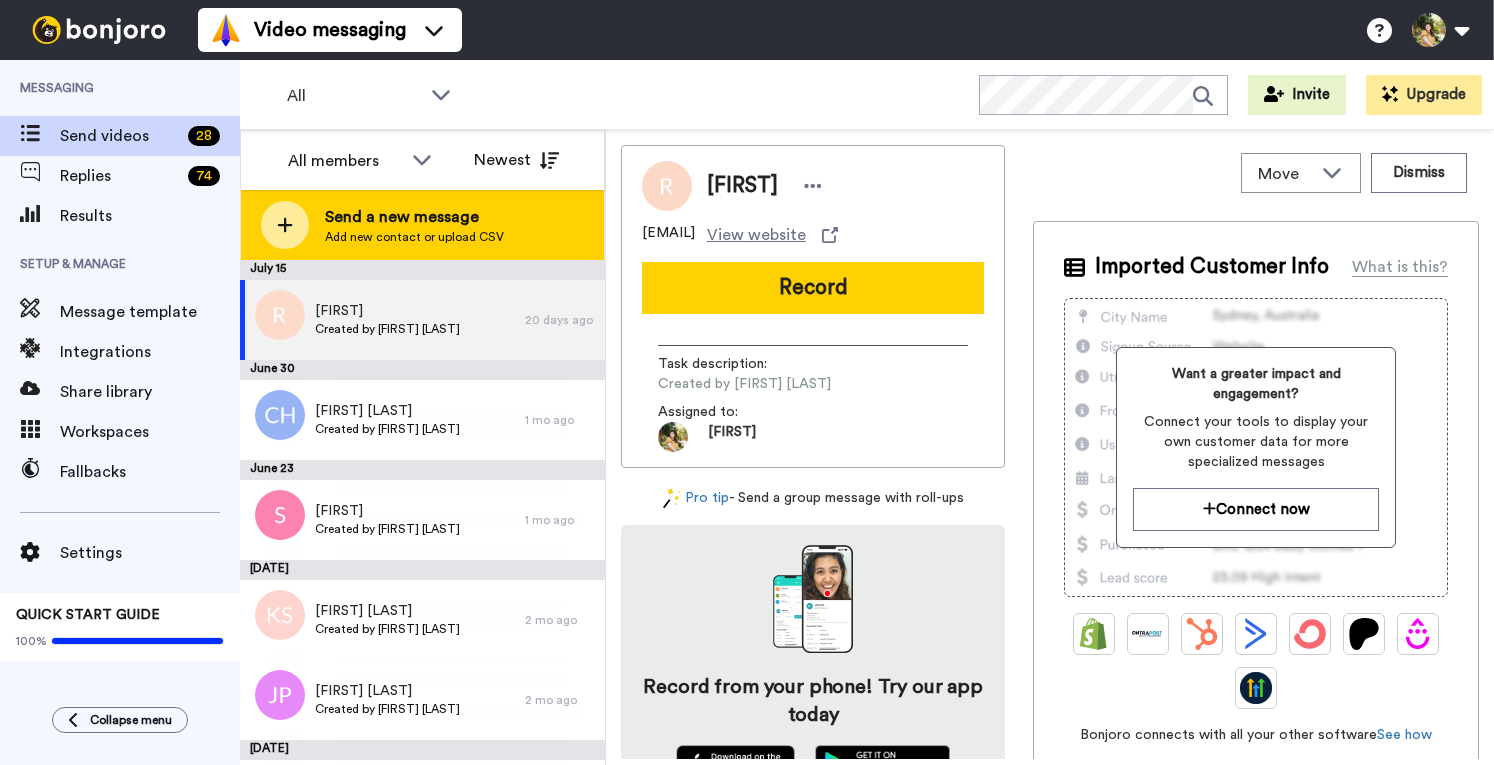 click on "Add new contact or upload CSV" at bounding box center (414, 237) 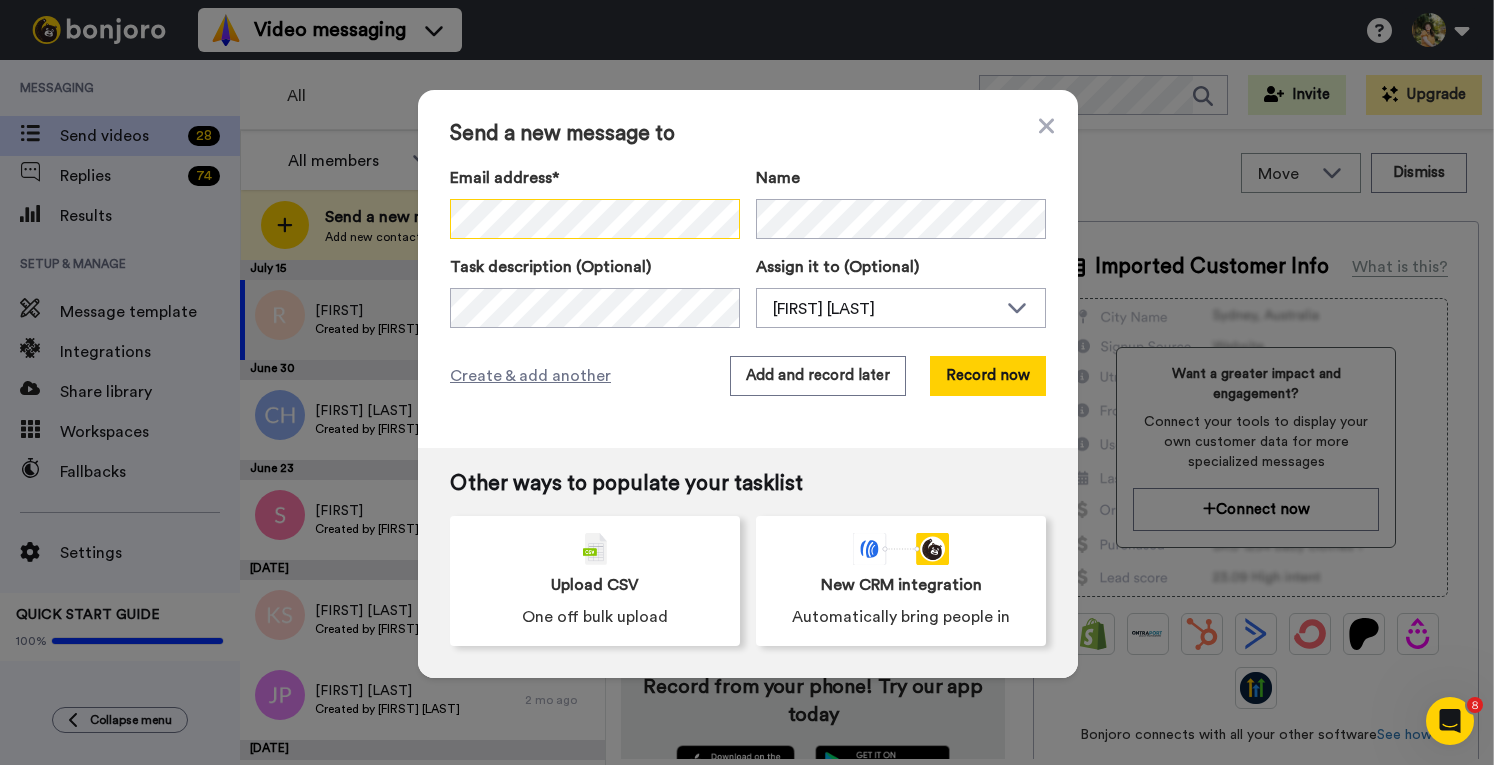 scroll, scrollTop: 0, scrollLeft: 0, axis: both 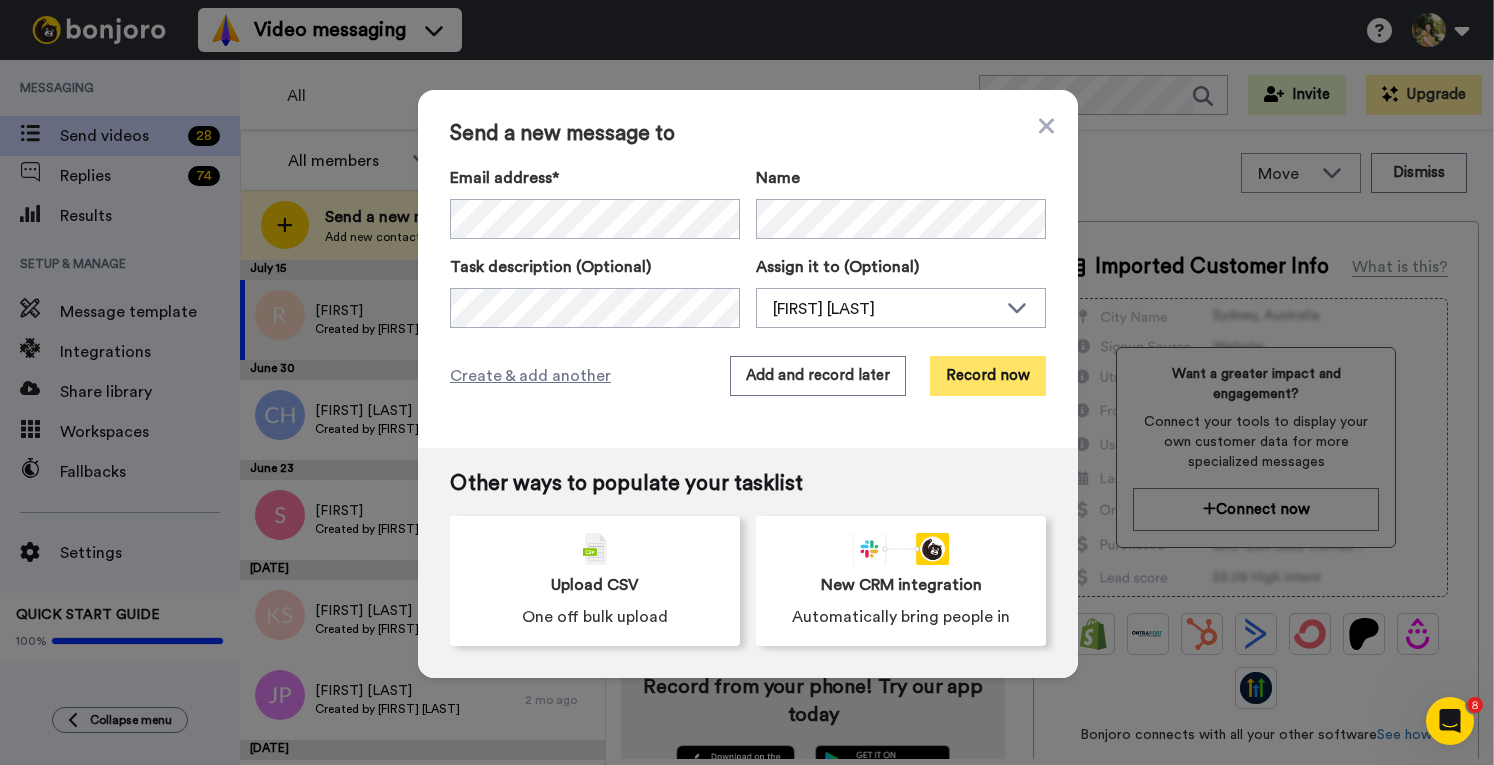 click on "Record now" at bounding box center (988, 376) 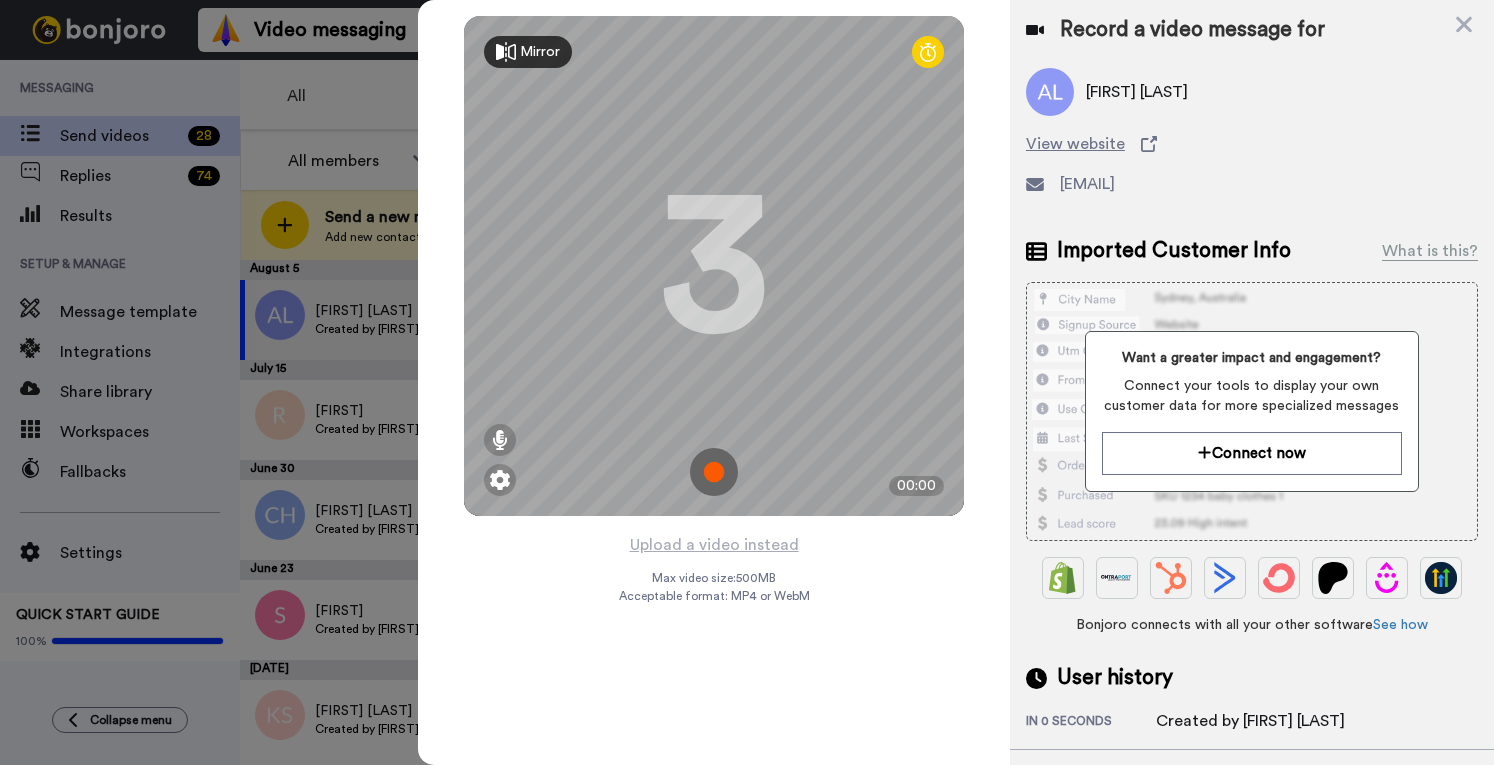 click at bounding box center [714, 472] 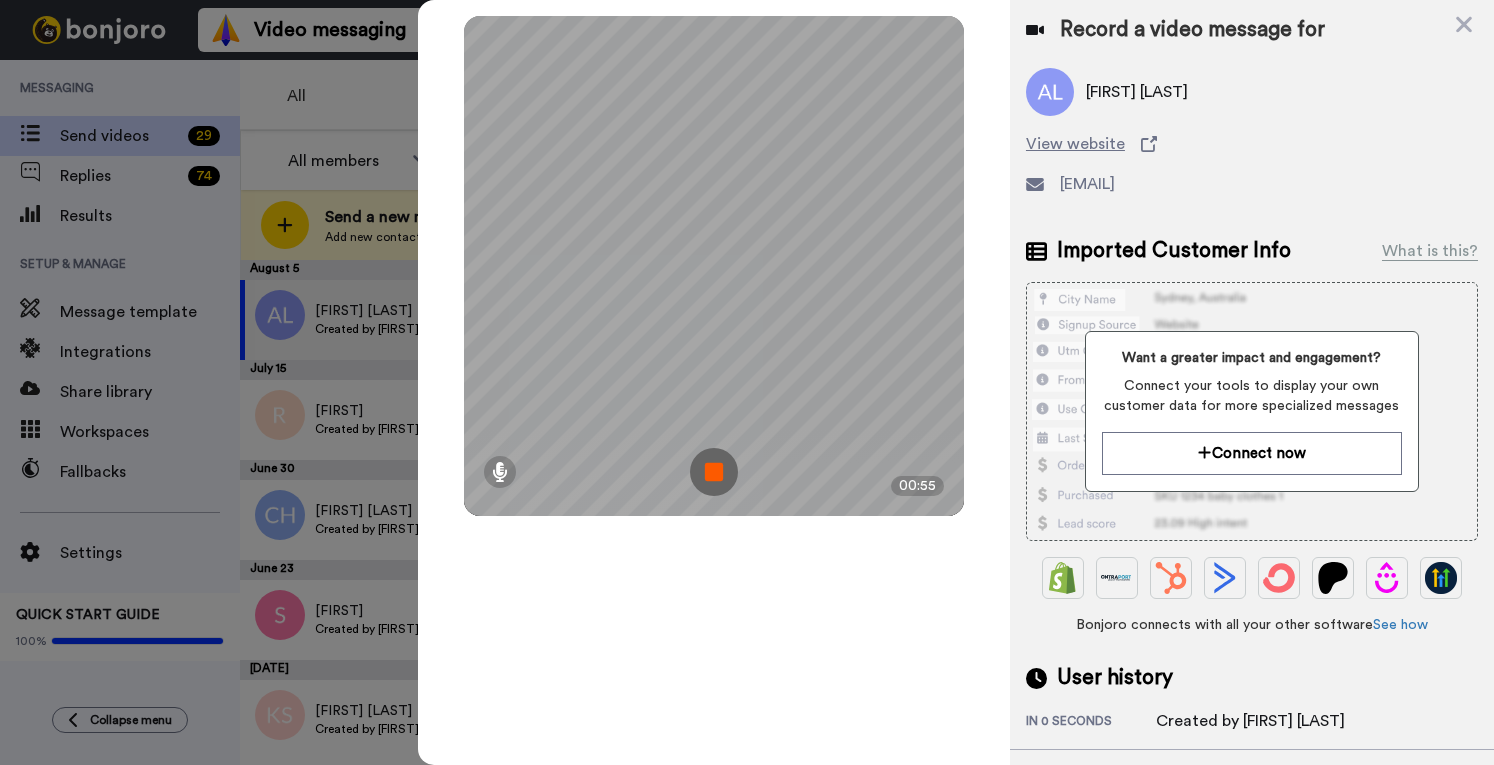 click at bounding box center [714, 472] 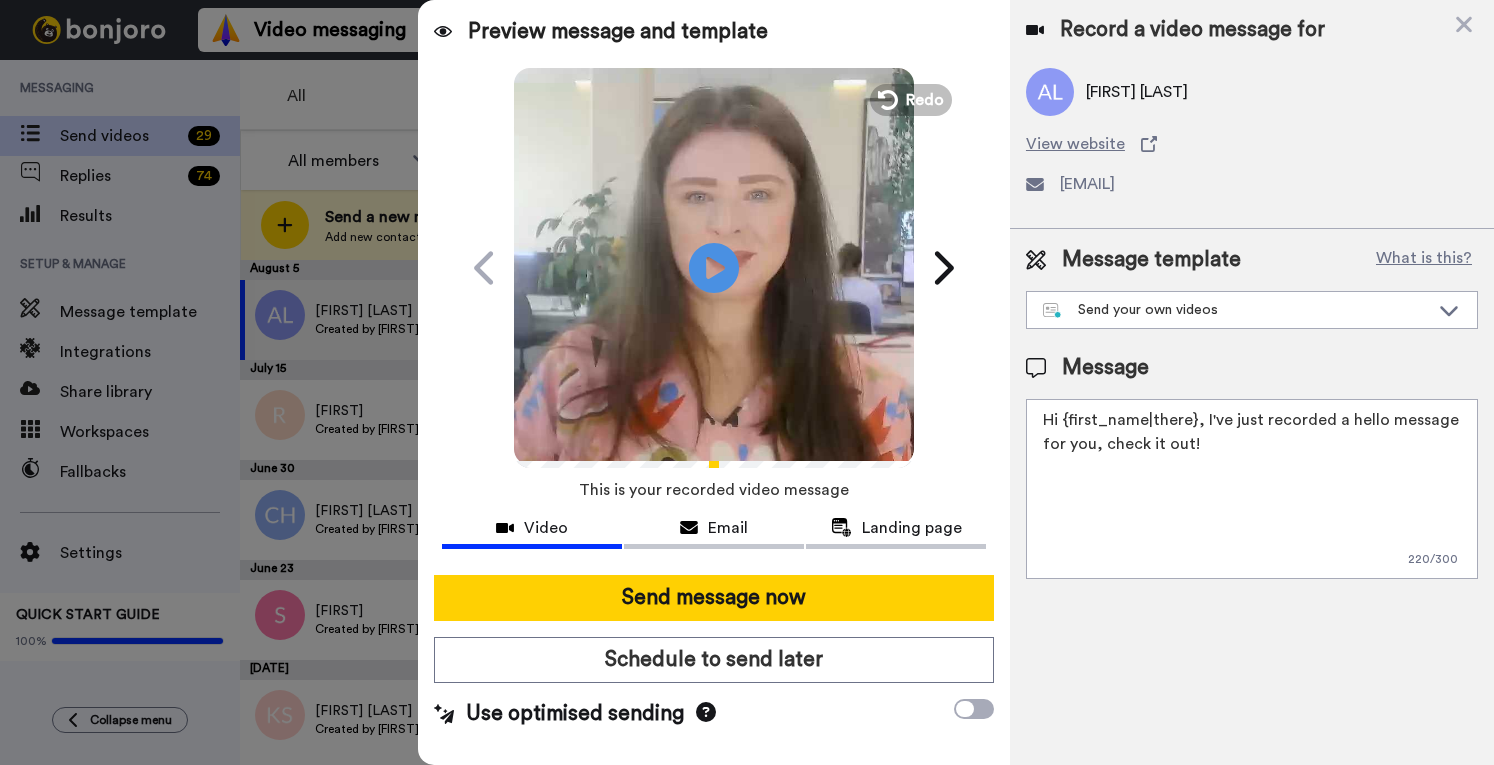 drag, startPoint x: 1220, startPoint y: 454, endPoint x: 1199, endPoint y: 427, distance: 34.20526 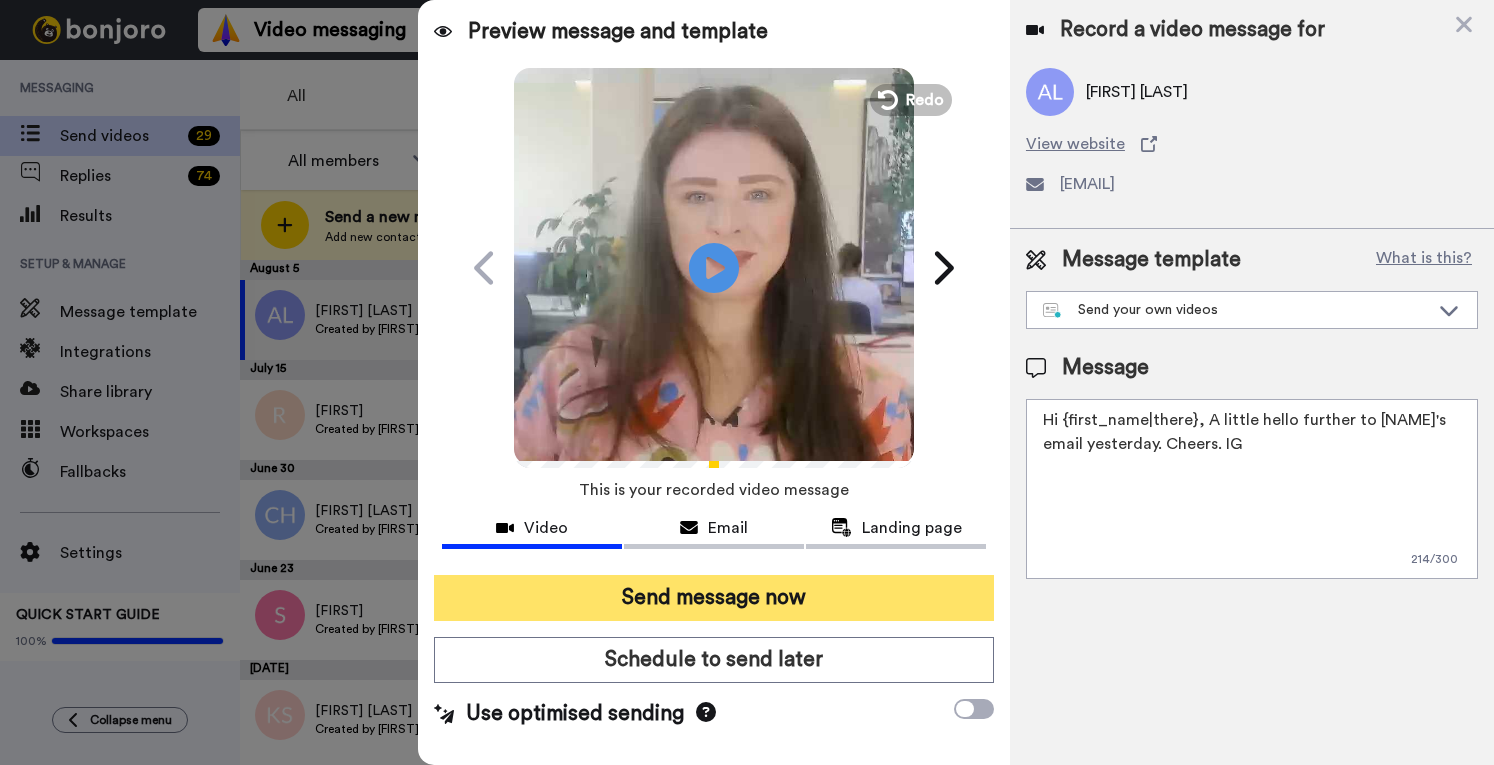type on "Hi {first_name|there}, A little hello further to Mariana's email yesterday. Cheers. IG" 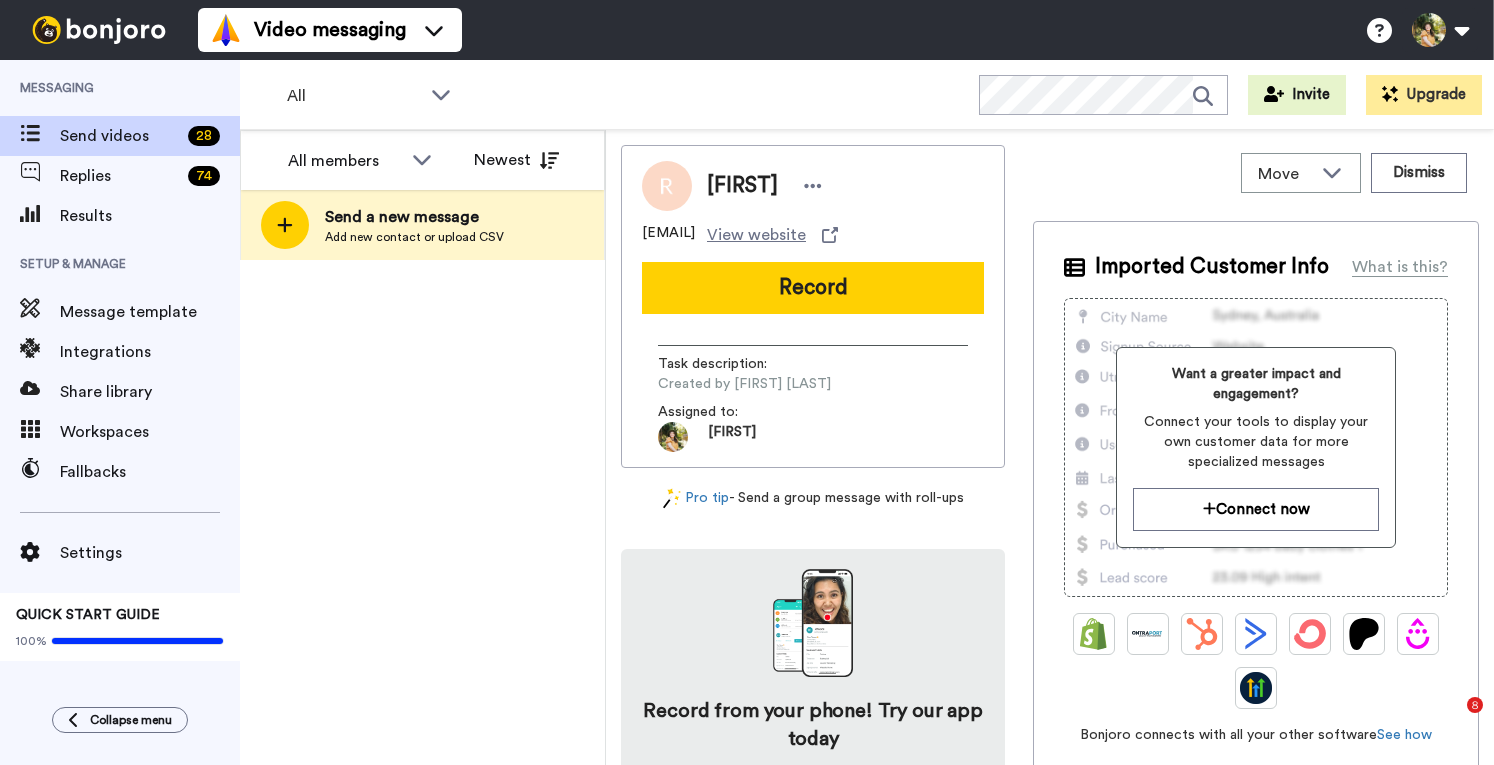 scroll, scrollTop: 0, scrollLeft: 0, axis: both 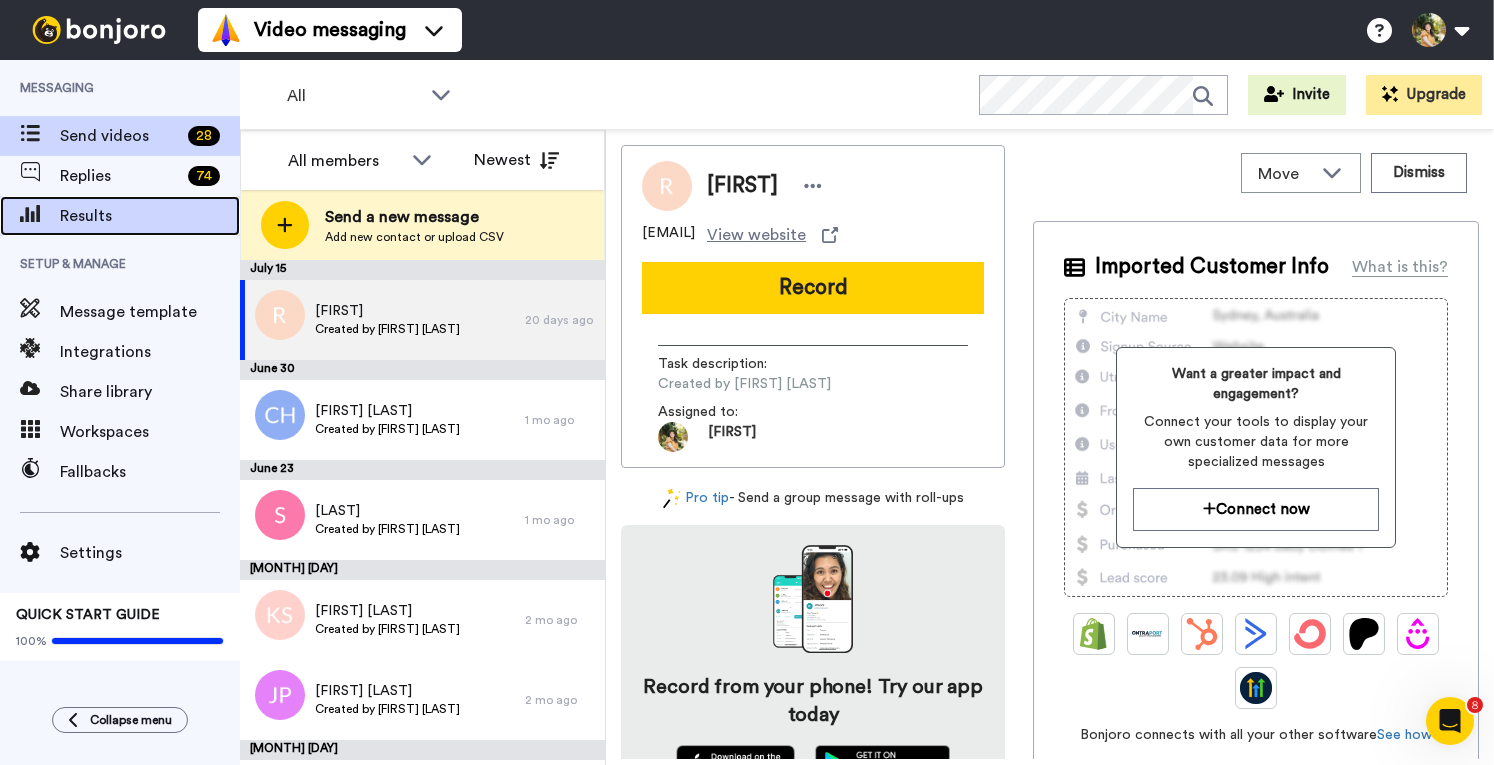 click on "Results" at bounding box center [150, 216] 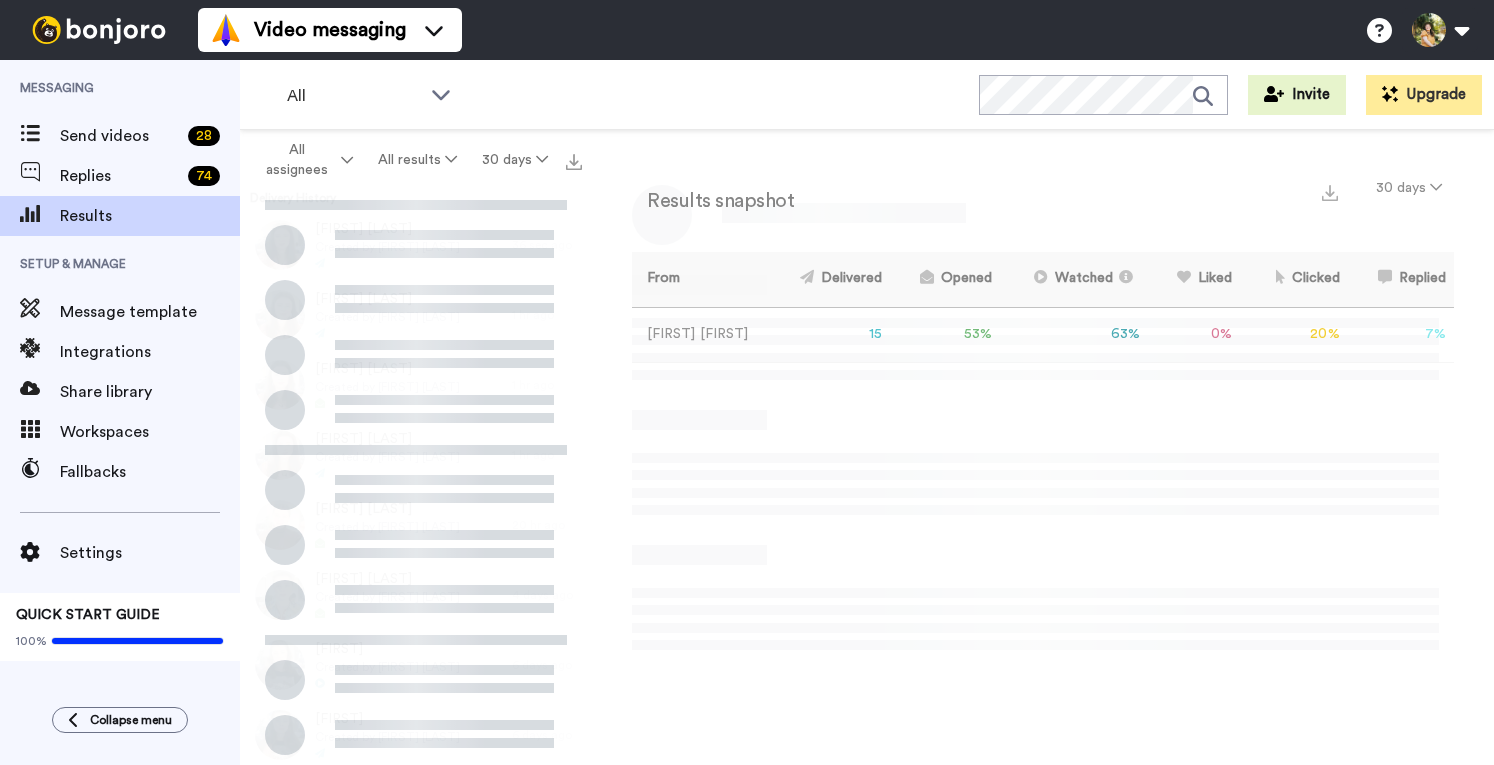 scroll, scrollTop: 0, scrollLeft: 0, axis: both 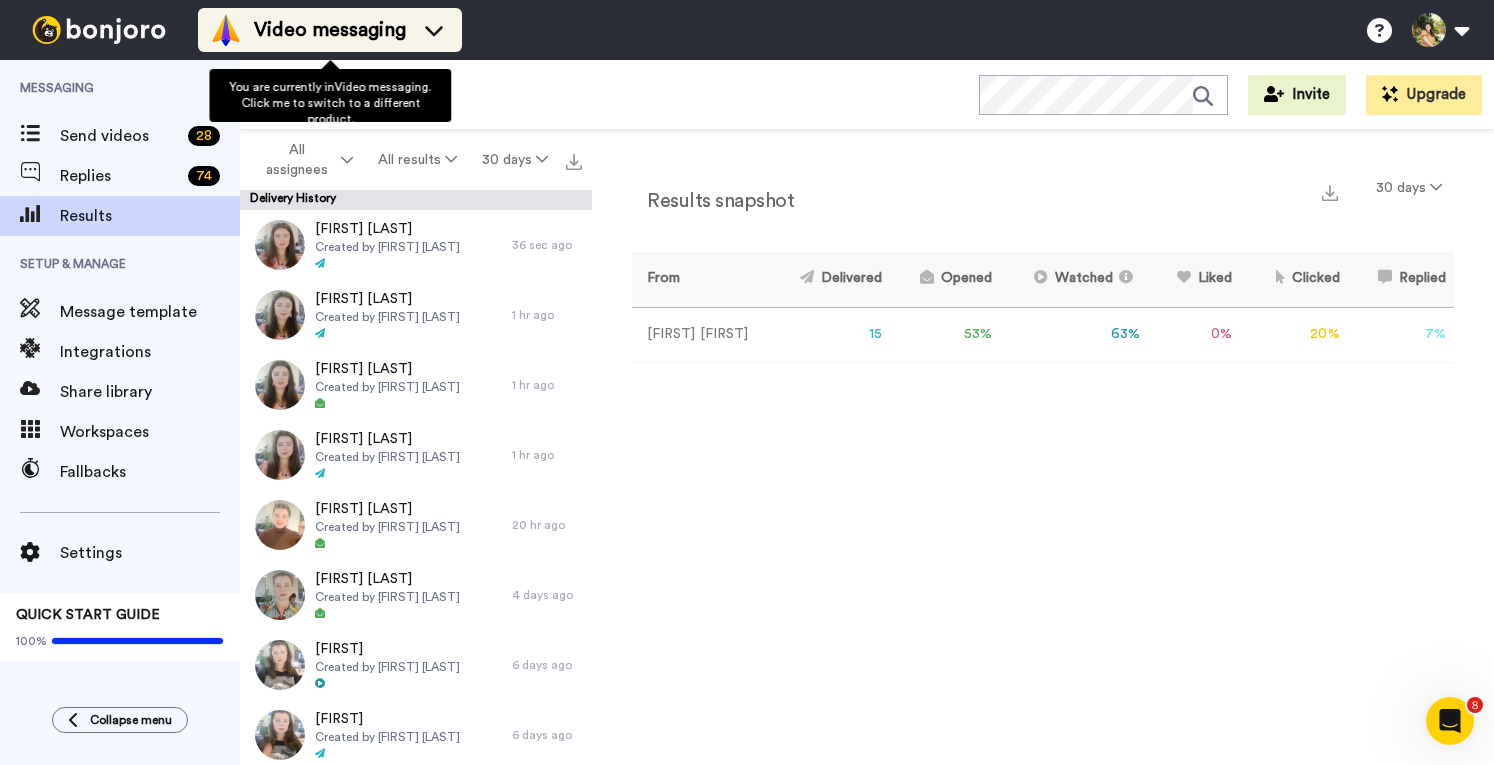 click on "Video messaging" at bounding box center [330, 30] 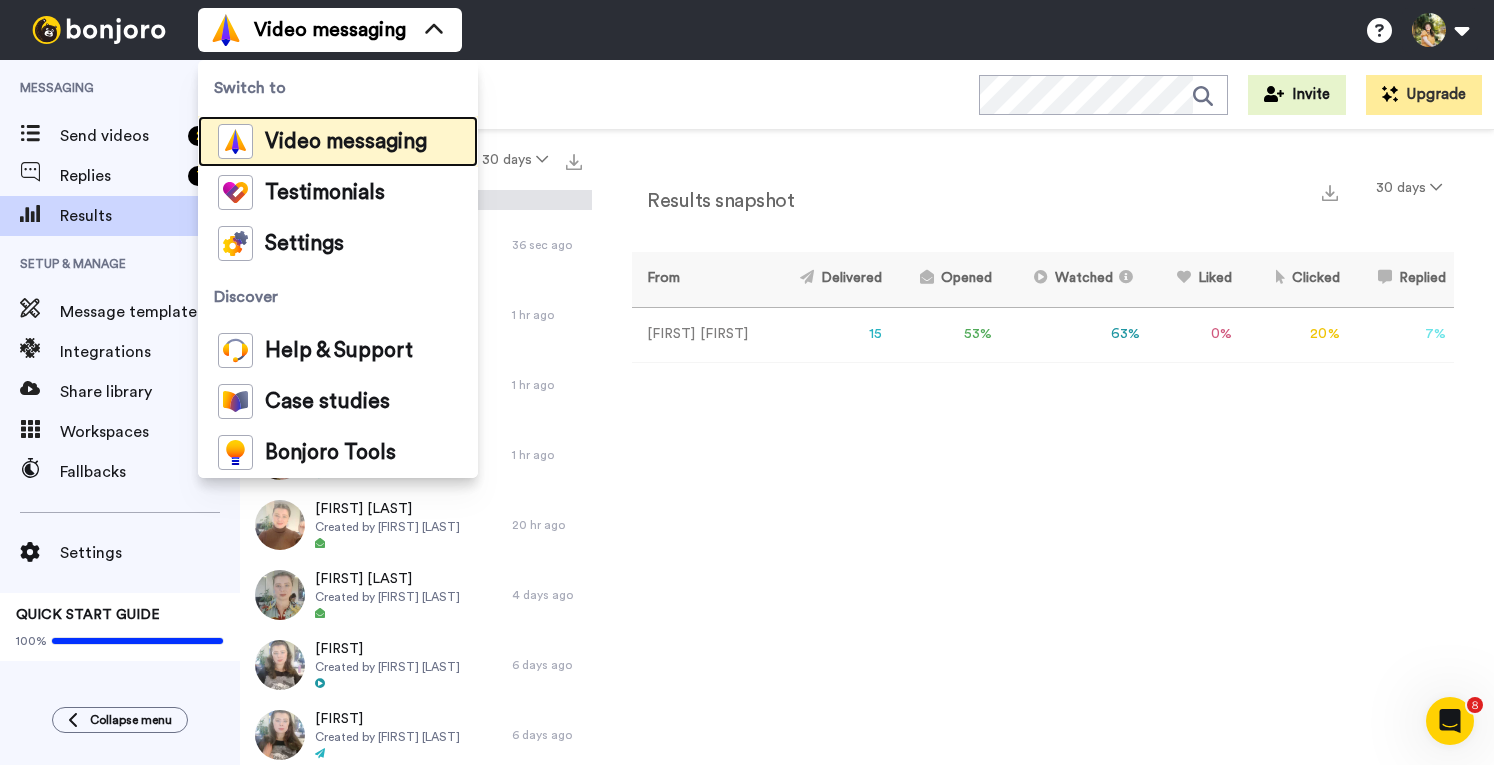 click on "Video messaging" at bounding box center (346, 142) 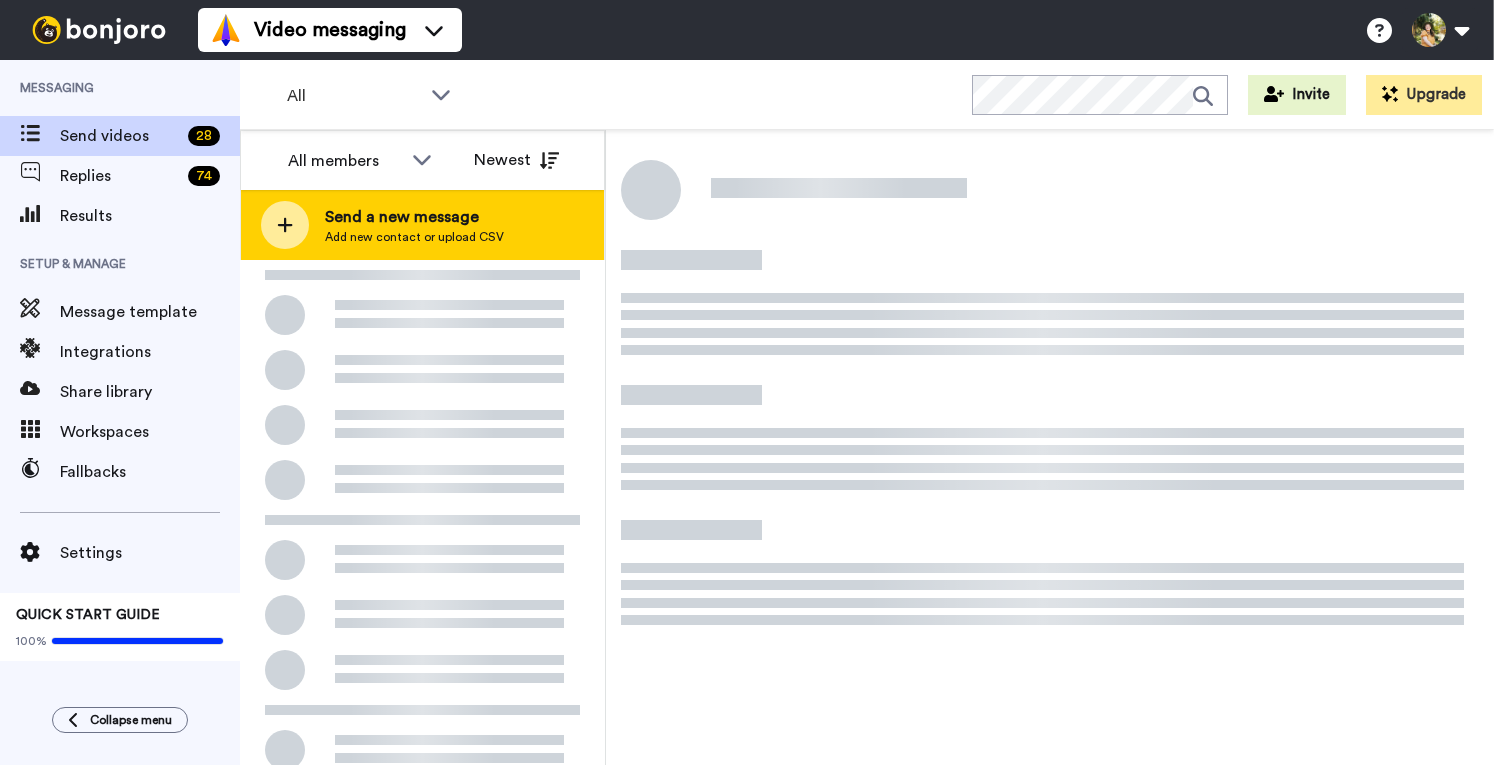 scroll, scrollTop: 0, scrollLeft: 0, axis: both 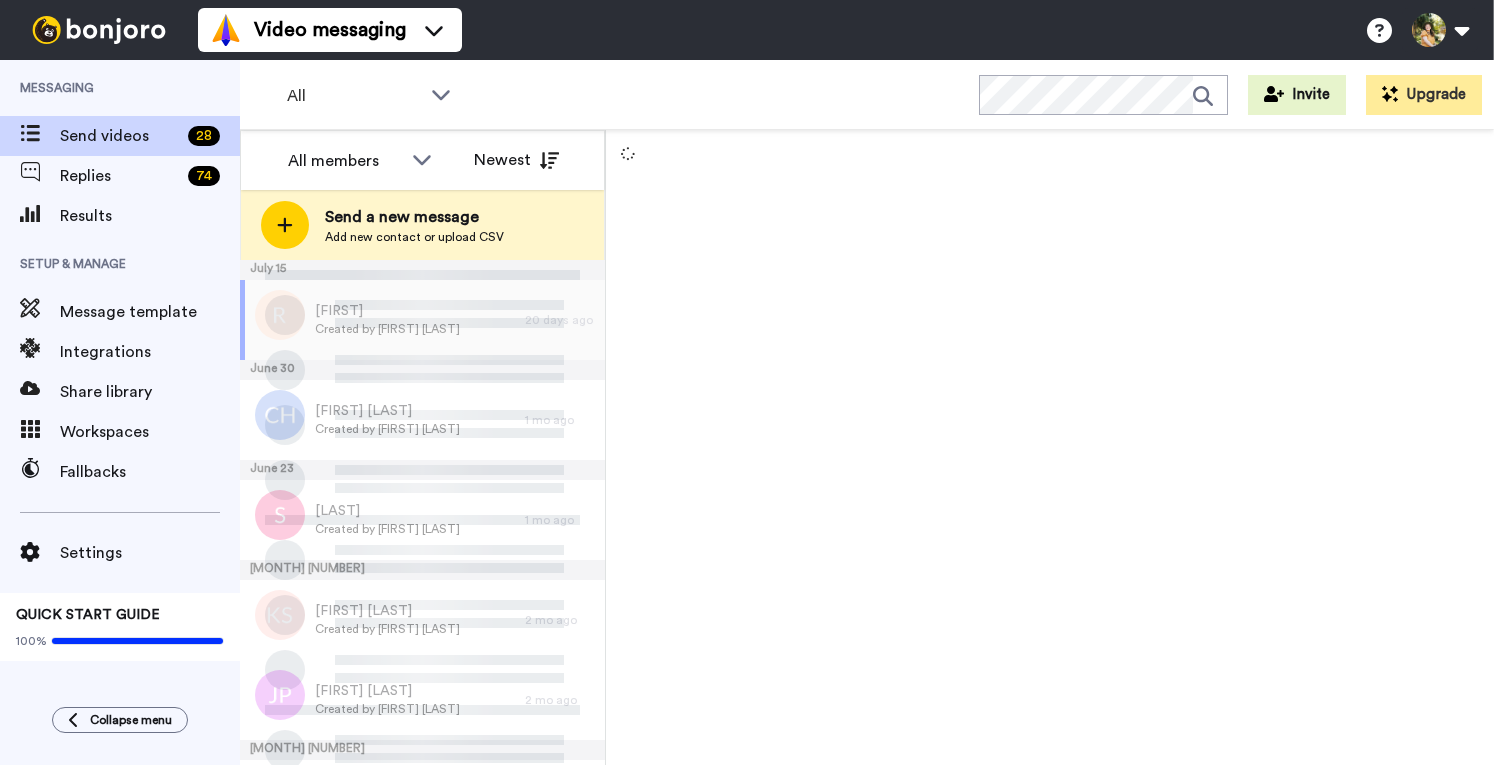 click on "Send a new message" at bounding box center [414, 217] 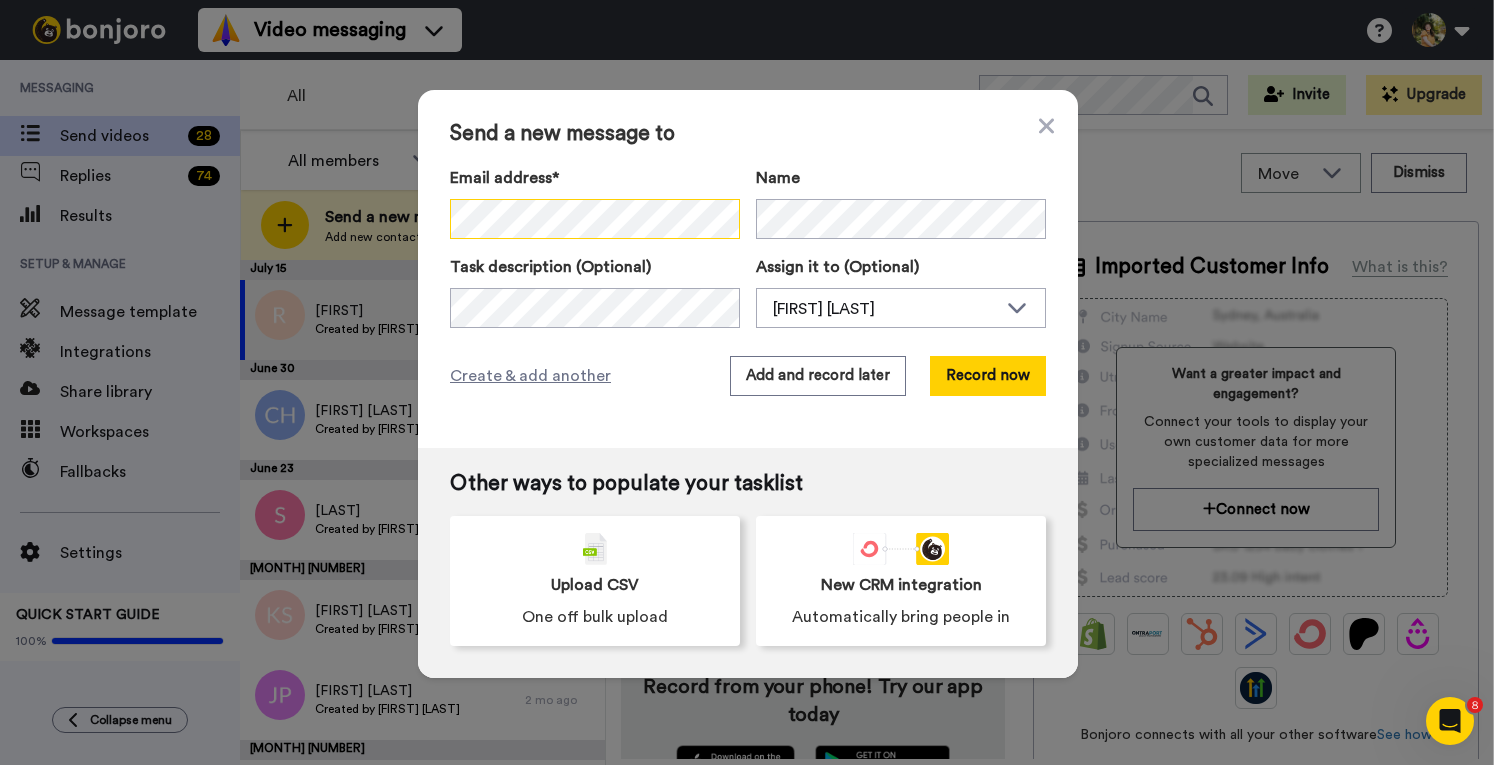 scroll, scrollTop: 0, scrollLeft: 0, axis: both 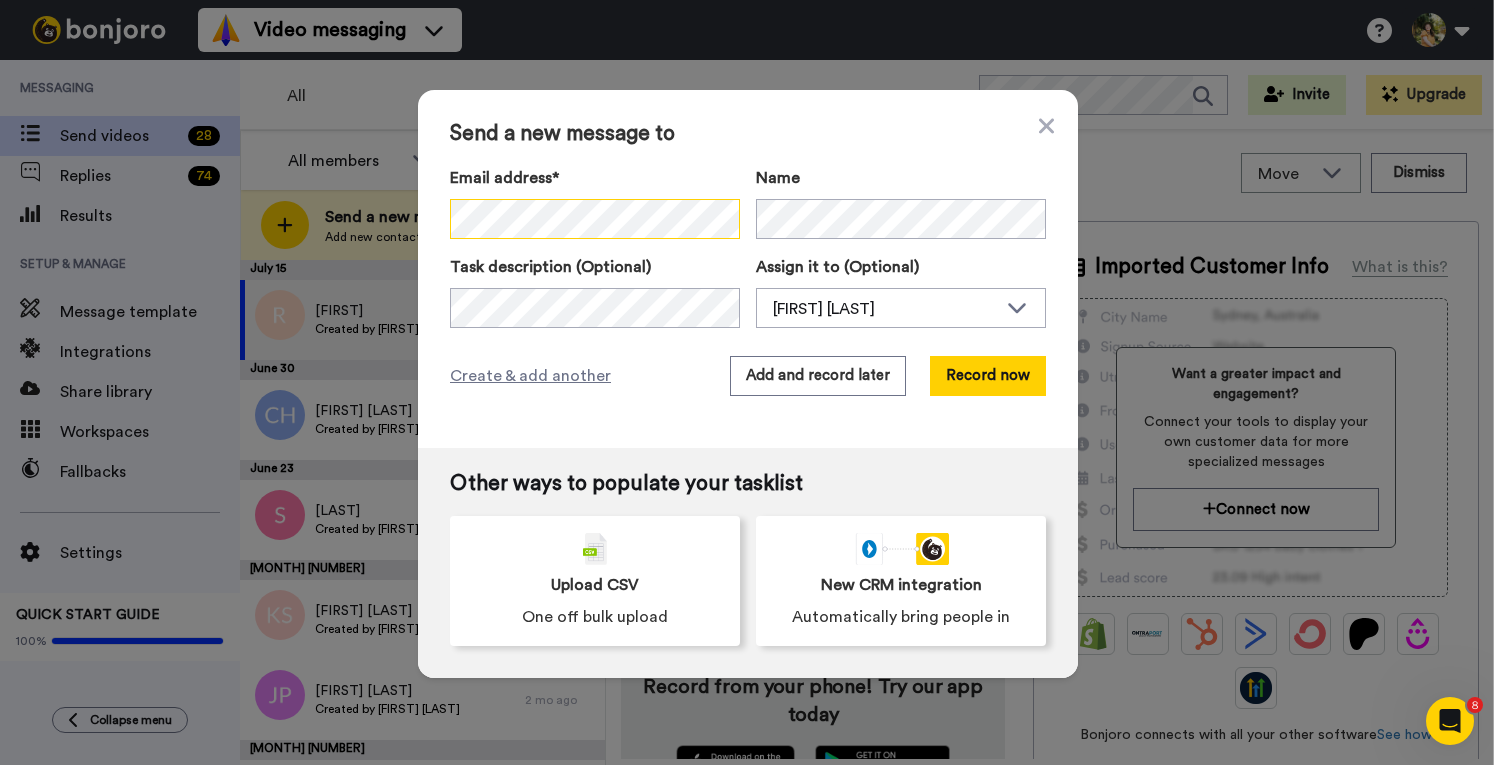 click on "Email address* No search result for ‘ agiannopoulos@leocussen.edu.a ’ Name" at bounding box center (748, 202) 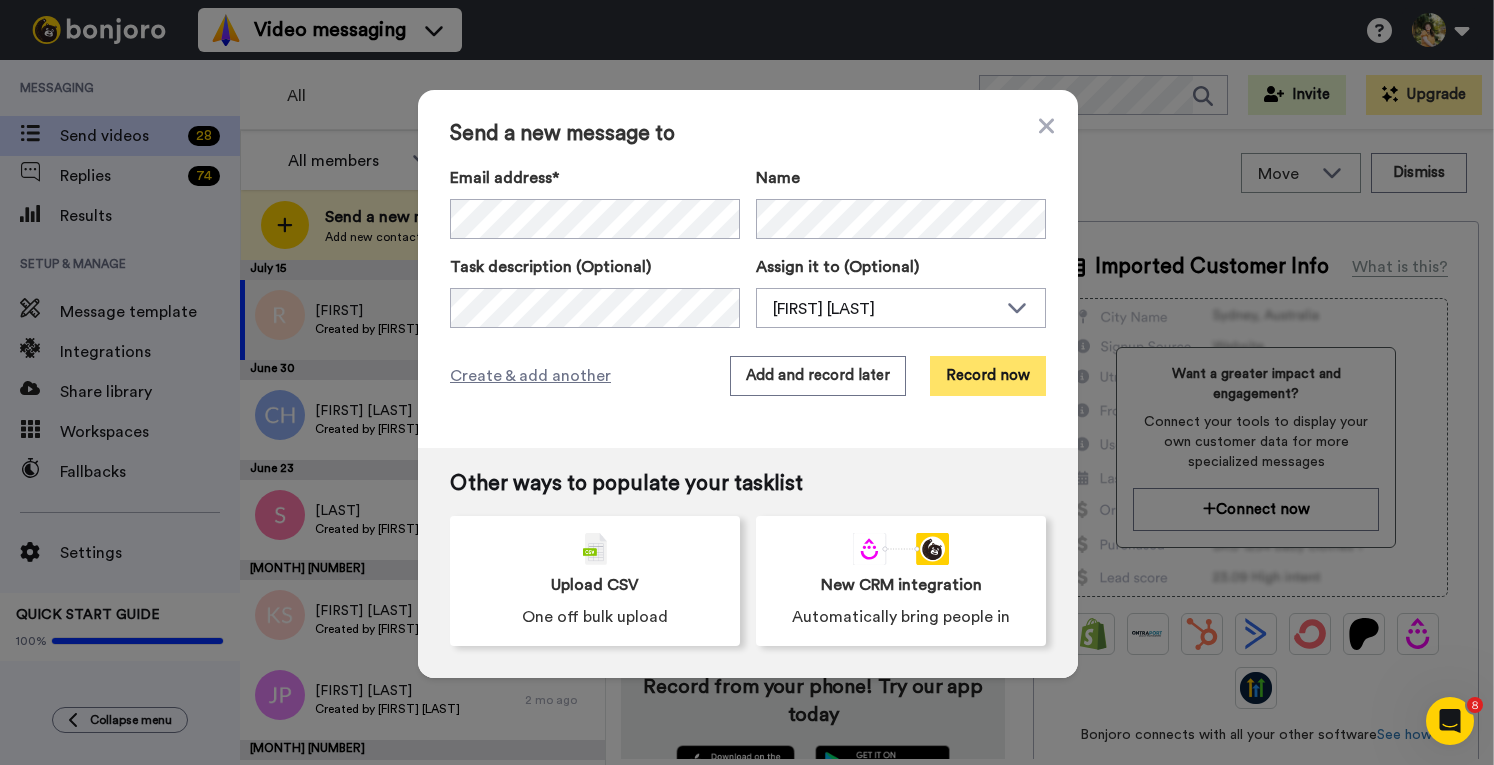 click on "Record now" at bounding box center (988, 376) 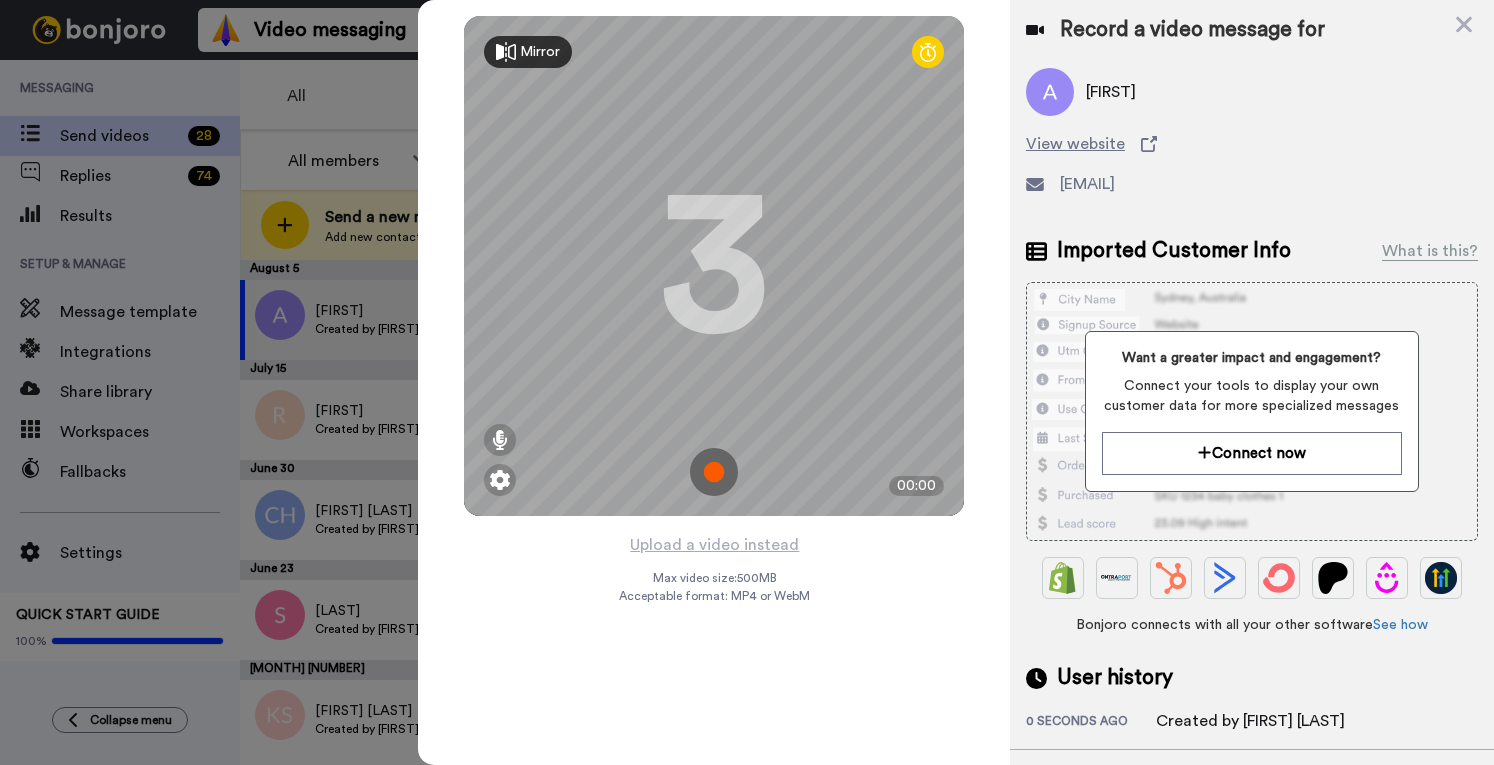 click at bounding box center [714, 472] 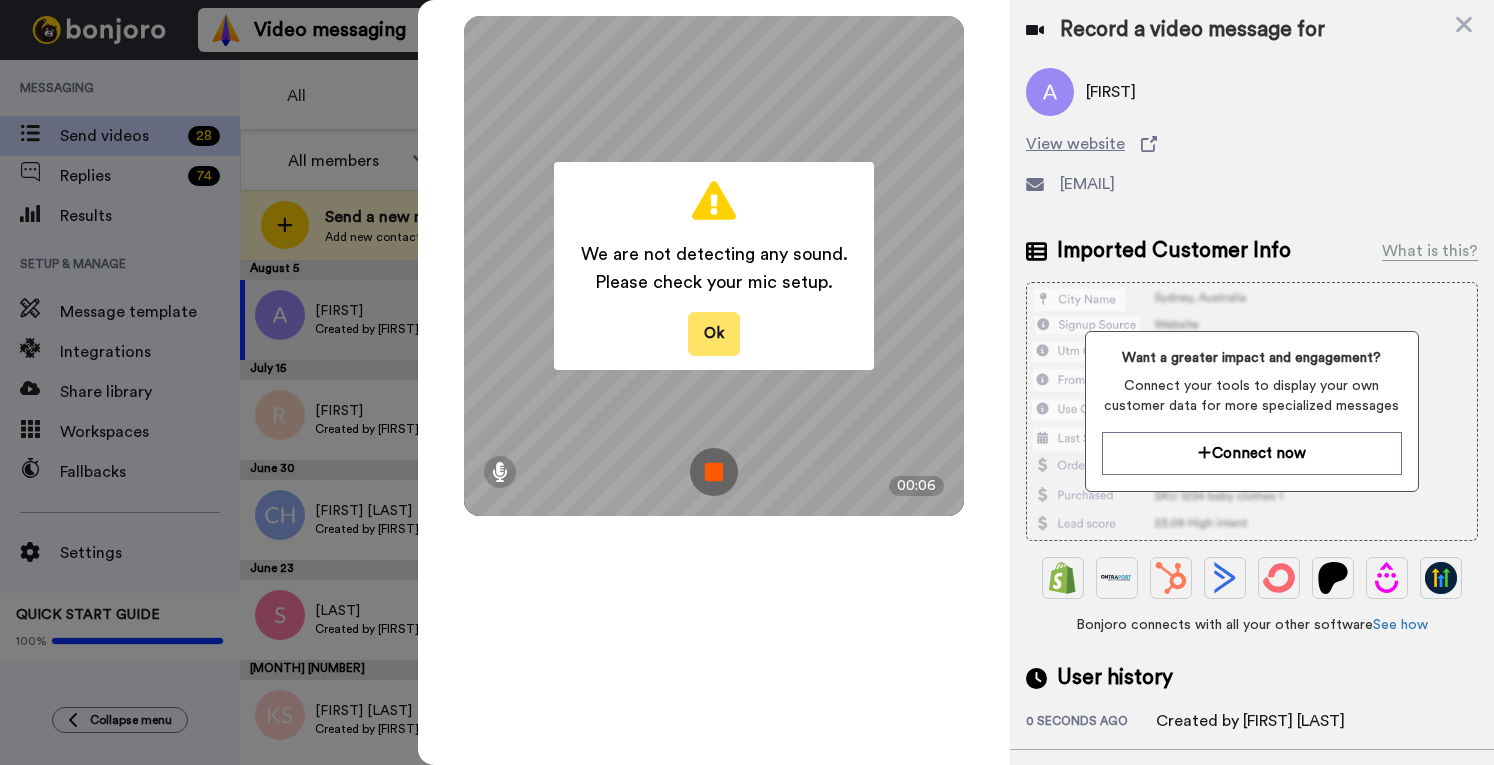 click on "Ok" at bounding box center [714, 333] 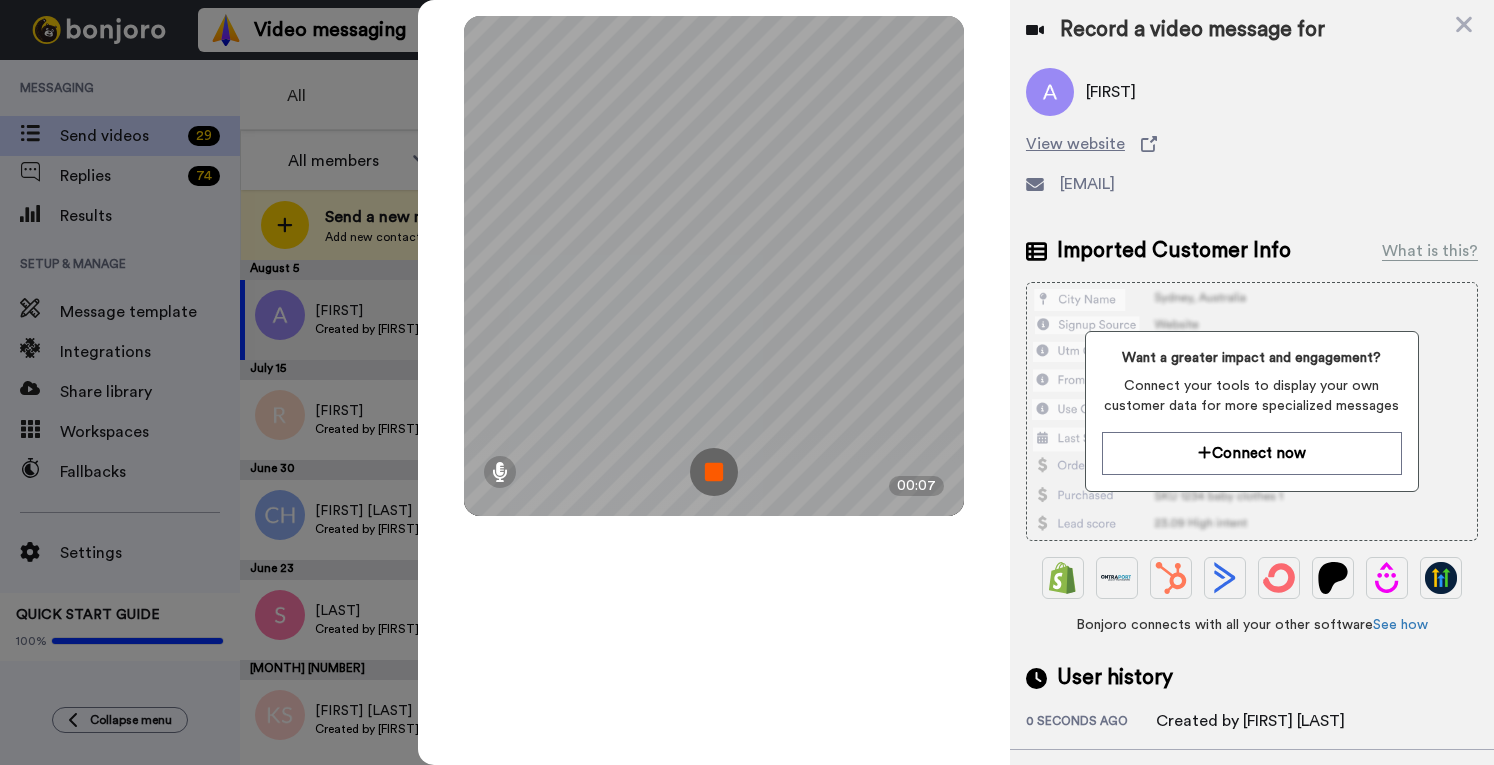 click at bounding box center [714, 472] 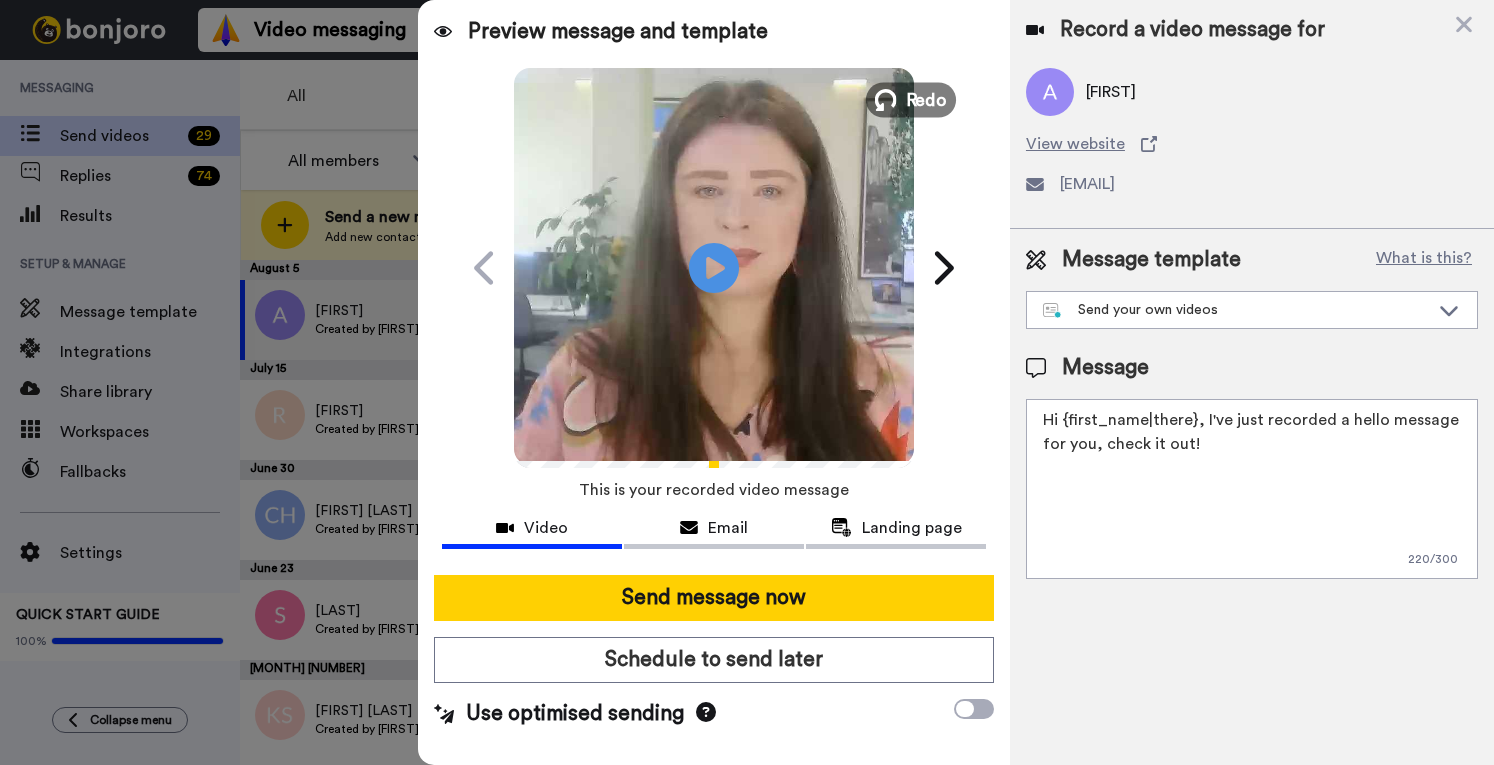click on "Redo" at bounding box center (927, 99) 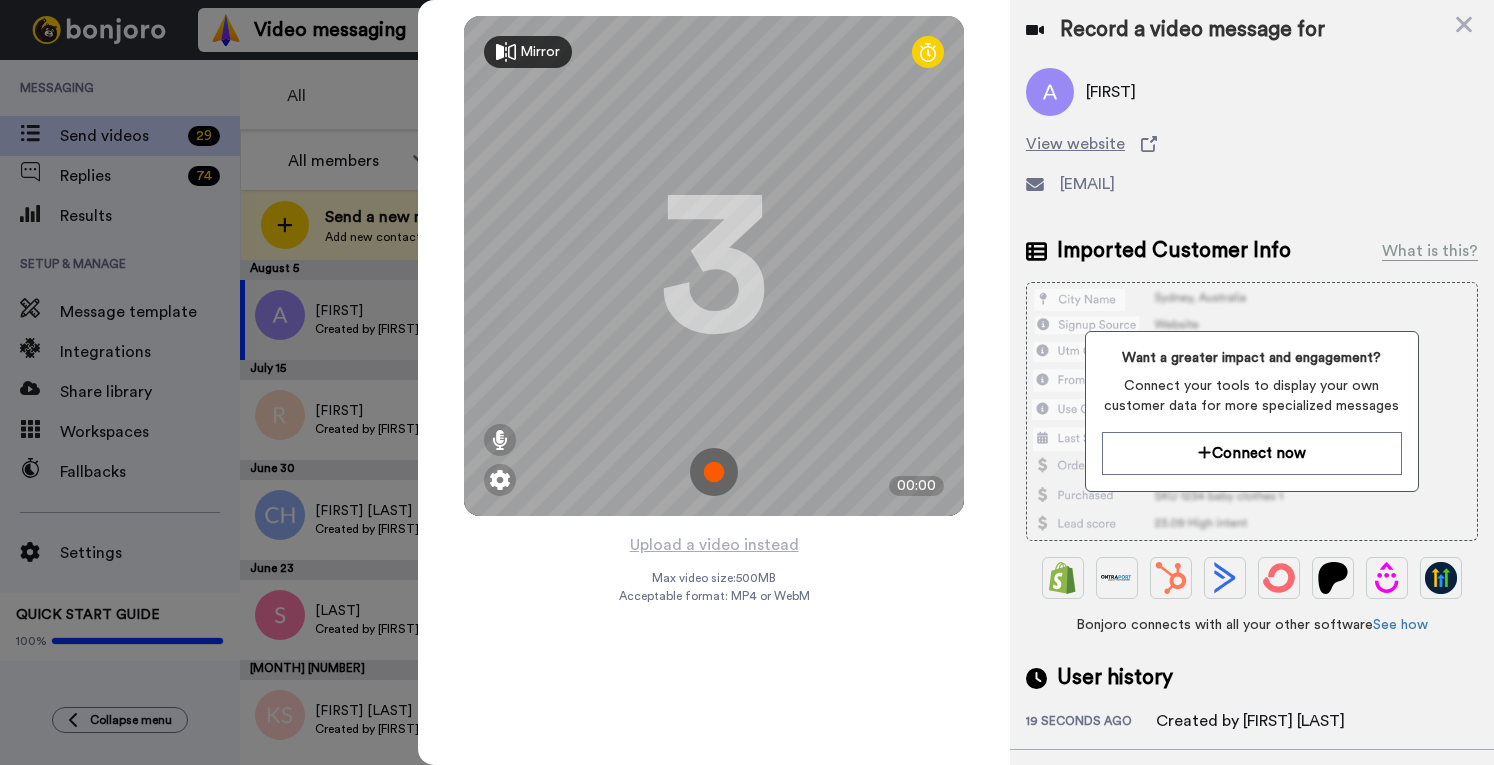 click at bounding box center [714, 472] 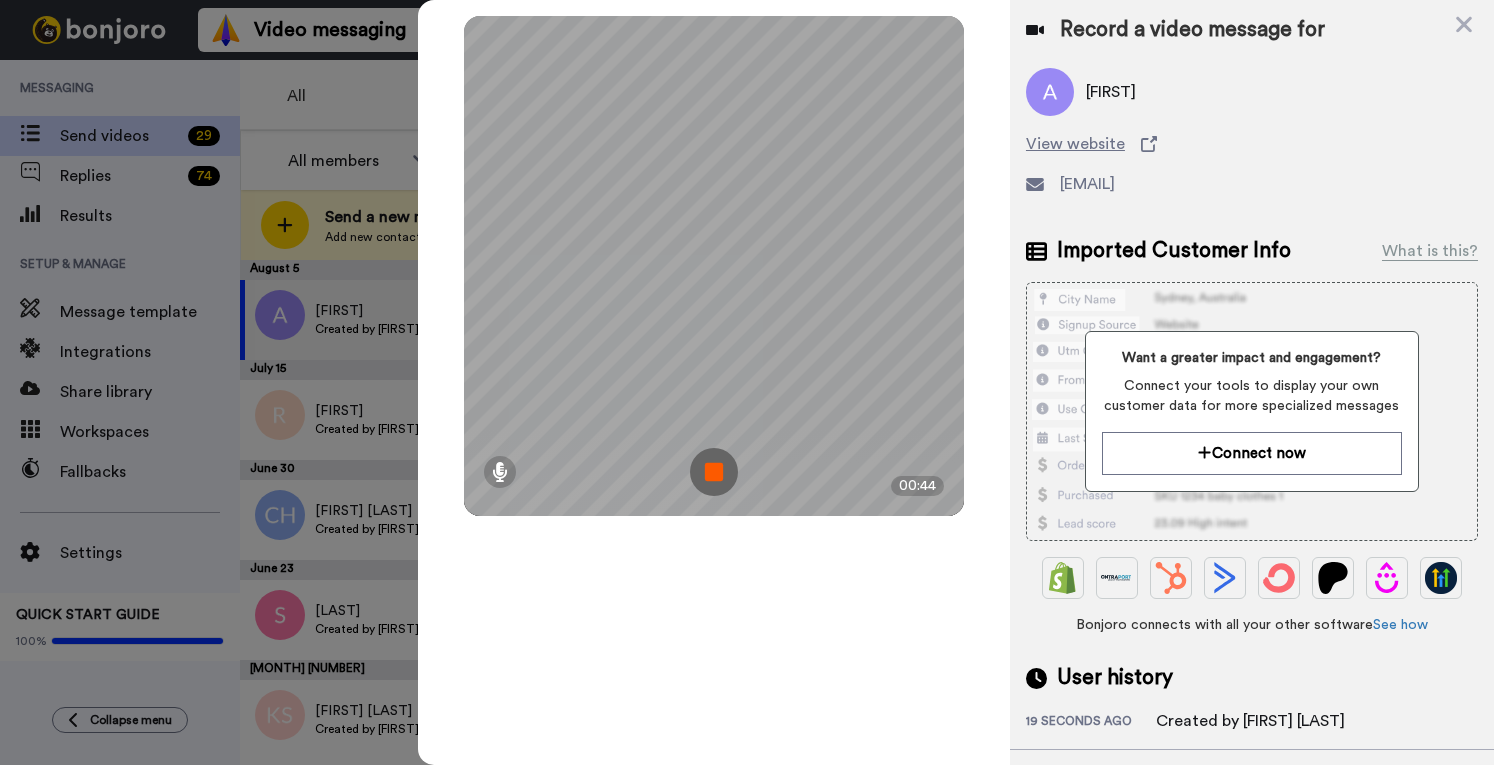 click at bounding box center (714, 472) 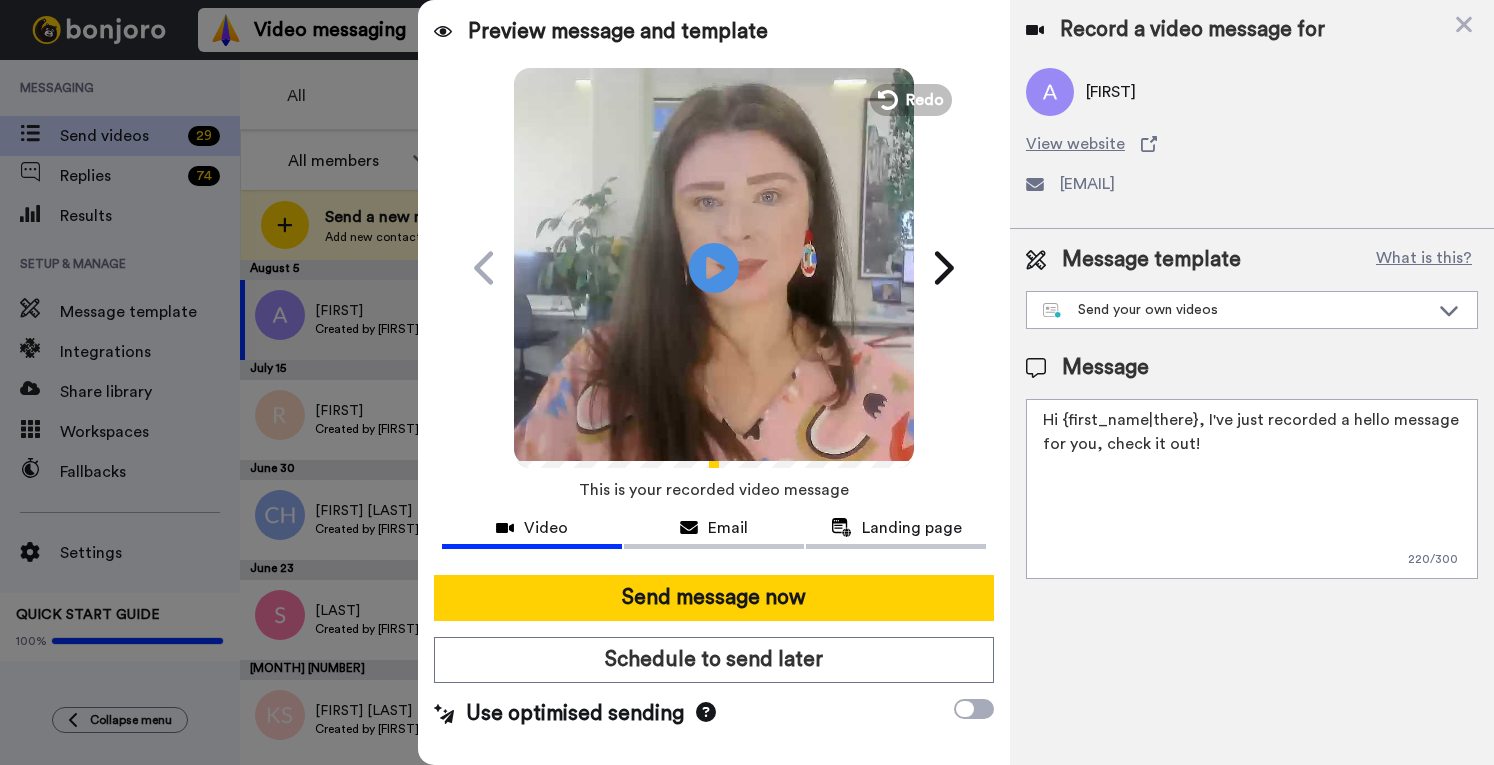 drag, startPoint x: 1232, startPoint y: 455, endPoint x: 1200, endPoint y: 418, distance: 48.9183 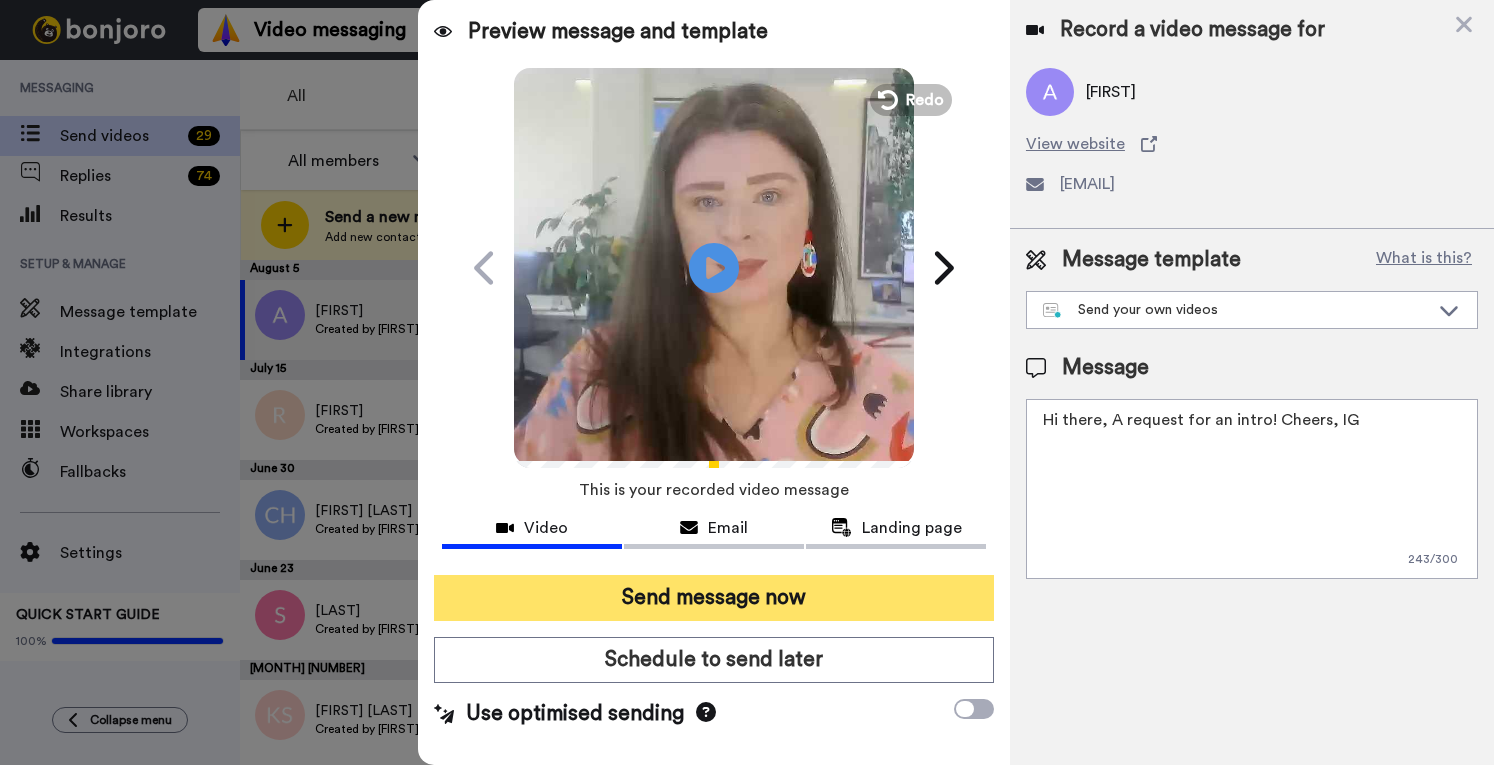type on "Hi {first_name|there}, A request for an intro! Cheers, IG" 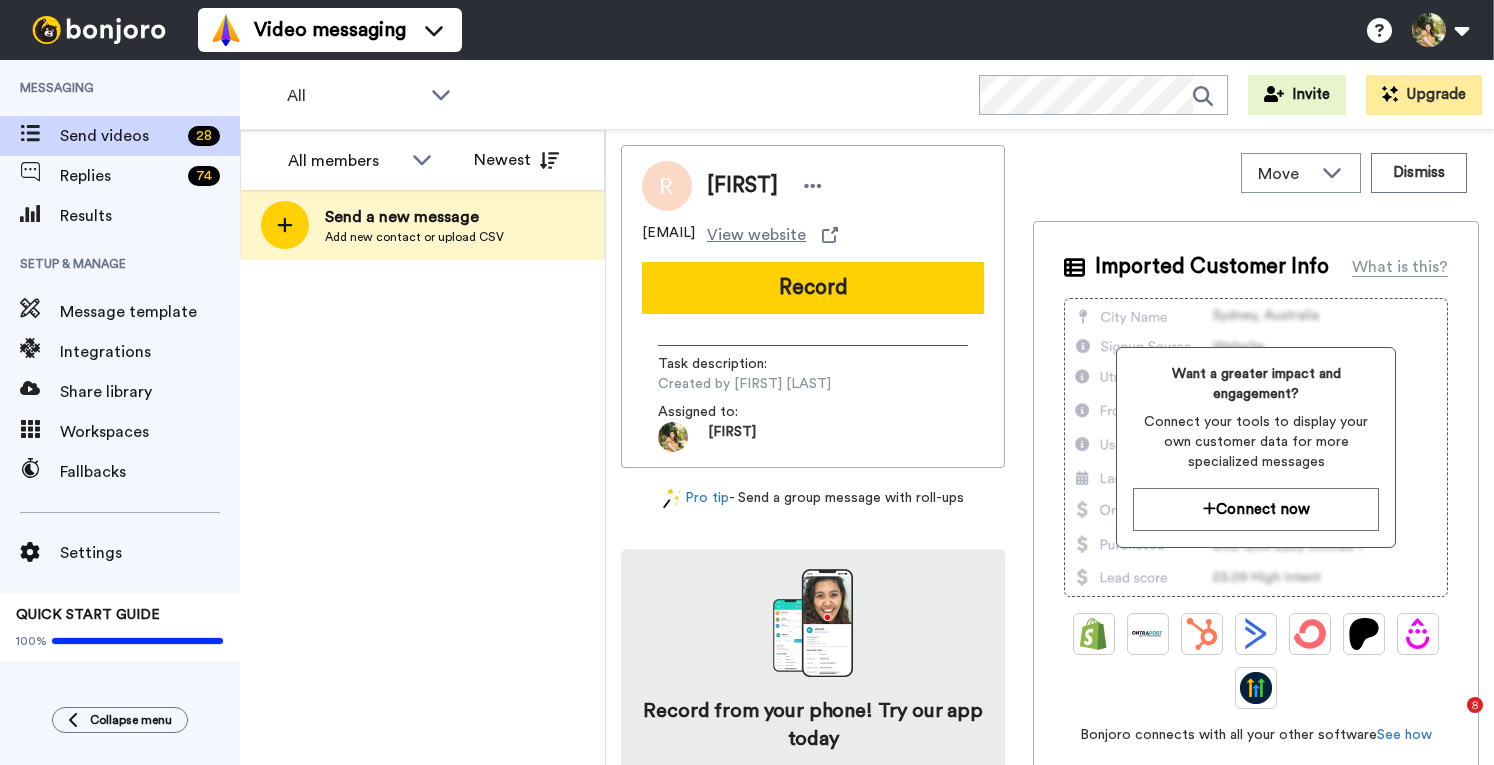scroll, scrollTop: 0, scrollLeft: 0, axis: both 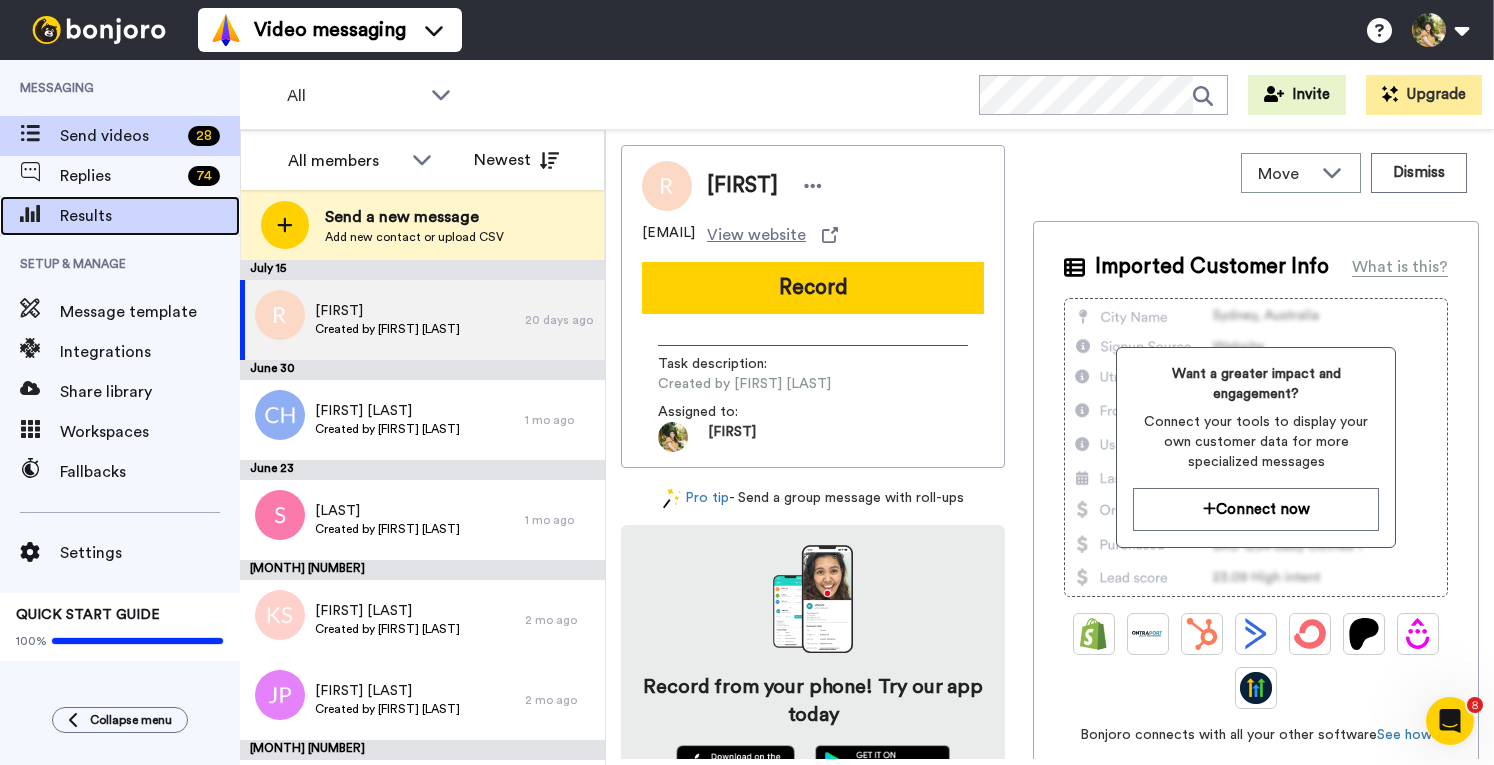 click on "Results" at bounding box center (150, 216) 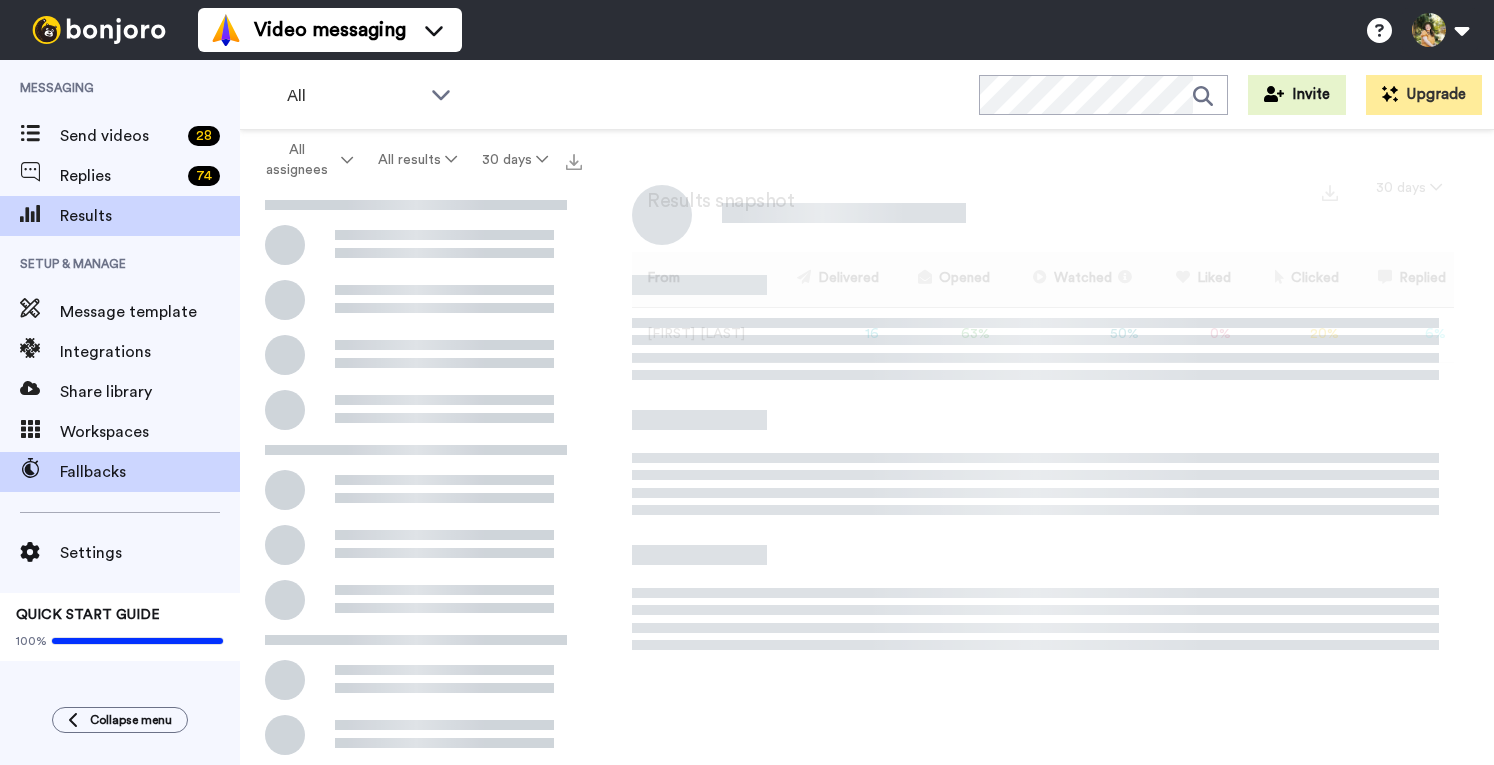 scroll, scrollTop: 0, scrollLeft: 0, axis: both 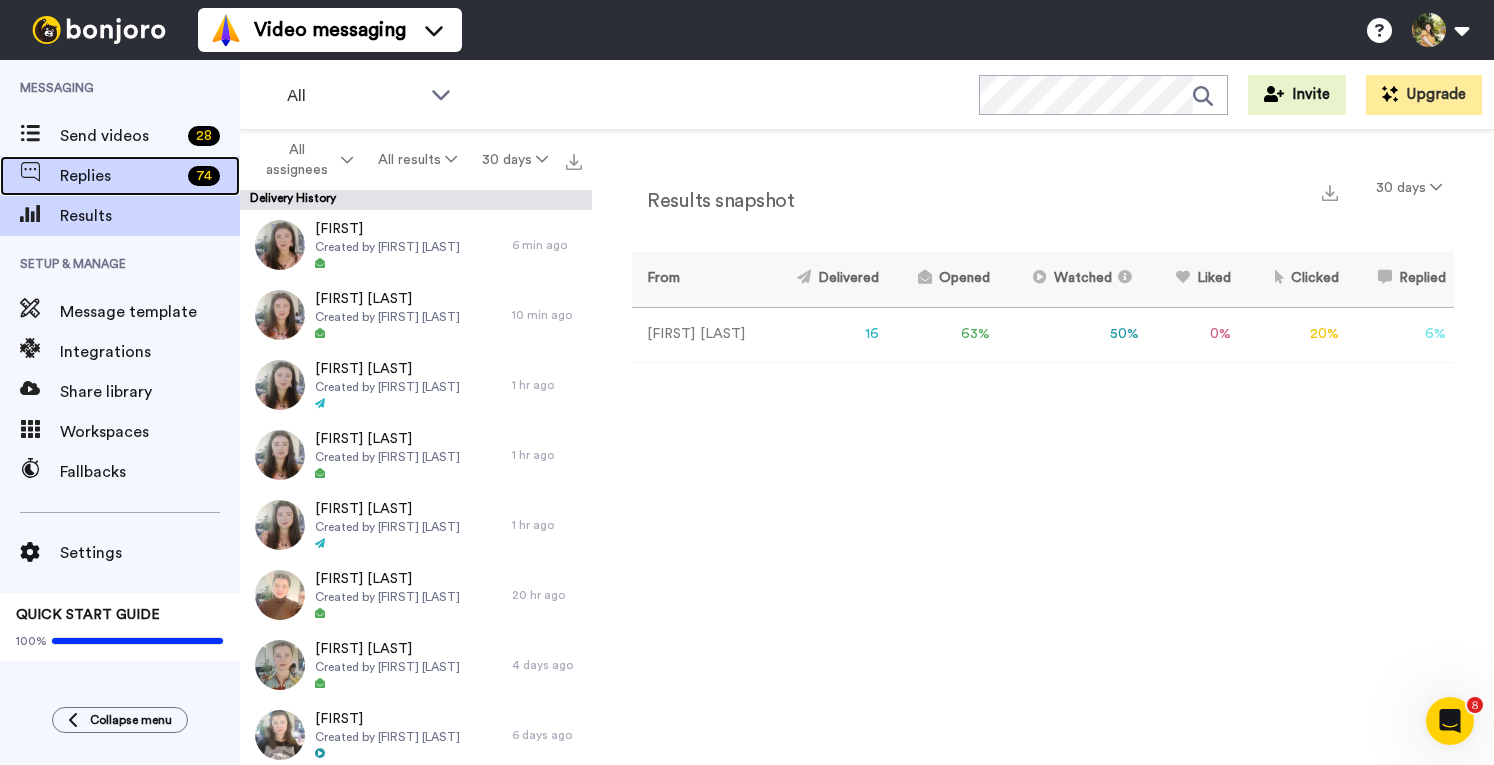 click on "Replies" at bounding box center (120, 176) 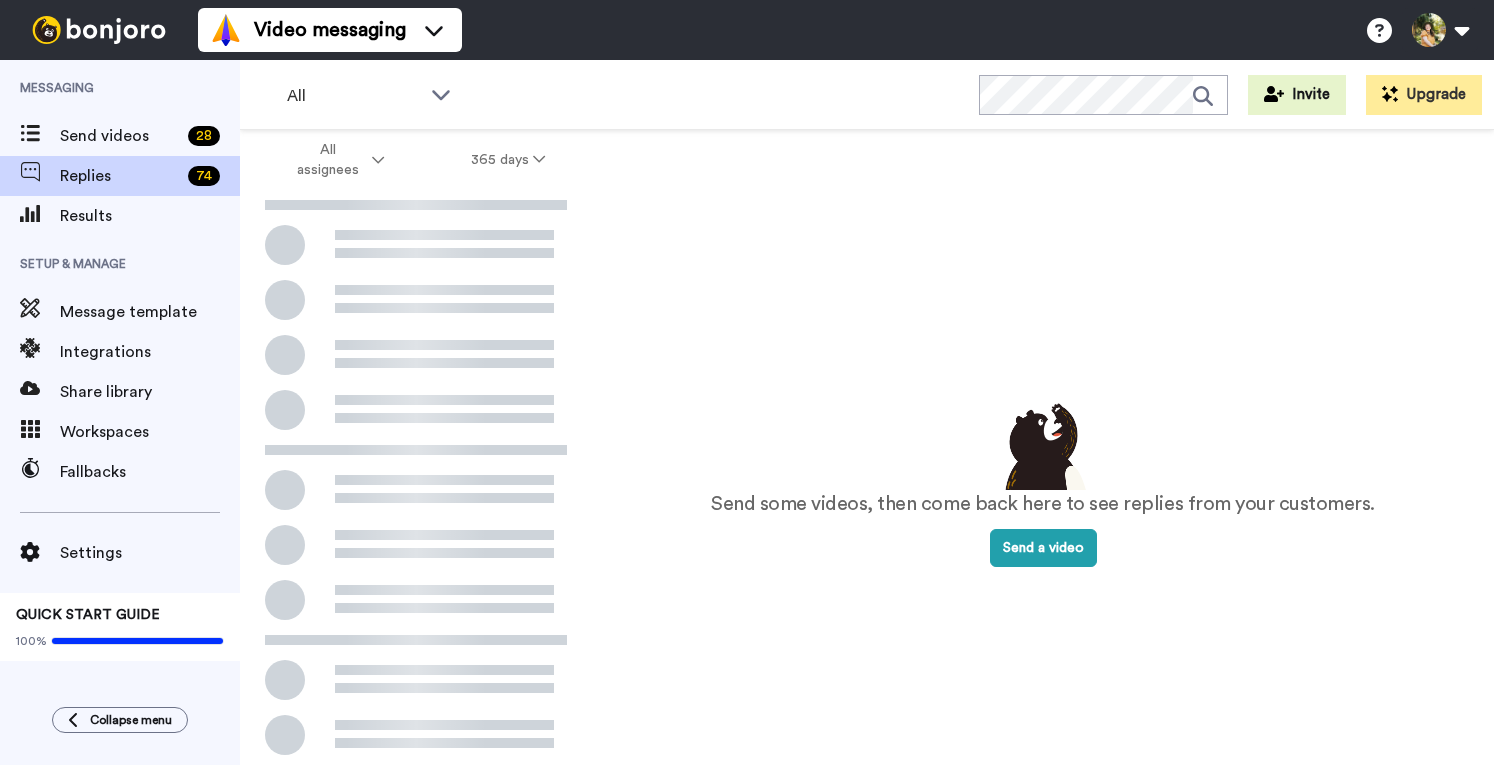 scroll, scrollTop: 0, scrollLeft: 0, axis: both 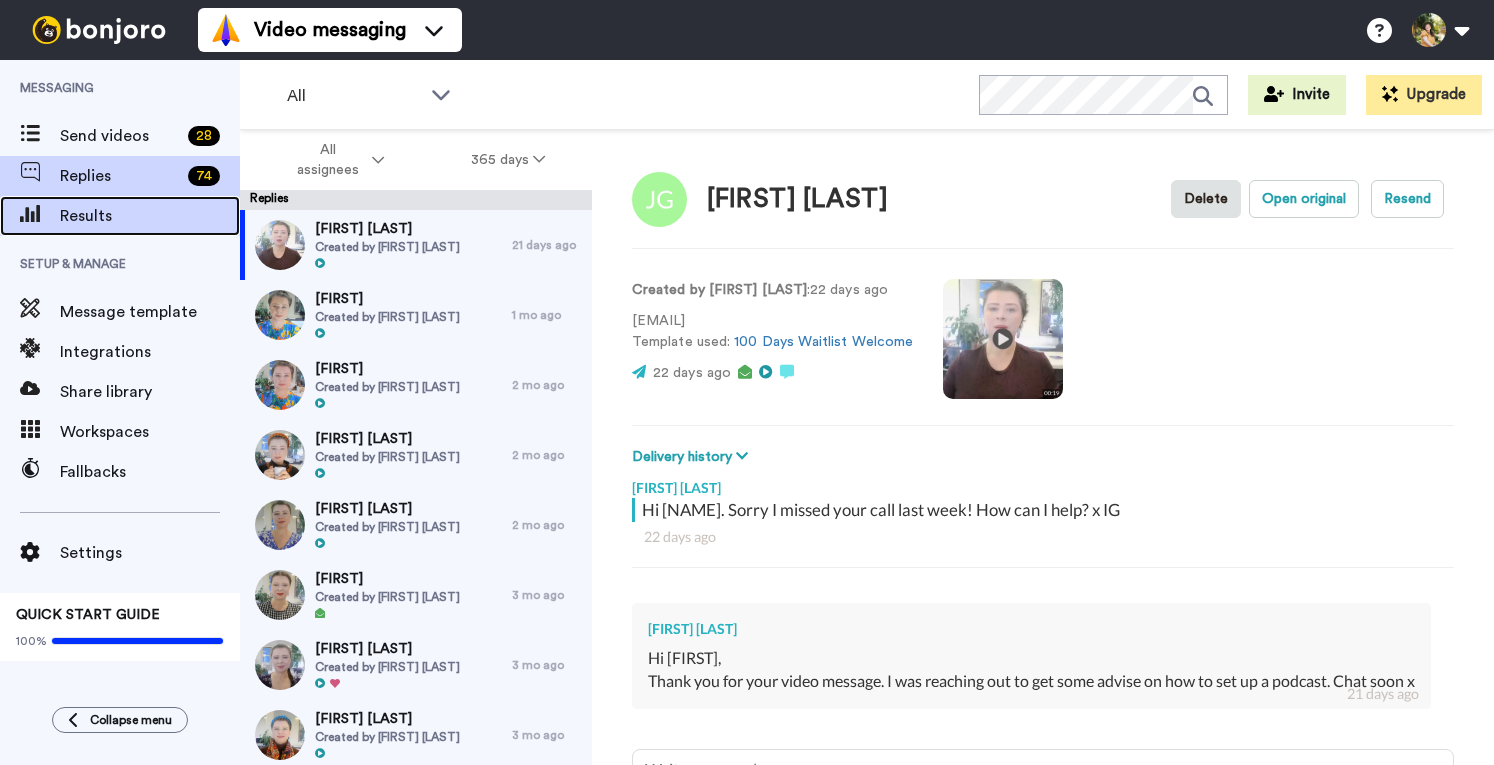 click on "Results" at bounding box center [150, 216] 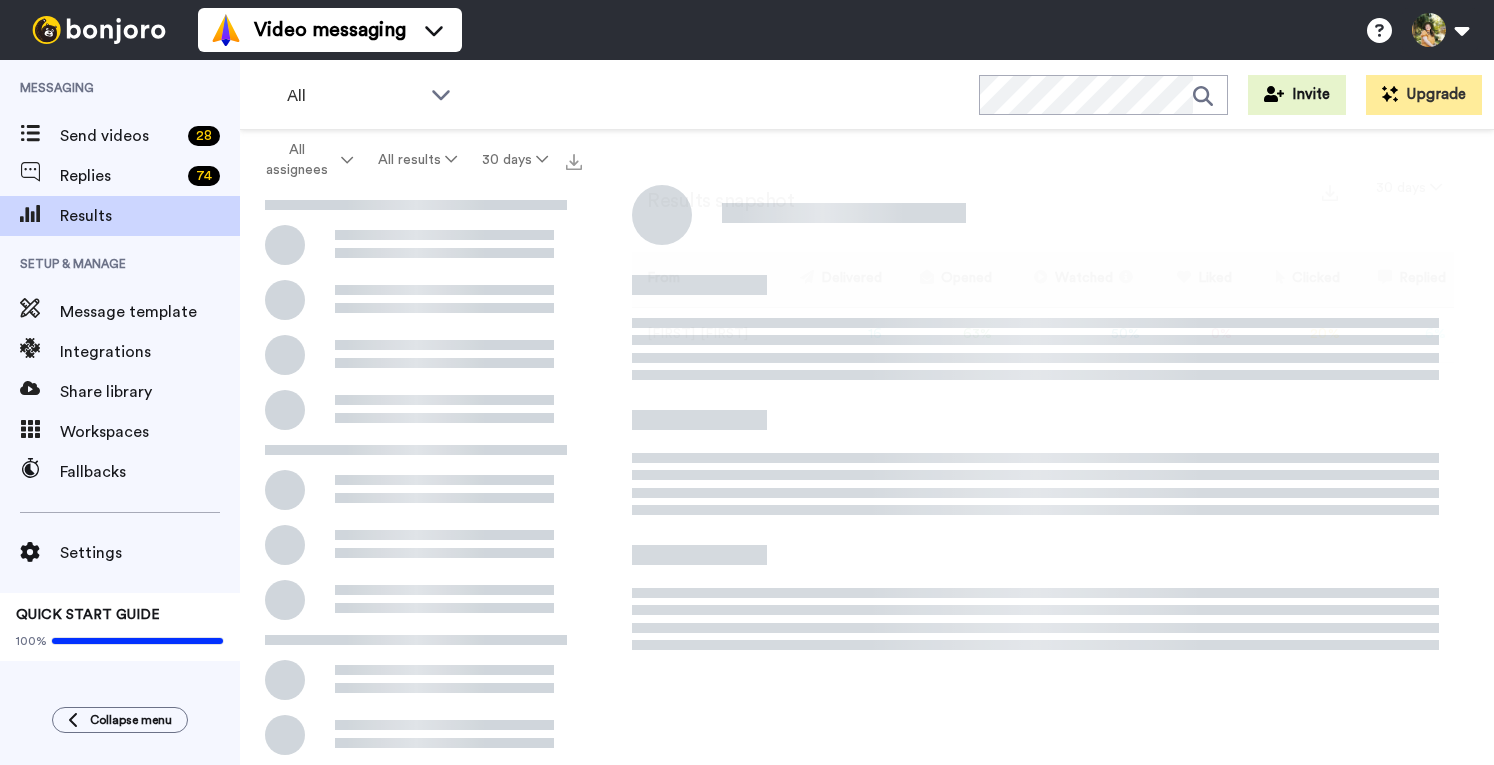 scroll, scrollTop: 0, scrollLeft: 0, axis: both 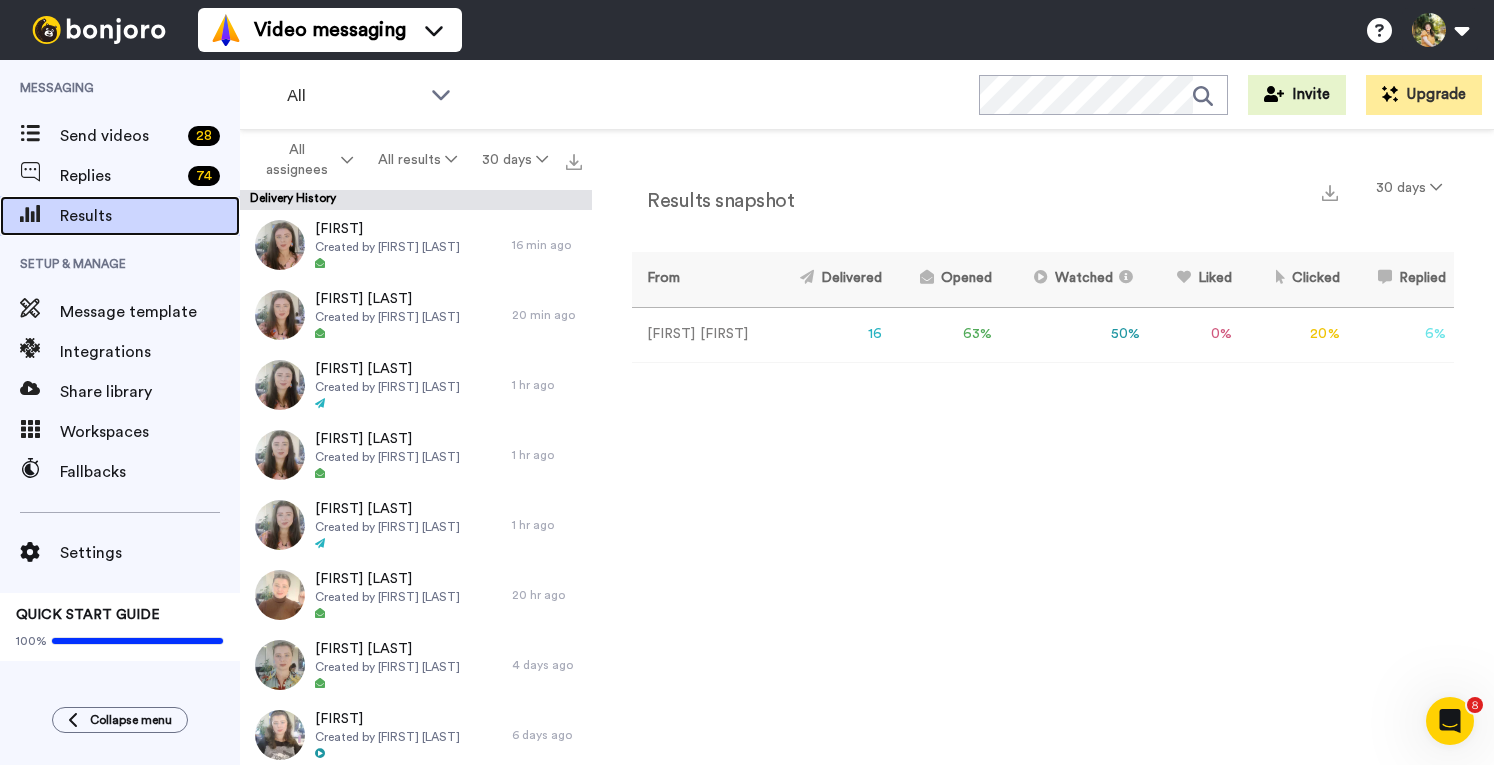 click on "Results" at bounding box center [150, 216] 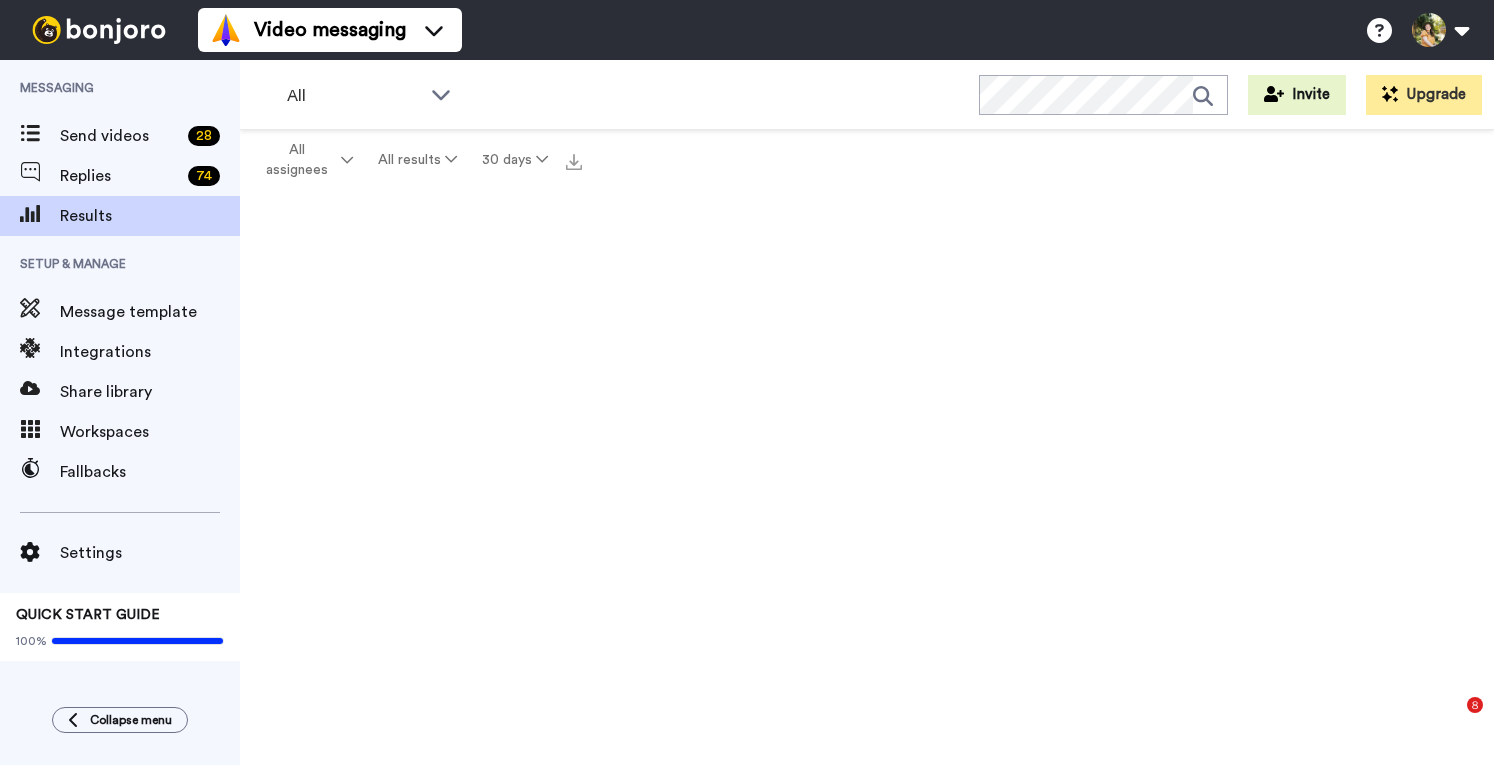 scroll, scrollTop: 0, scrollLeft: 0, axis: both 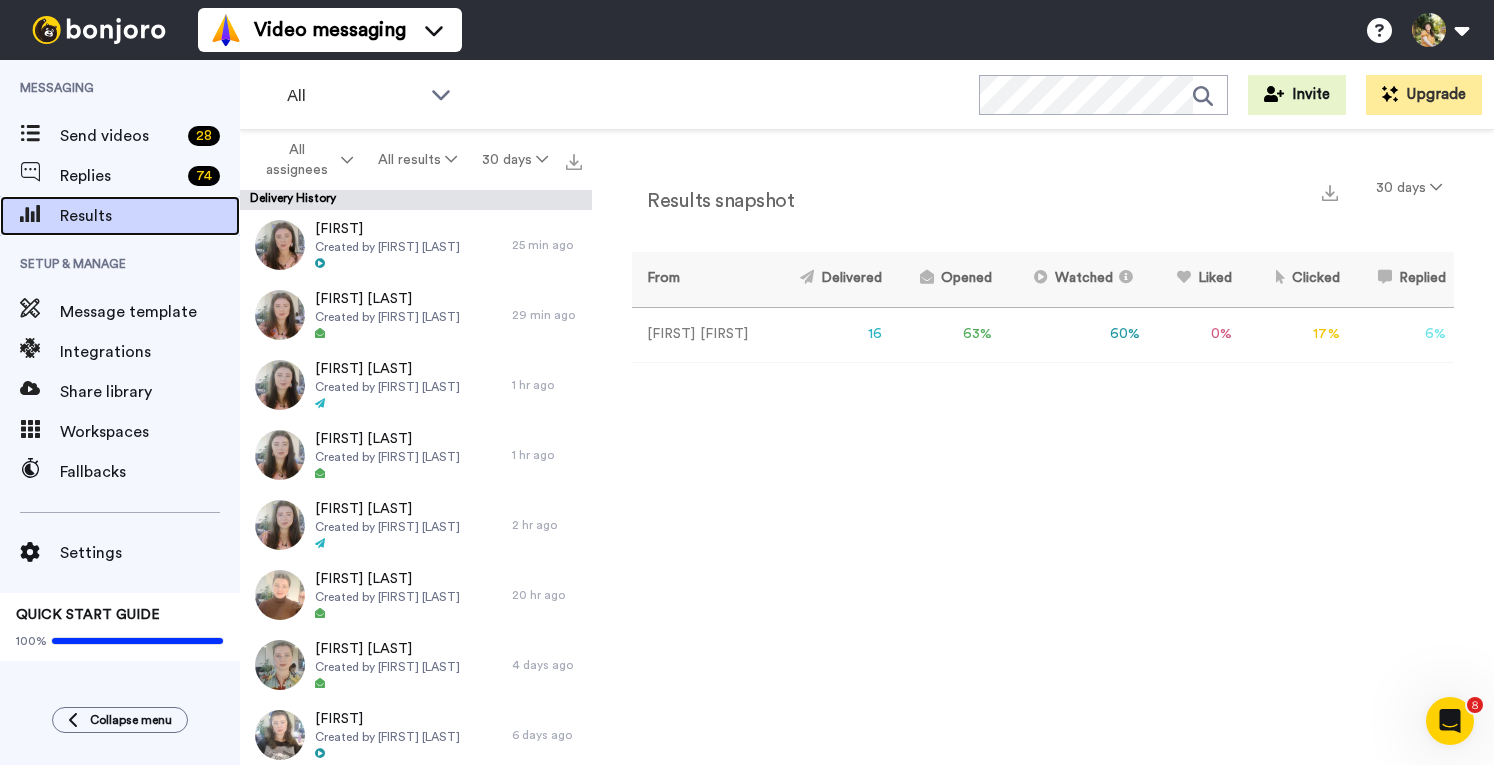 click on "Results" at bounding box center (120, 216) 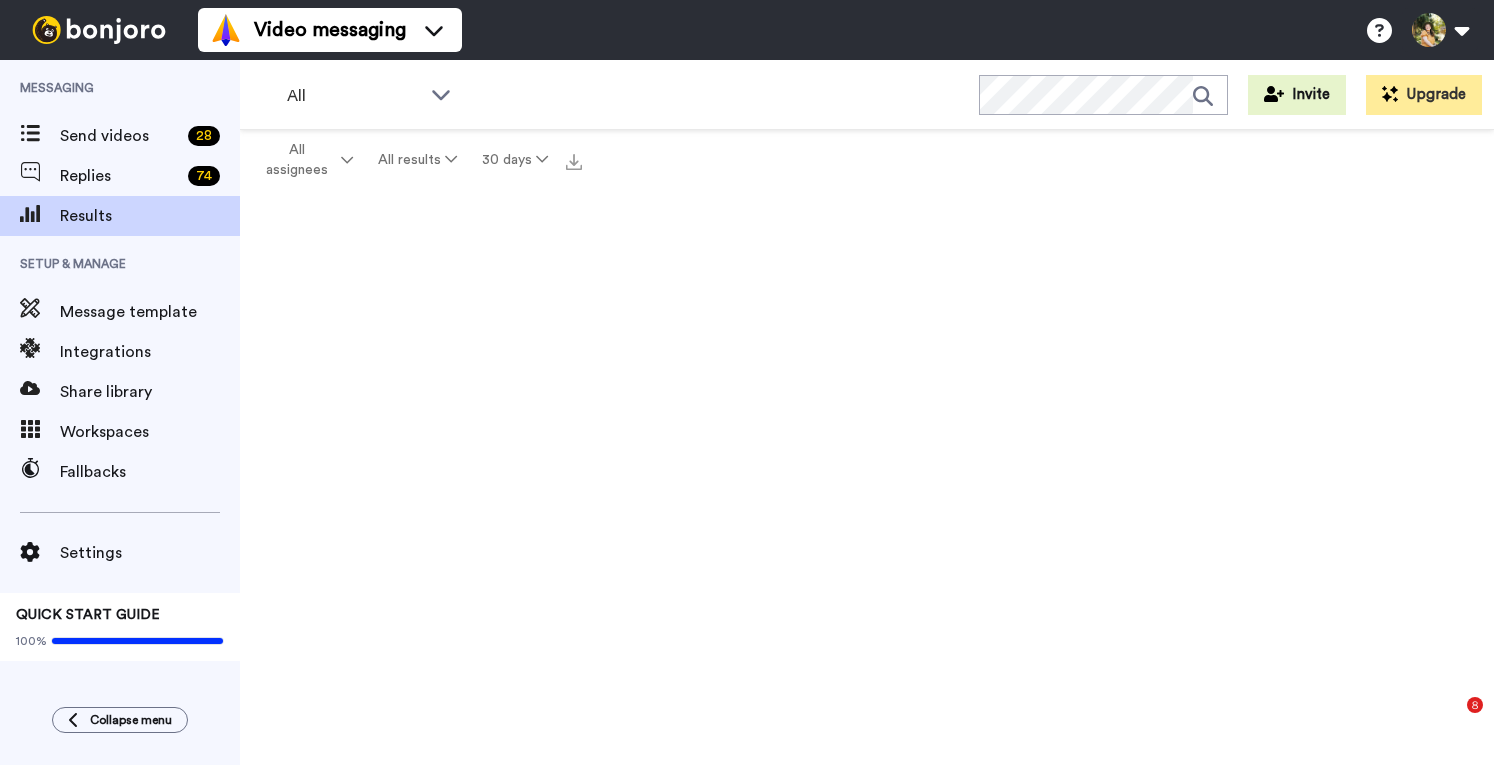scroll, scrollTop: 0, scrollLeft: 0, axis: both 